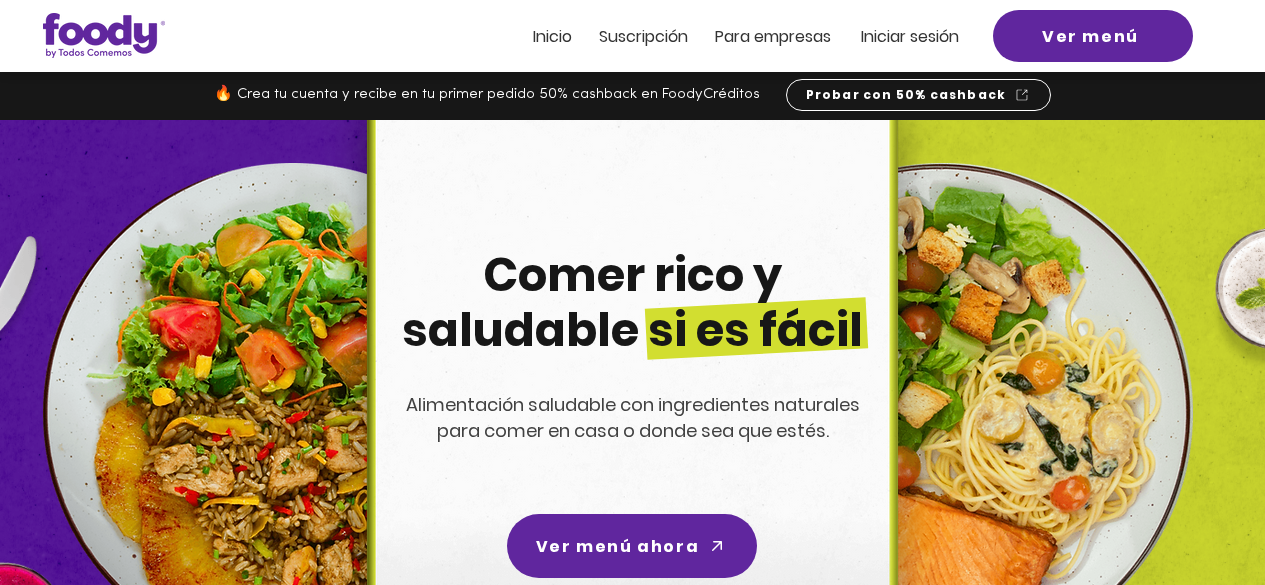scroll, scrollTop: 0, scrollLeft: 0, axis: both 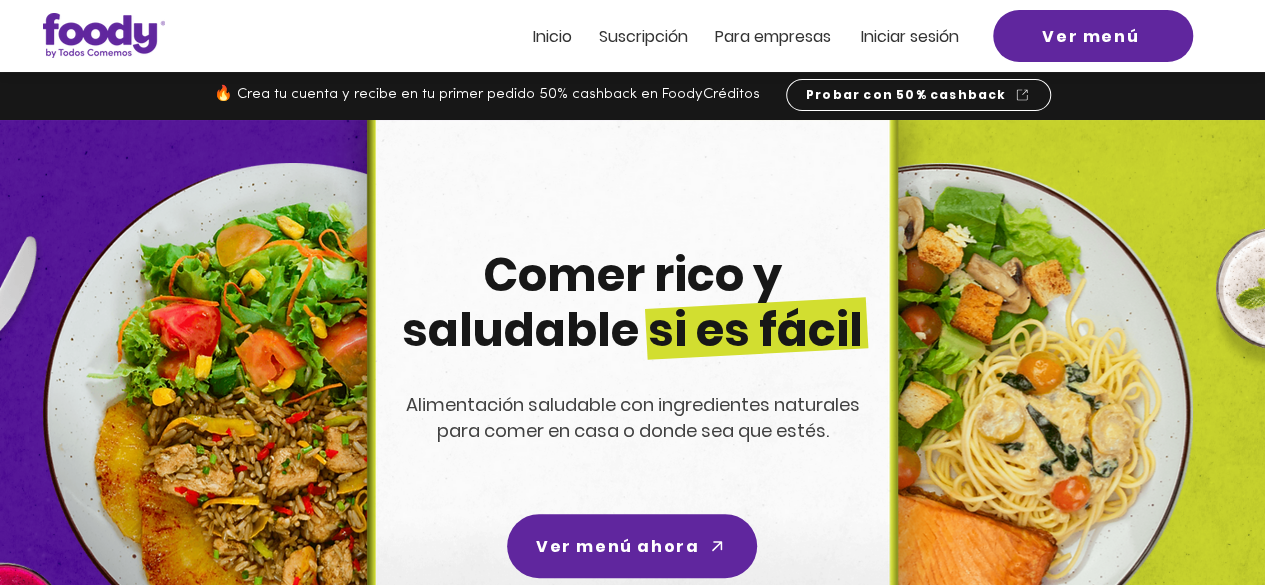 click on "Inicio" at bounding box center (552, 36) 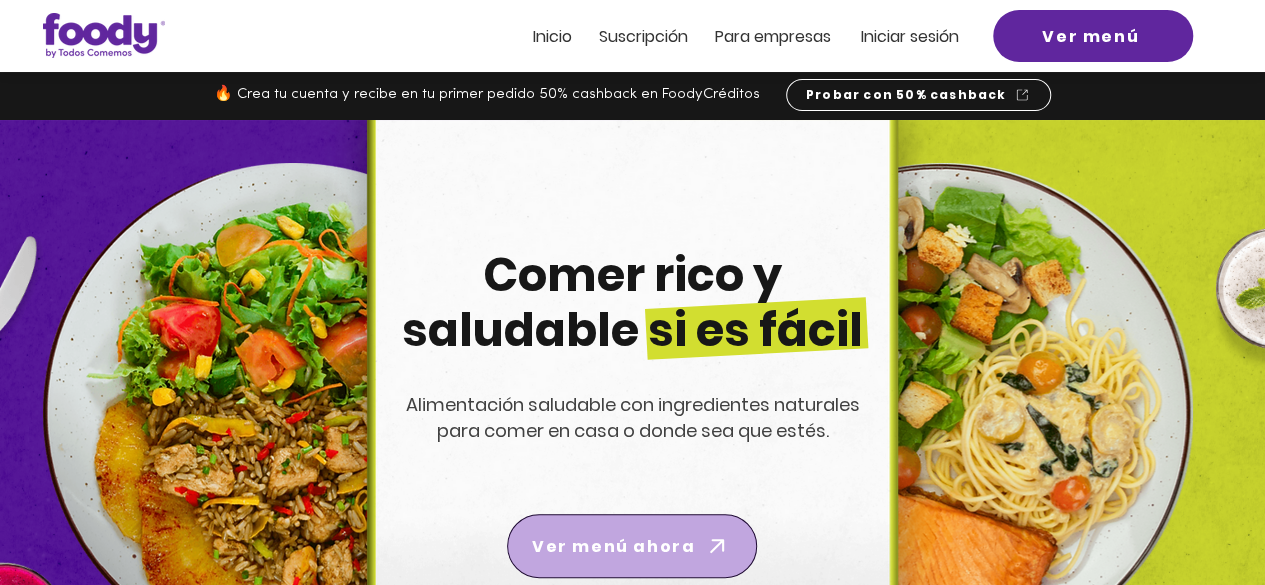click on "Ver menú ahora" at bounding box center [613, 546] 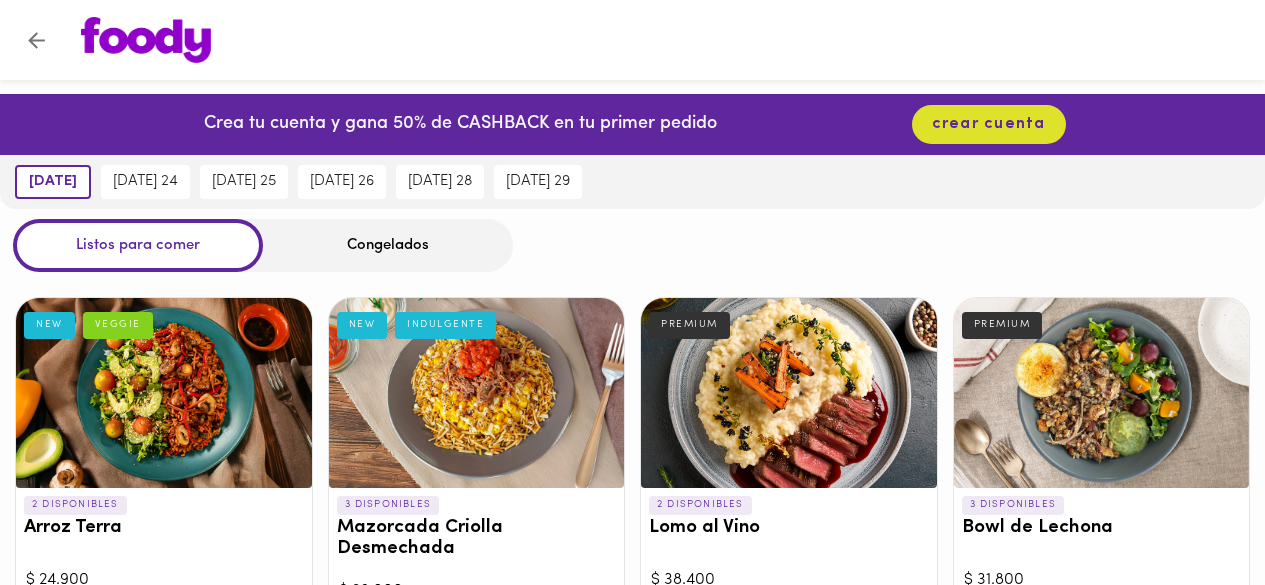 scroll, scrollTop: 0, scrollLeft: 0, axis: both 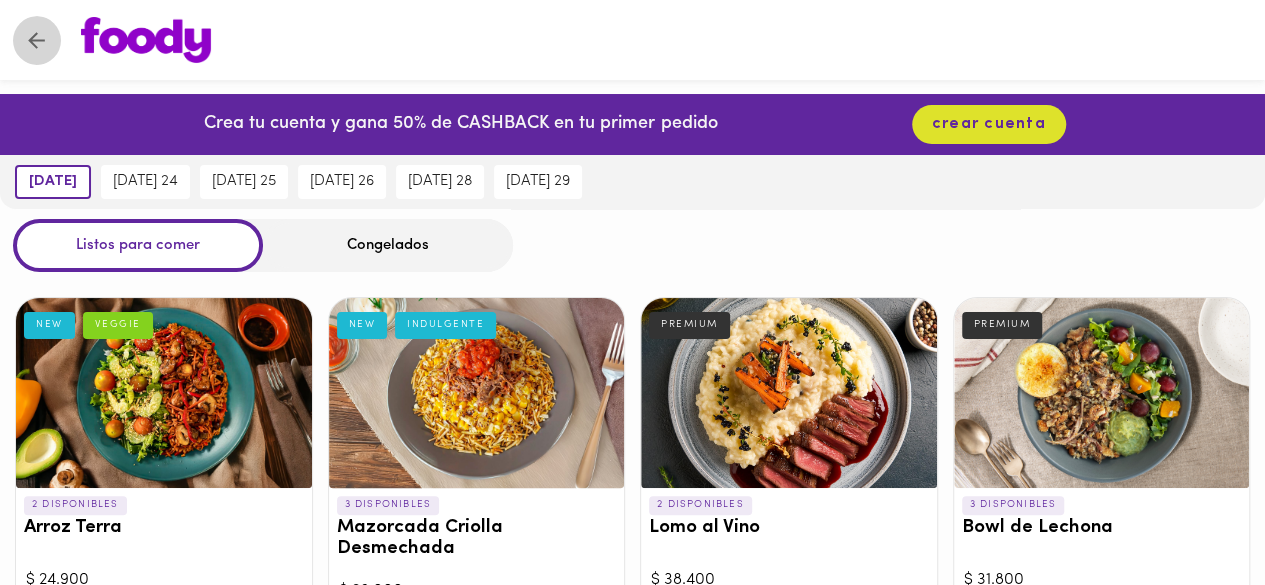 click 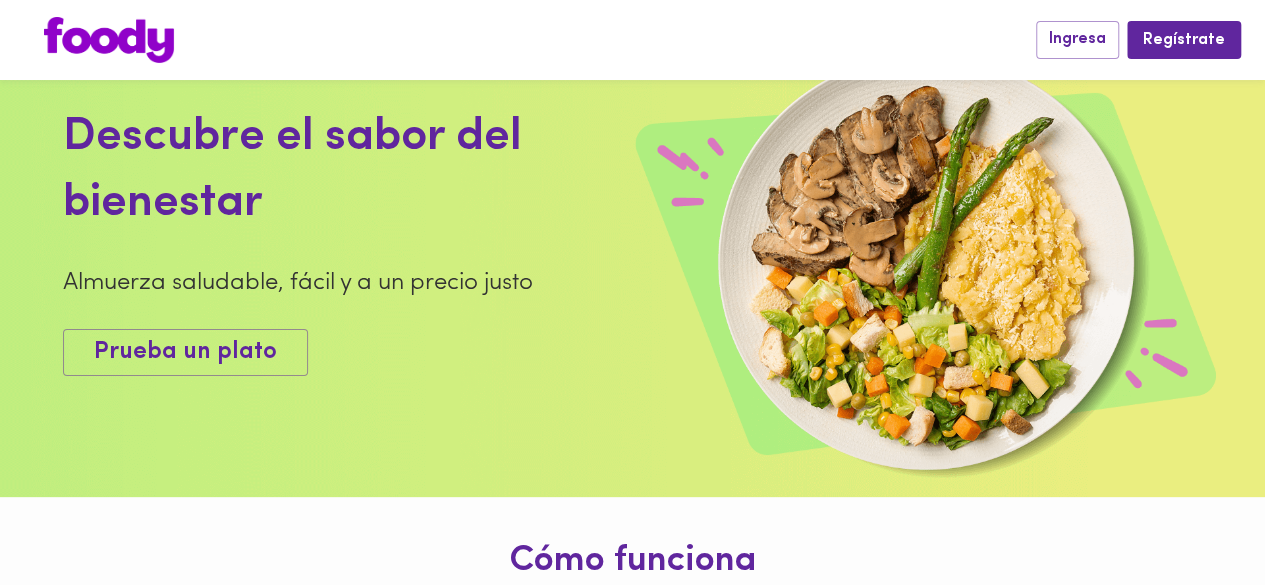 scroll, scrollTop: 0, scrollLeft: 0, axis: both 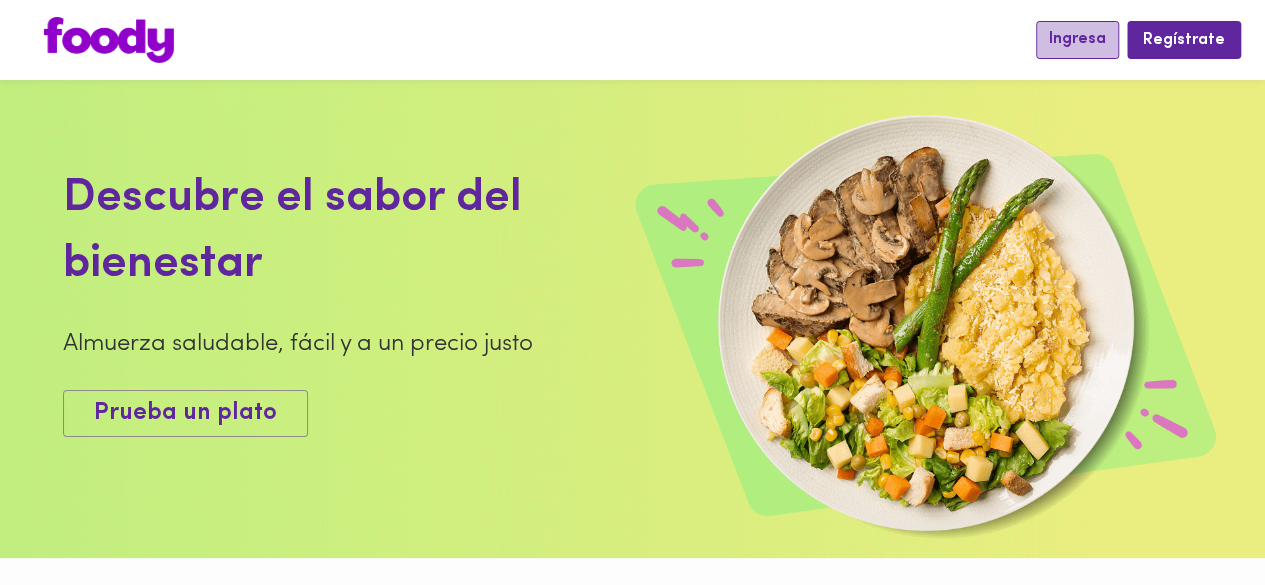 click on "Ingresa" at bounding box center (1077, 39) 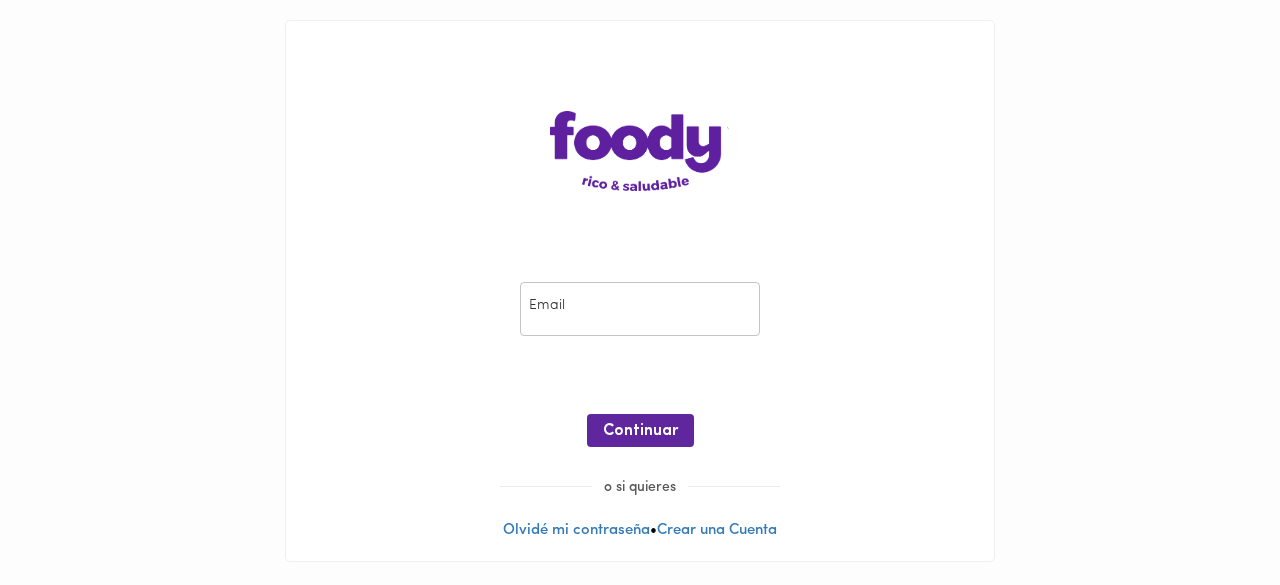 click at bounding box center [640, 309] 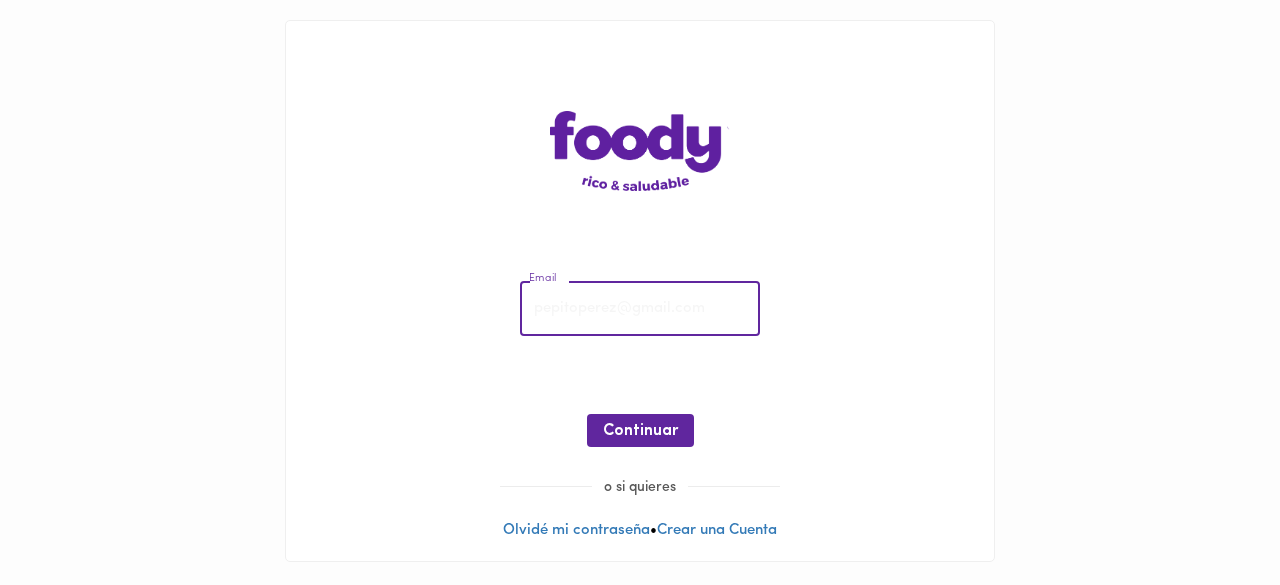type on "[EMAIL_ADDRESS][DOMAIN_NAME]" 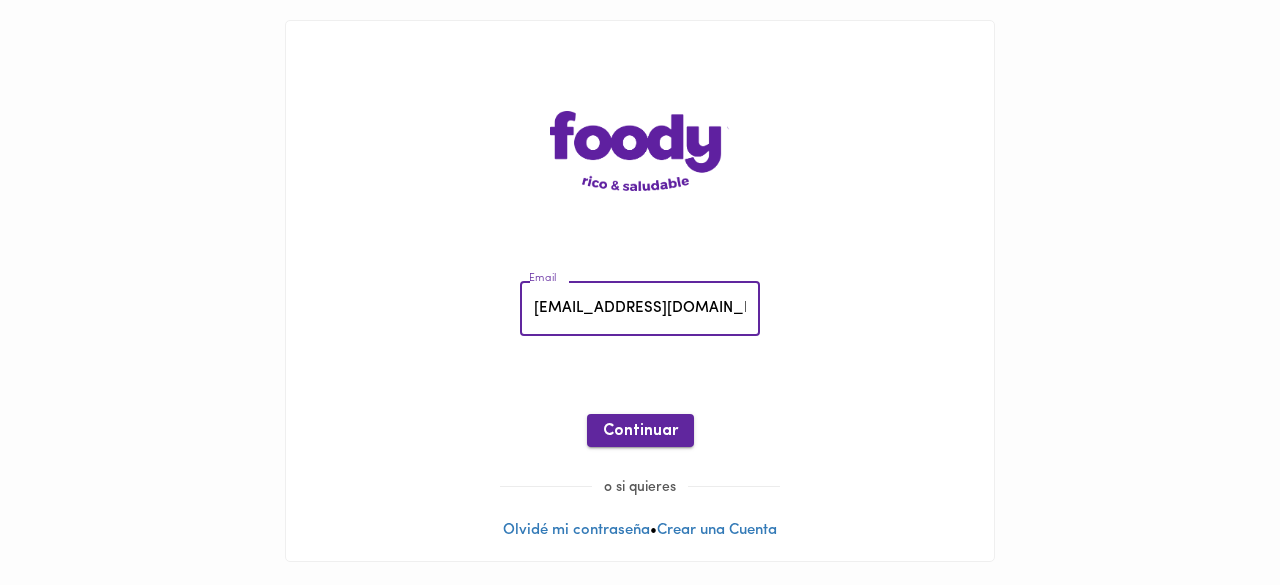 click on "Continuar" at bounding box center [640, 431] 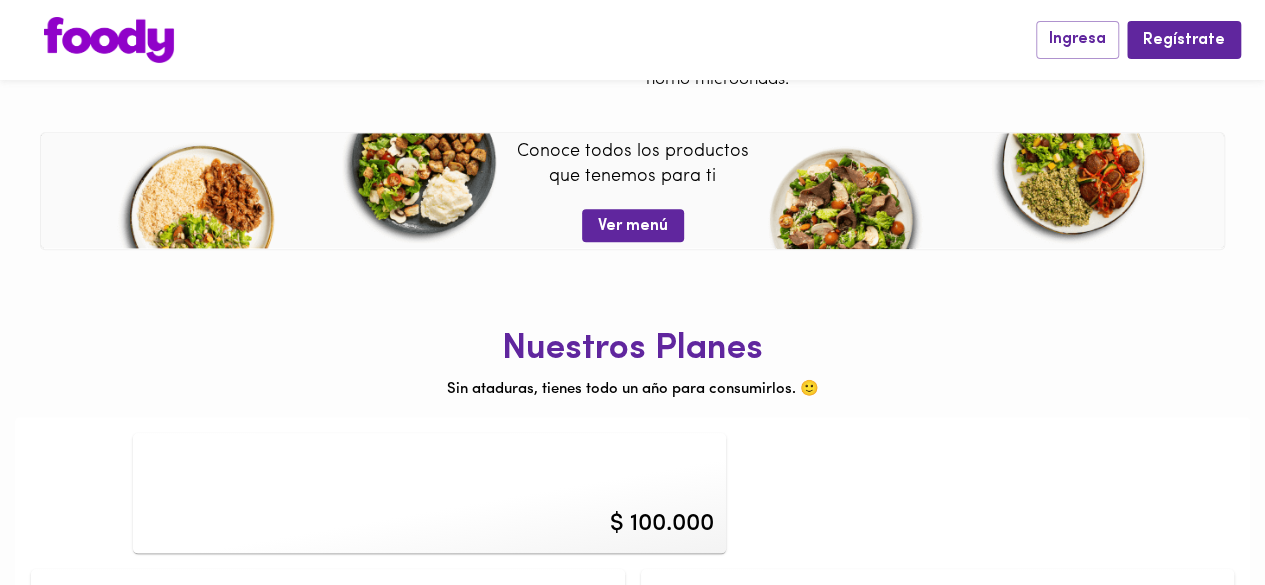 scroll, scrollTop: 836, scrollLeft: 0, axis: vertical 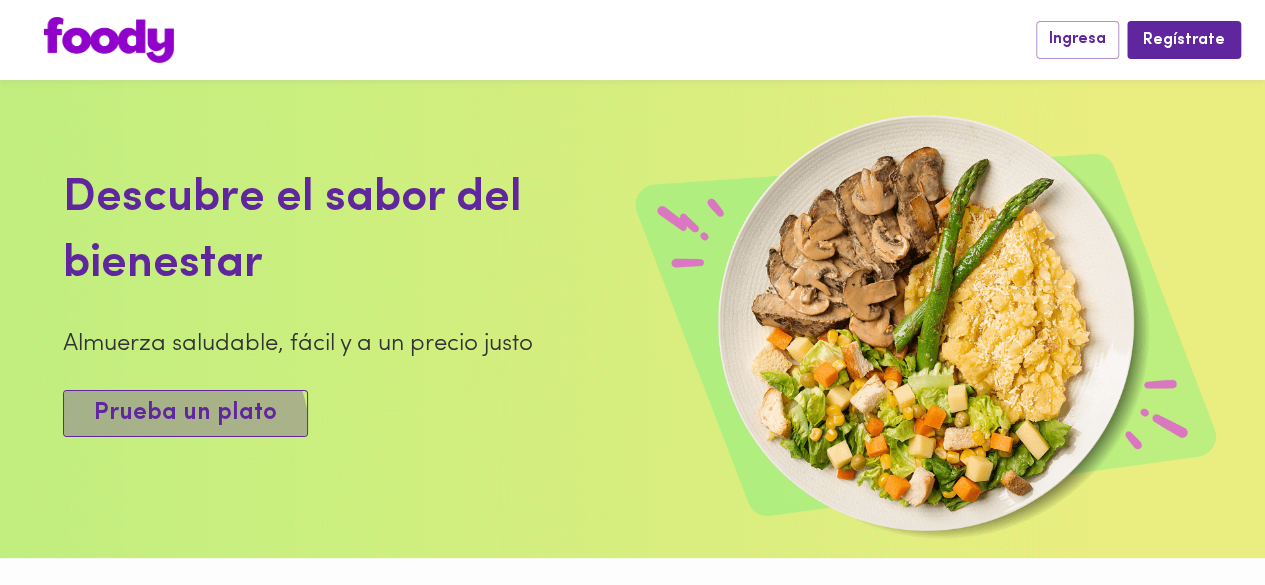 click on "Prueba un plato" at bounding box center [185, 413] 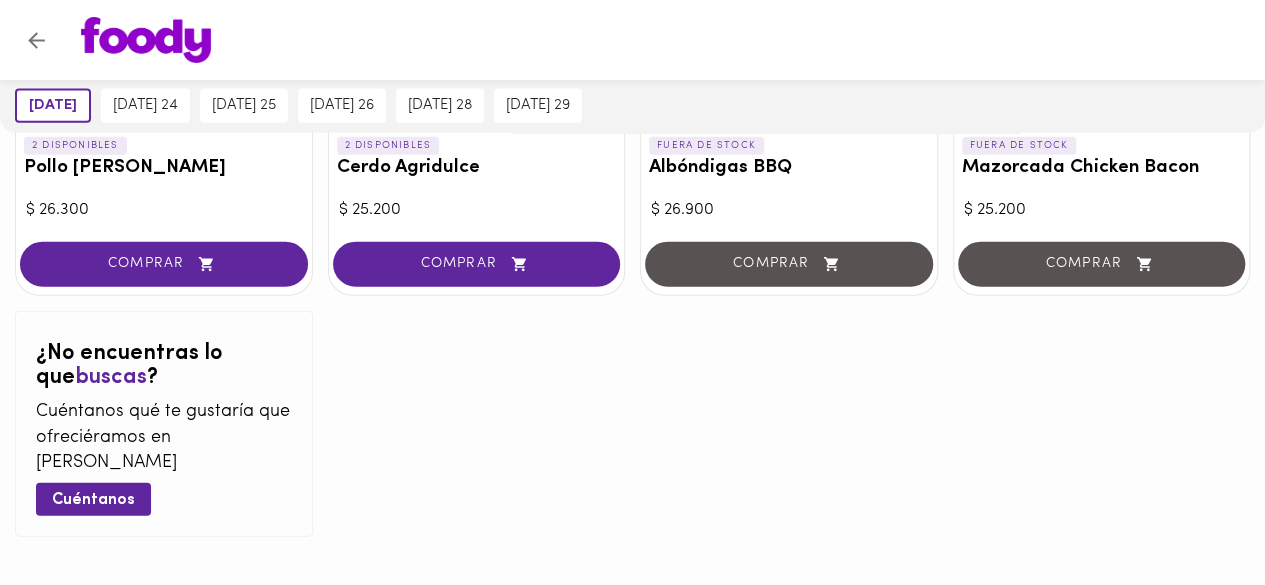 scroll, scrollTop: 2282, scrollLeft: 0, axis: vertical 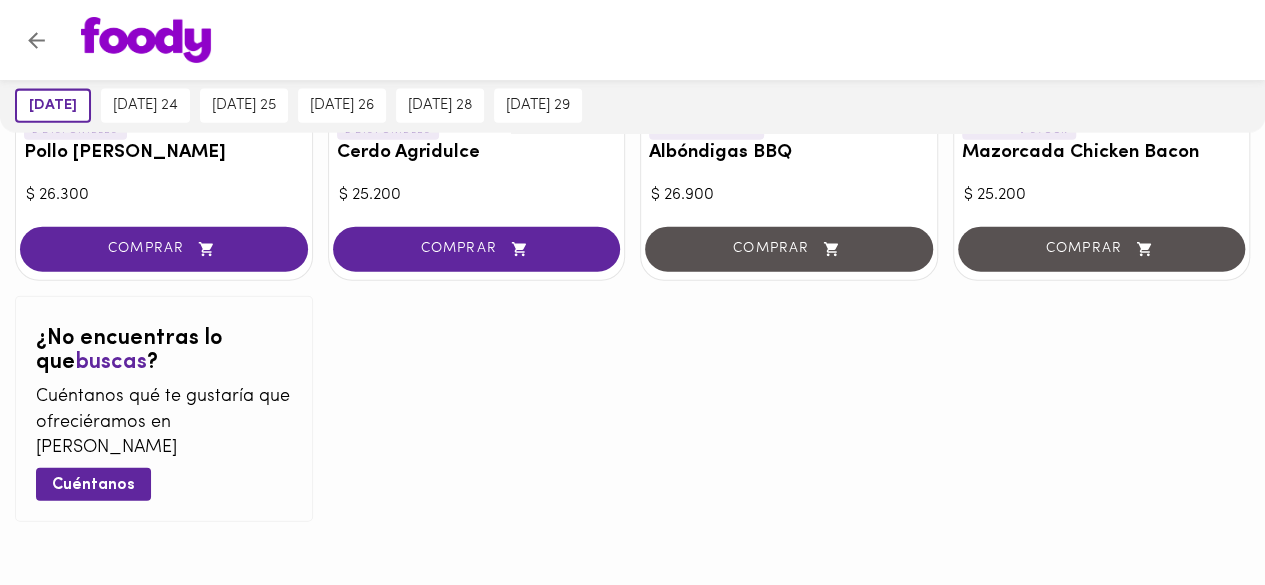 click on "2 DISPONIBLES Arroz Terra NEW VEGGIE $ 24.900 COMPRAR 3 DISPONIBLES  Mazorcada Criolla Desmechada NEW INDULGENTE $ 26.000 COMPRAR 2 DISPONIBLES Lomo al Vino PREMIUM $ 38.400 COMPRAR 3 DISPONIBLES Bowl de Lechona PREMIUM $ 31.800 COMPRAR 4 DISPONIBLES Lomo saltado NEW PREMIUM $ 36.200 COMPRAR 5 DISPONIBLES Musaca Veggie VEGGIE NEW $ 25.200 COMPRAR 6 DISPONIBLES Ropa Vieja BEST SELLER $ 26.300 COMPRAR 8 DISPONIBLES Pollo de la Nona NEW BEST SELLER $ 25.200 COMPRAR 4 DISPONIBLES La Posta $ 27.400 COMPRAR 3 DISPONIBLES Tacos al Pastor $ 26.000 COMPRAR 5 DISPONIBLES Caserito  $ 27.400 COMPRAR 7 DISPONIBLES Pollo espinaca champiñón  $ 26.300 COMPRAR 2 DISPONIBLES Pollo al Curry BEST SELLER $ 26.300 COMPRAR 2 DISPONIBLES Arroz chaufa $ 25.200 COMPRAR 5 DISPONIBLES Lasagna Mixta PREMIUM $ 28.500 COMPRAR 3 DISPONIBLES Ensalada Cordon Bleu $ 26.300 COMPRAR 2 DISPONIBLES Salmón toscana PREMIUM $ 36.200 COMPRAR 1 DISPONIBLES Cazuela de frijoles  VEGGIE $ 24.900 COMPRAR 2 DISPONIBLES Tilapia parmesana $ 28.500 COMPRAR" at bounding box center (632, -732) 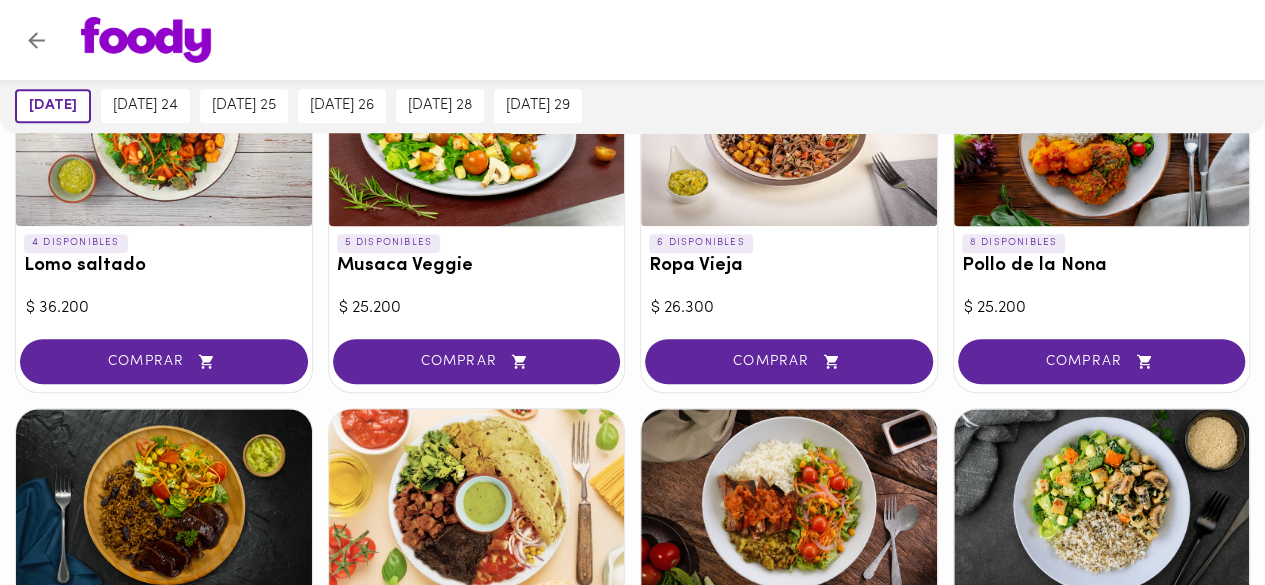 scroll, scrollTop: 0, scrollLeft: 0, axis: both 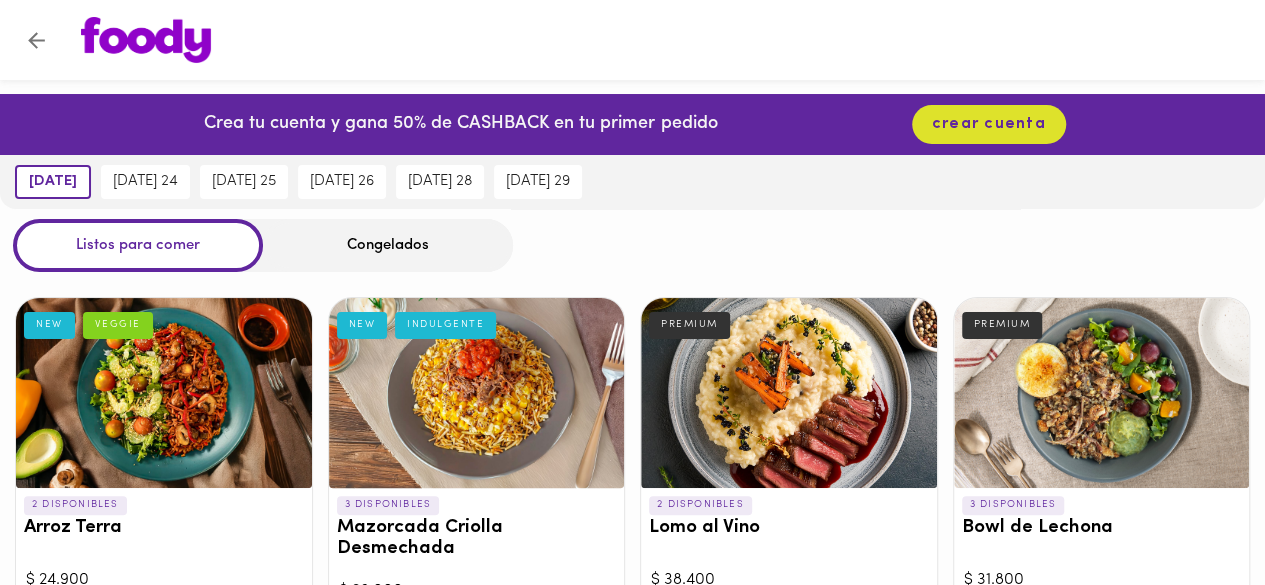 click on "Listos para comer Congelados" at bounding box center (632, 245) 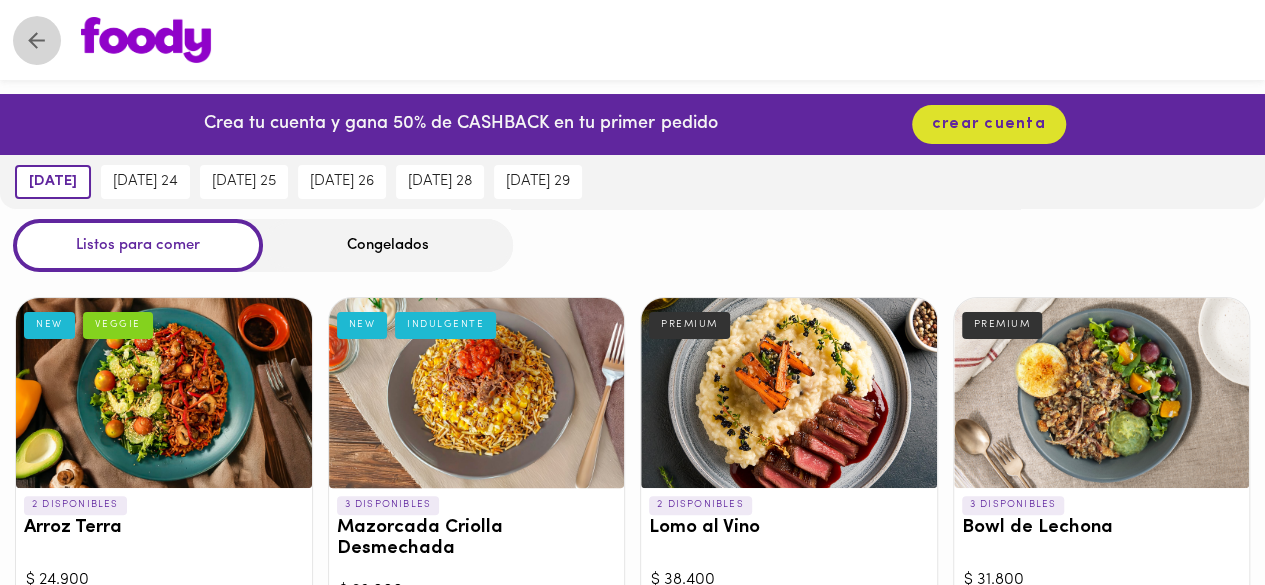 click 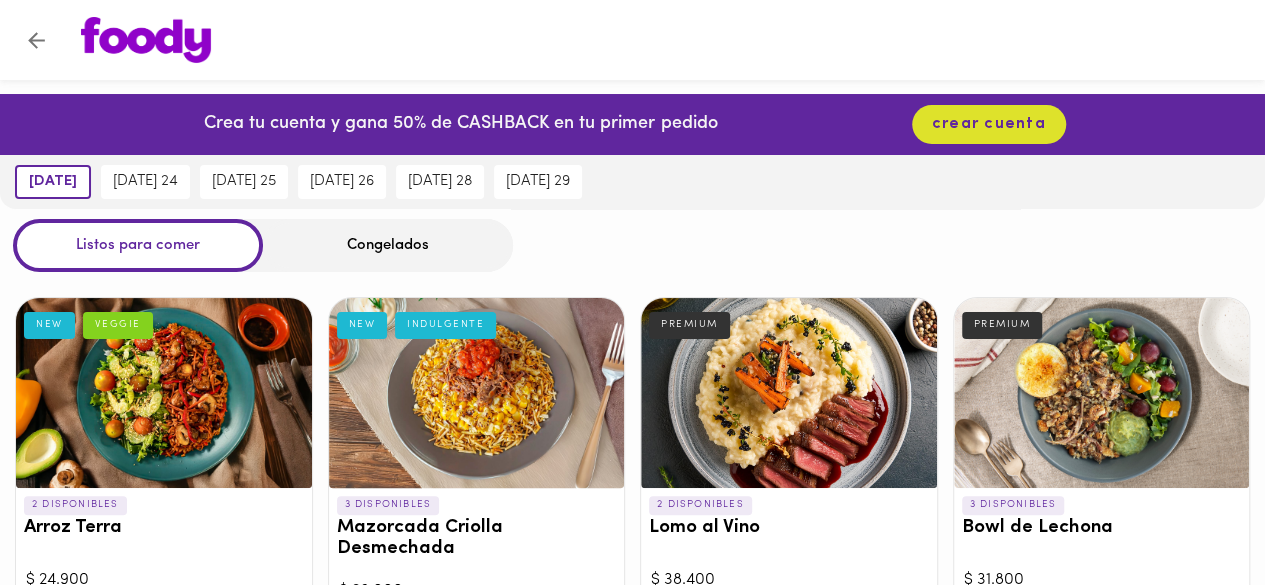 click at bounding box center [632, 40] 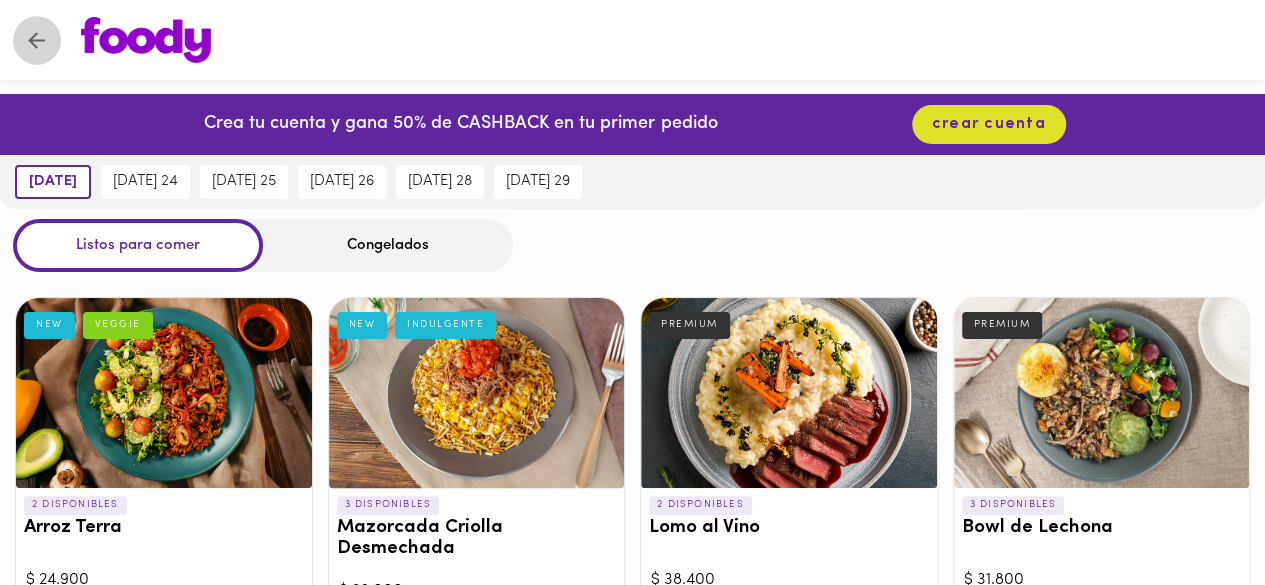 click at bounding box center (36, 40) 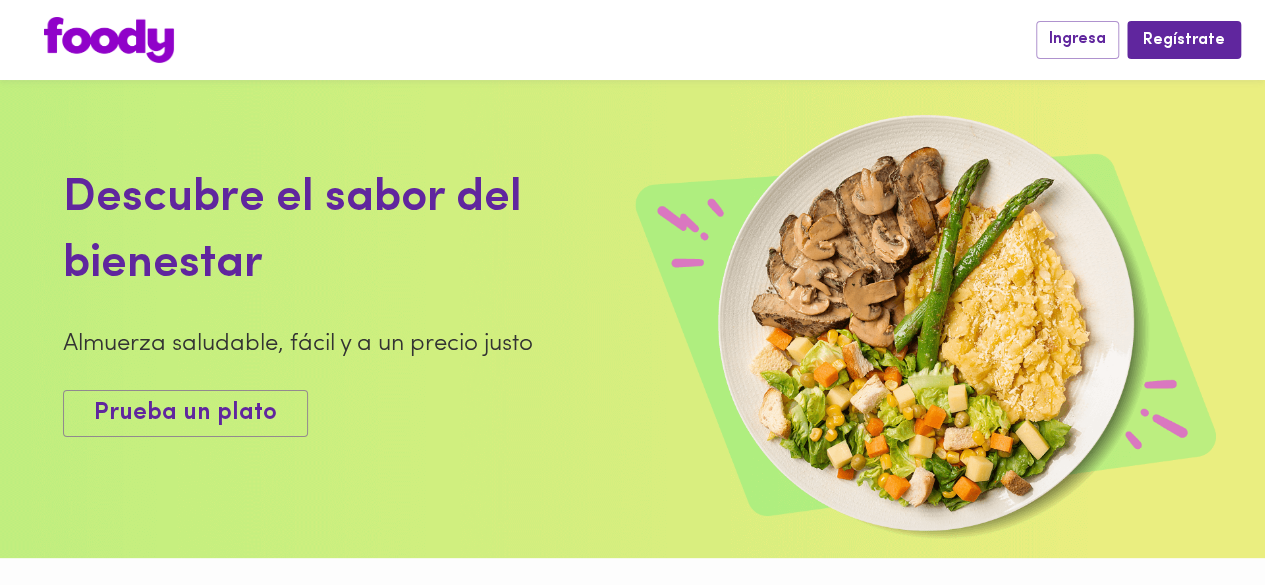 click on "Descubre el sabor del bienestar Almuerza saludable, fácil y a un precio justo Prueba un plato" at bounding box center [316, 302] 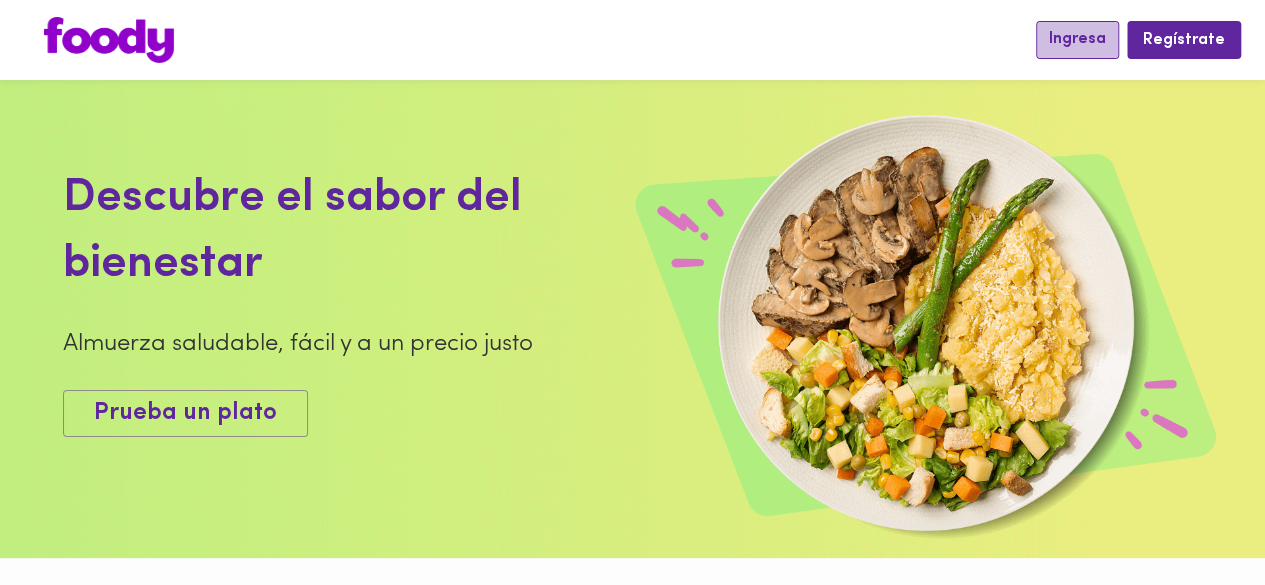 click on "Ingresa" at bounding box center [1077, 39] 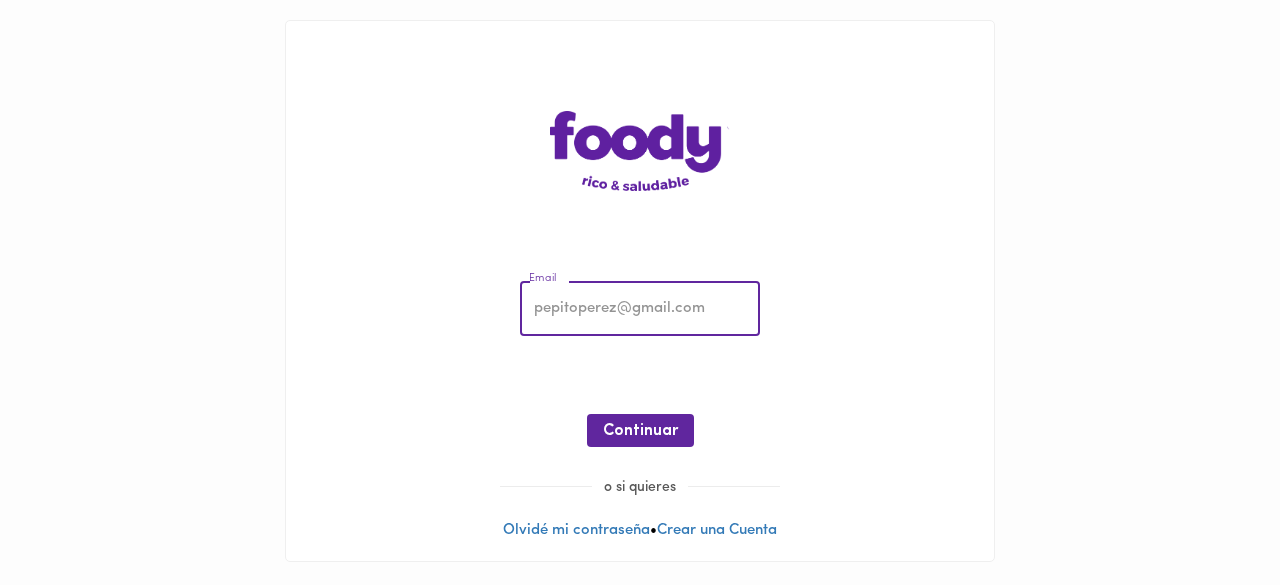 click at bounding box center (640, 309) 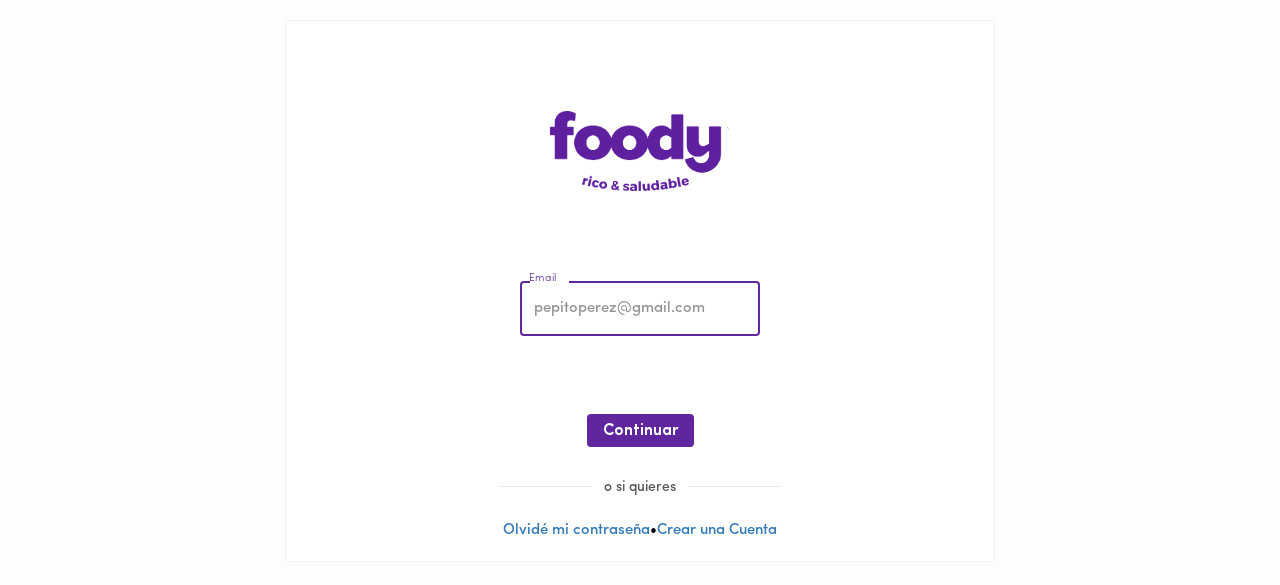 type on "[EMAIL_ADDRESS][DOMAIN_NAME]" 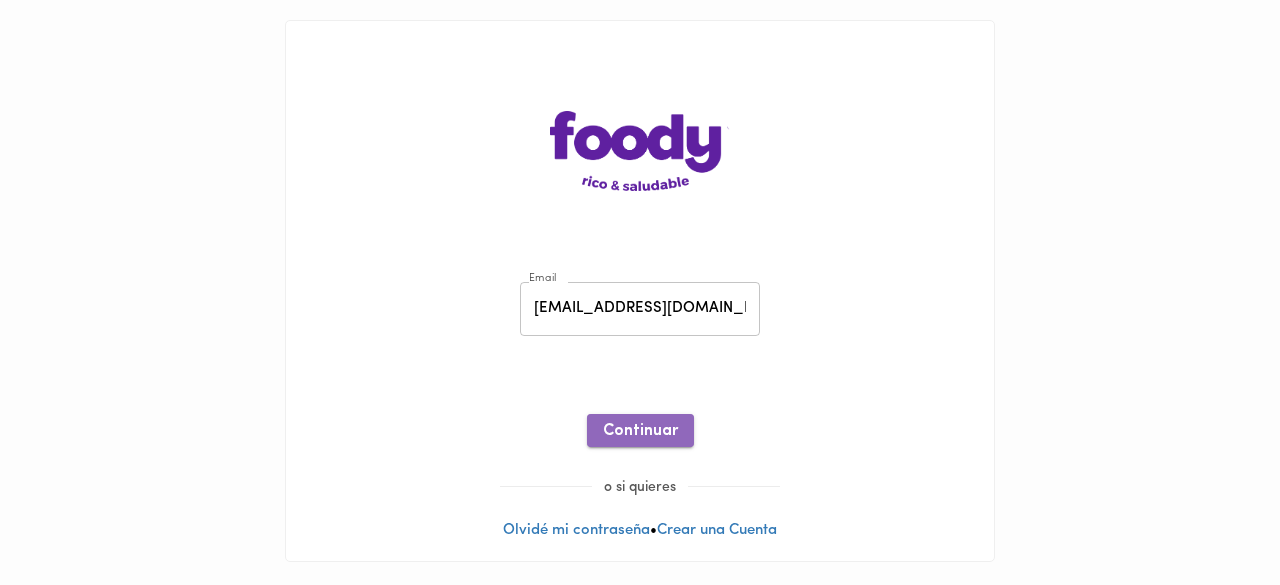 click on "Continuar" at bounding box center [640, 430] 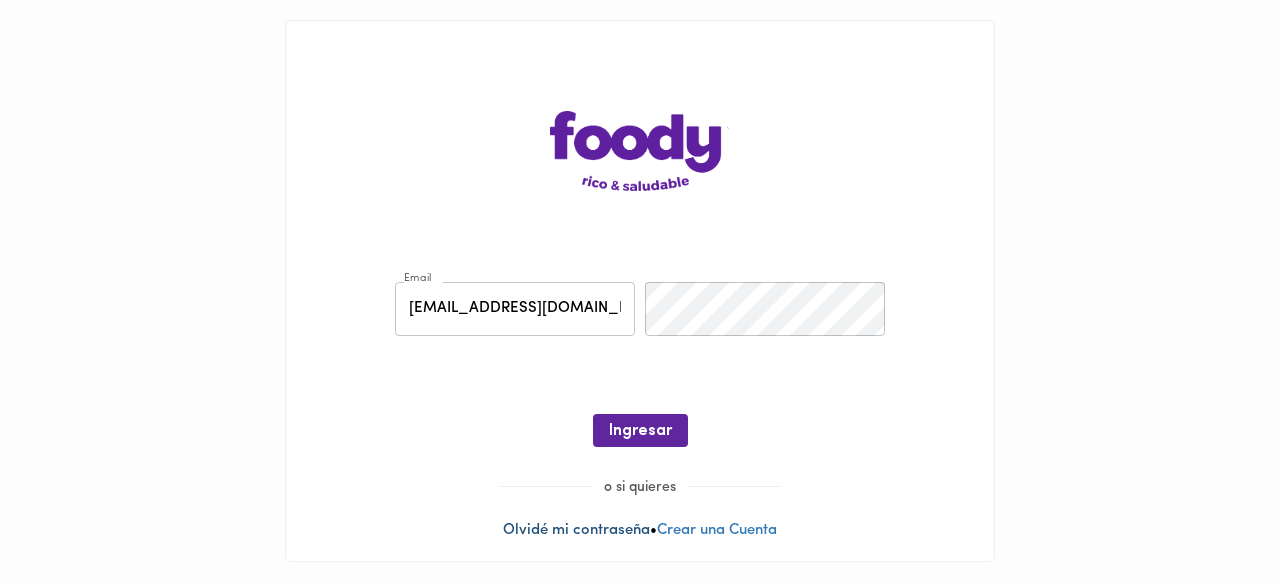 click on "Olvidé mi contraseña" at bounding box center [576, 530] 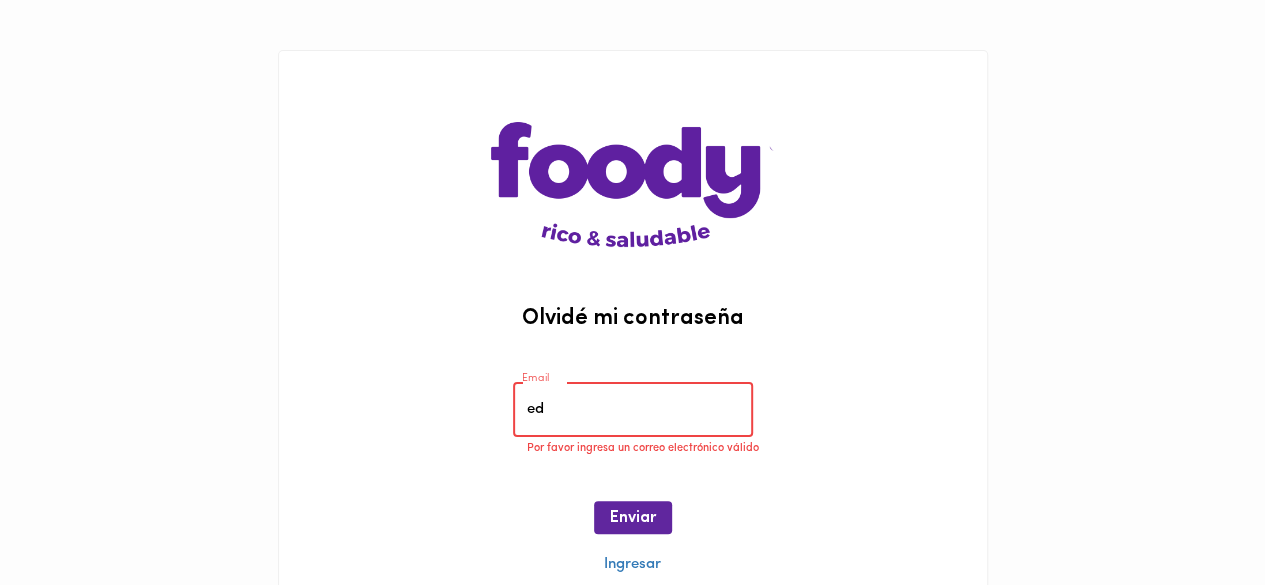 type on "[EMAIL_ADDRESS][DOMAIN_NAME]" 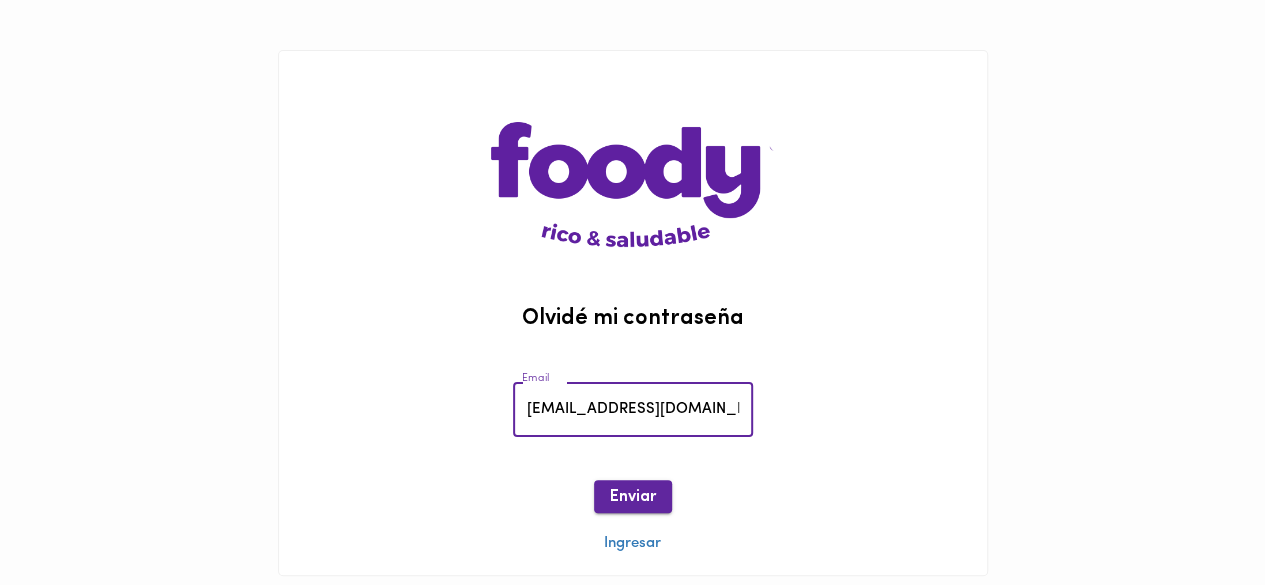 click on "Enviar" at bounding box center (633, 497) 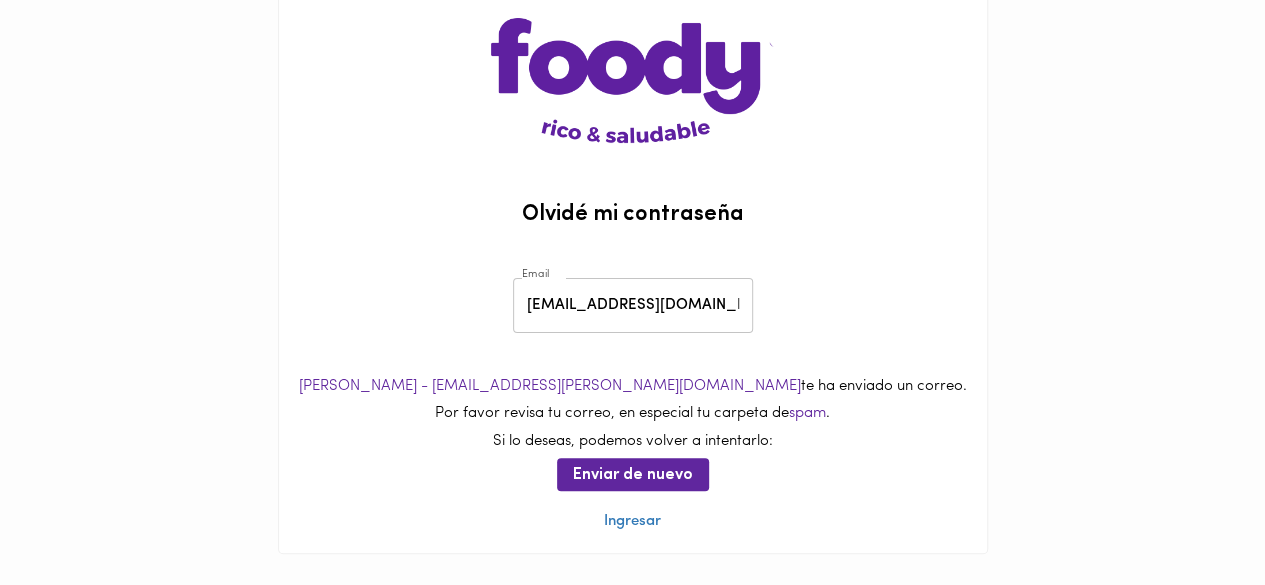 scroll, scrollTop: 122, scrollLeft: 0, axis: vertical 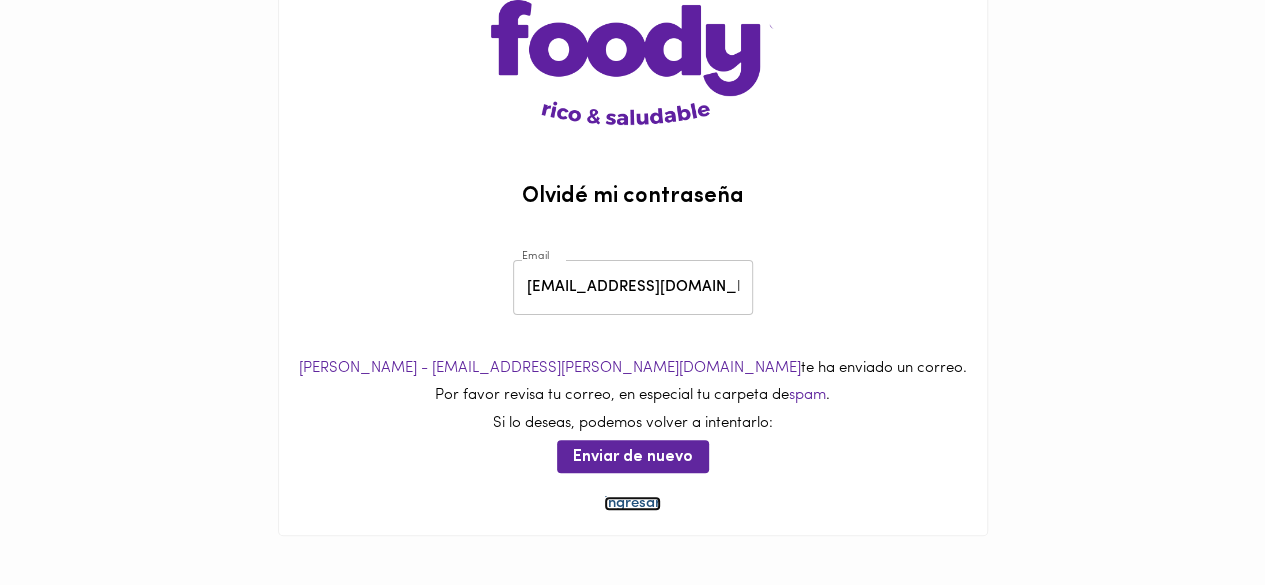 click on "Ingresar" at bounding box center [632, 503] 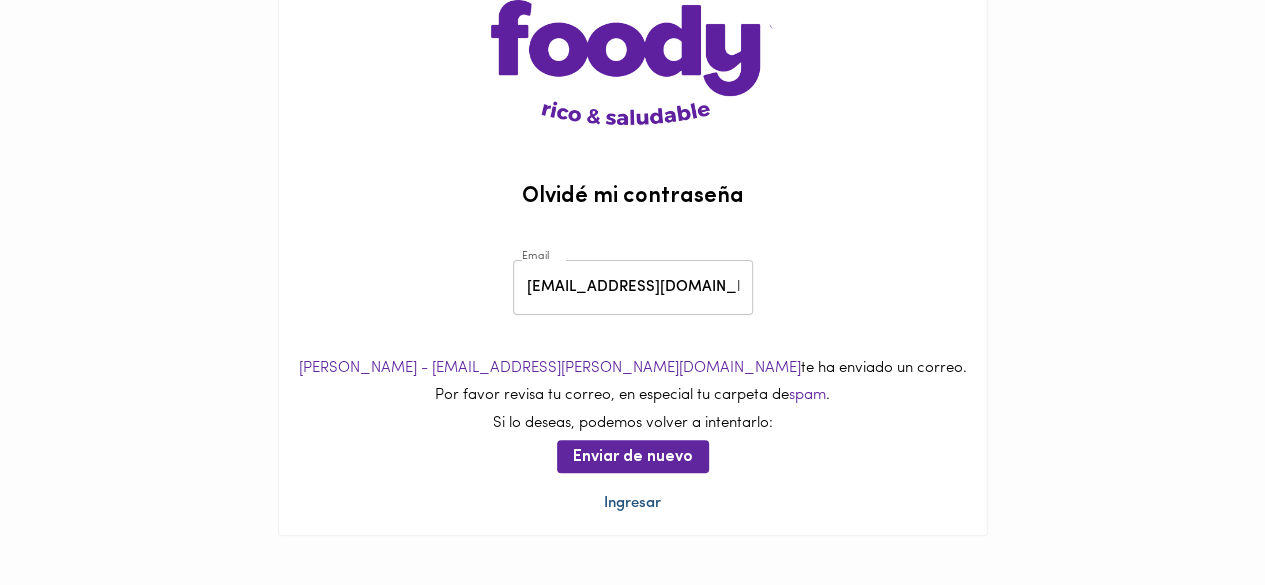 scroll, scrollTop: 0, scrollLeft: 0, axis: both 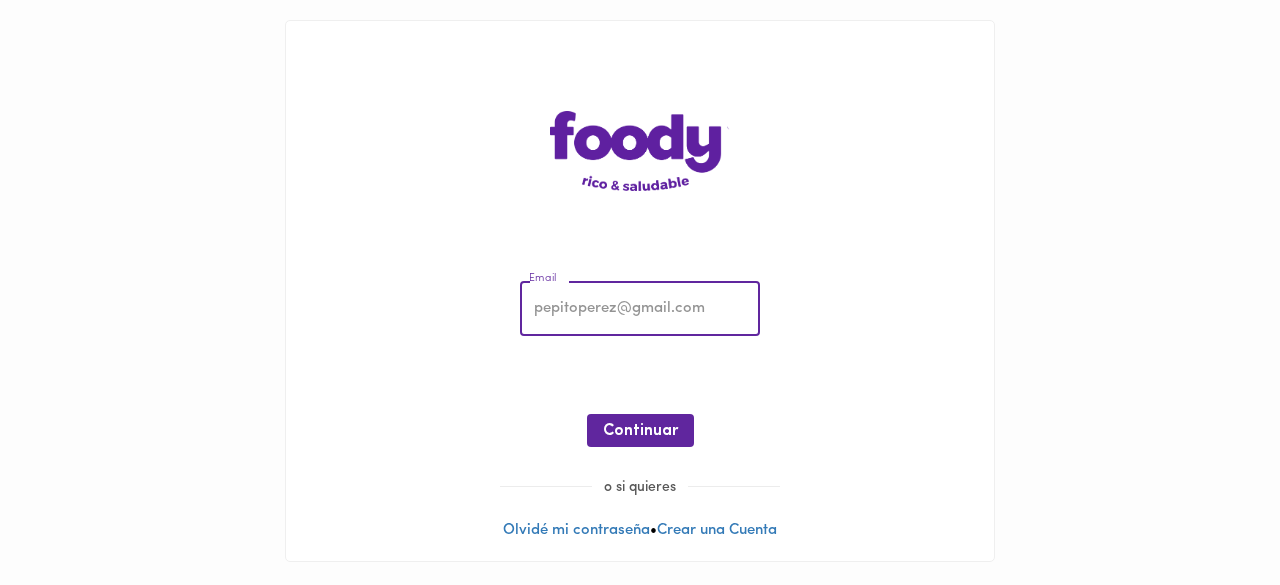 click at bounding box center [640, 309] 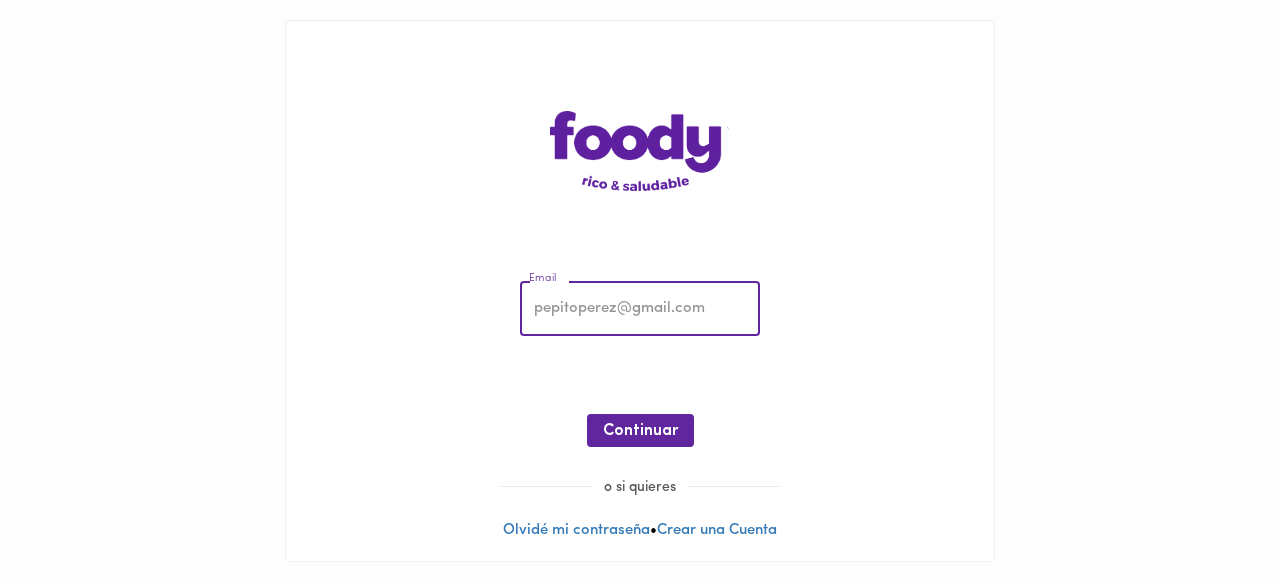 type on "[EMAIL_ADDRESS][DOMAIN_NAME]" 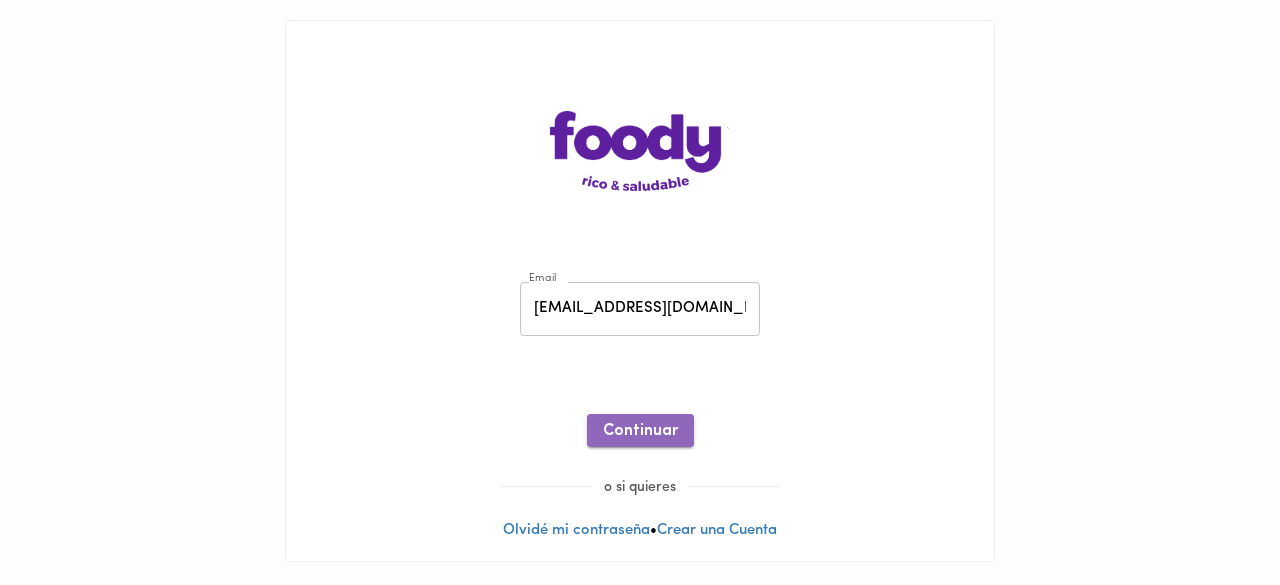 click on "Continuar" at bounding box center (640, 431) 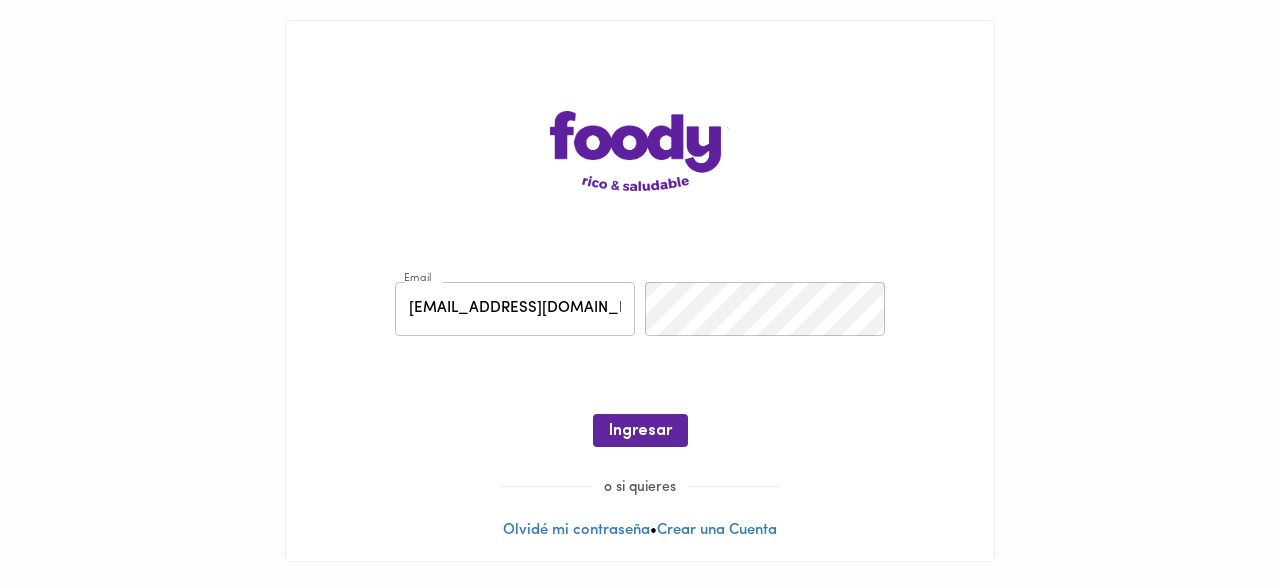 click on "Contraseña Contraseña" at bounding box center [765, 309] 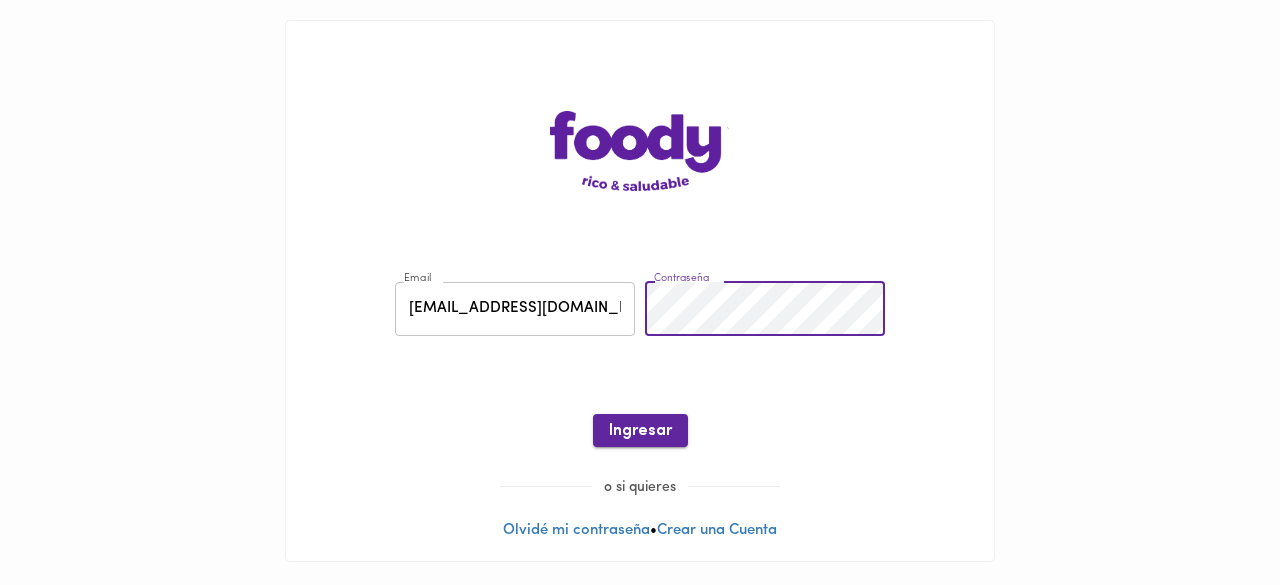 click on "Ingresar" at bounding box center (640, 431) 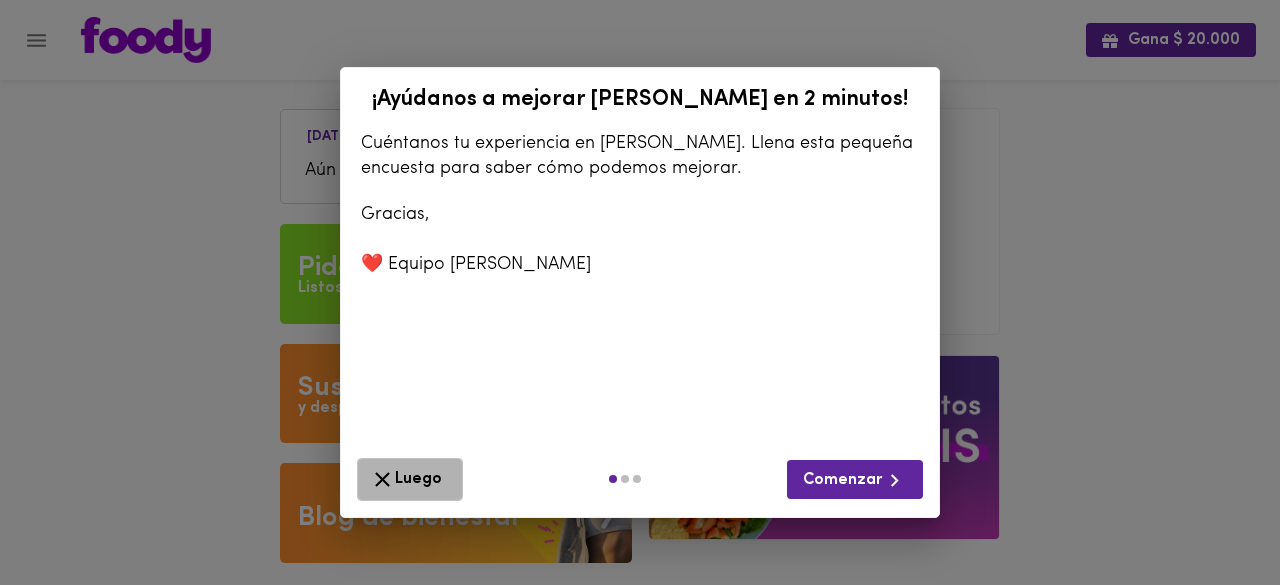 click on "Luego" at bounding box center (410, 479) 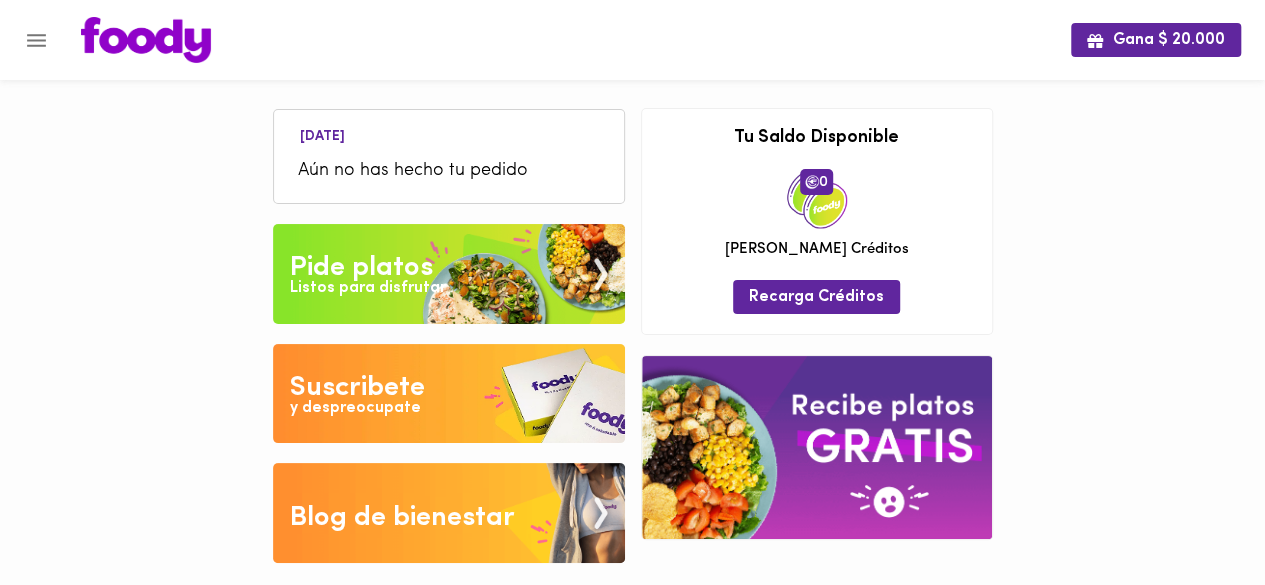 drag, startPoint x: 59, startPoint y: 149, endPoint x: 28, endPoint y: 294, distance: 148.27676 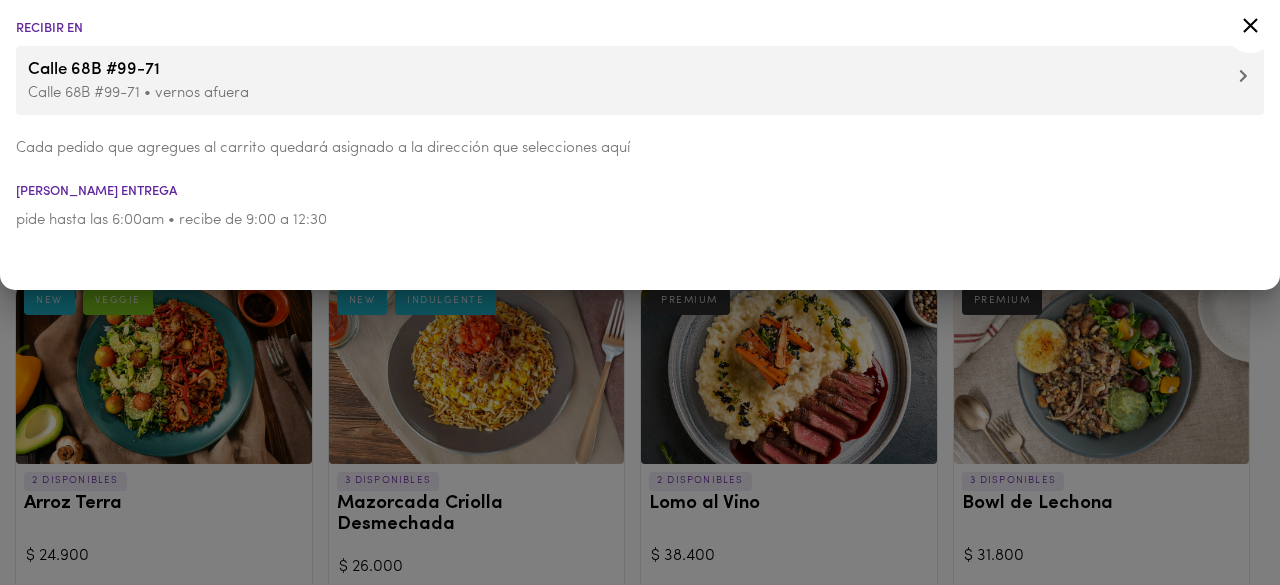 click on "[PERSON_NAME] entrega" at bounding box center (640, 191) 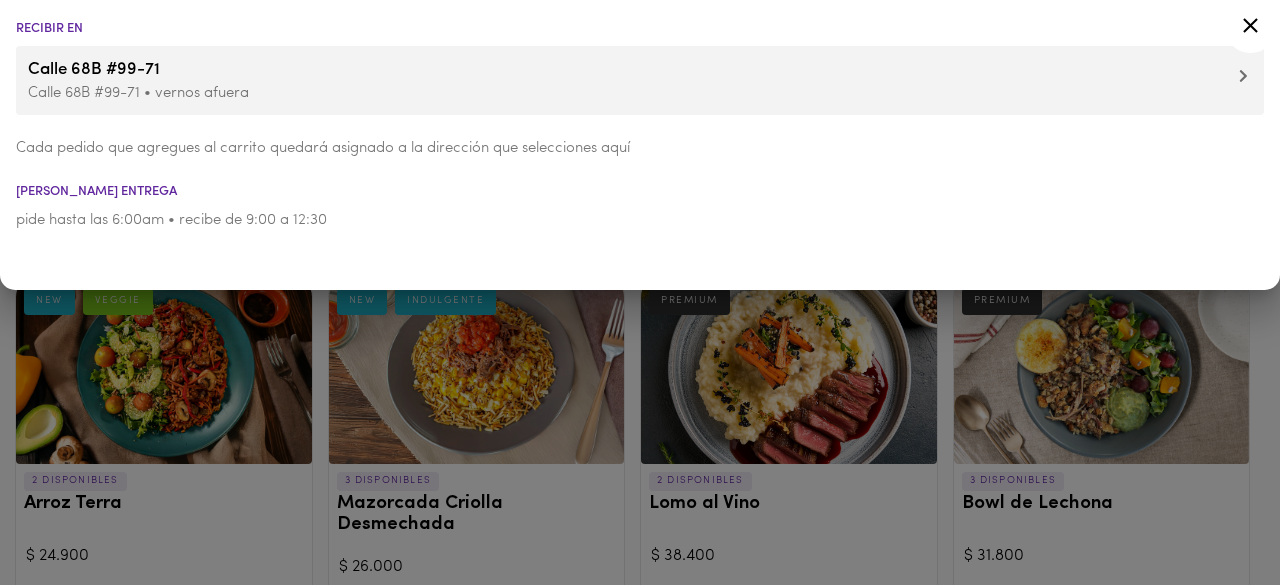 click on "Calle 68B #99-71 • vernos afuera" at bounding box center (640, 93) 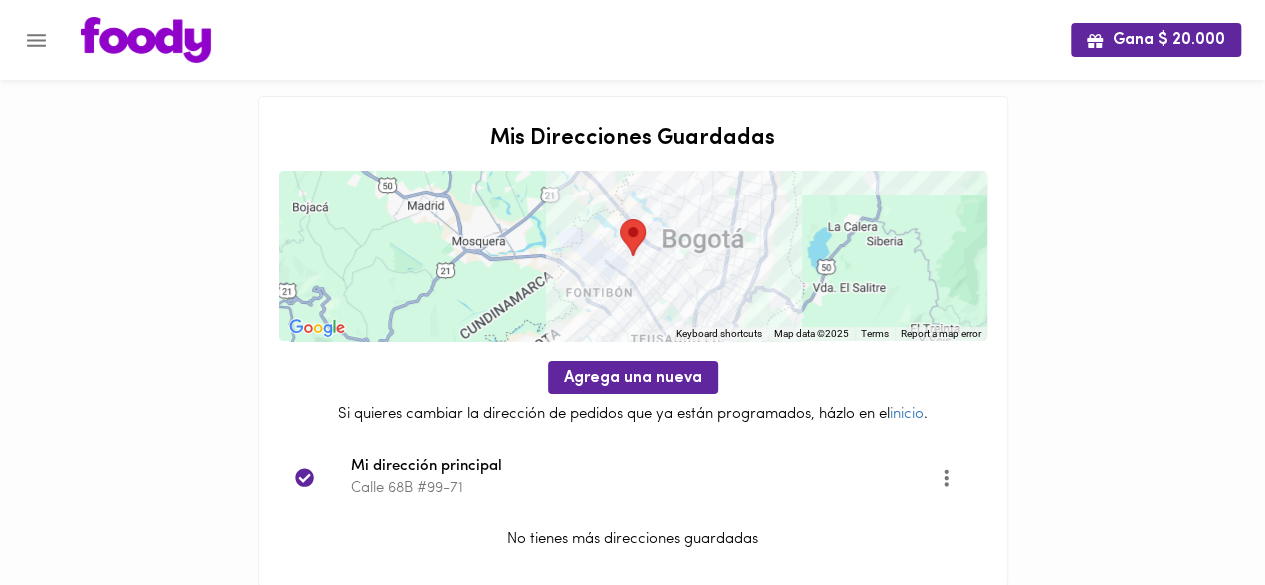 click on "Gana $ 20.000 Mis Direcciones Guardadas ← Move left → Move right ↑ Move up ↓ Move down + Zoom in - Zoom out Home Jump left by 75% End Jump right by 75% Page Up Jump up by 75% Page Down Jump down by 75% To navigate, press the arrow keys. Keyboard shortcuts Map Data Map data ©2025 Map data ©2025 5 km  Click to toggle between metric and imperial units Terms Report a map error Agrega una nueva Si quieres cambiar la dirección de pedidos que ya están programados, házlo en el  inicio . Mi dirección principal [STREET_ADDRESS] tienes más direcciones guardadas" at bounding box center [632, 318] 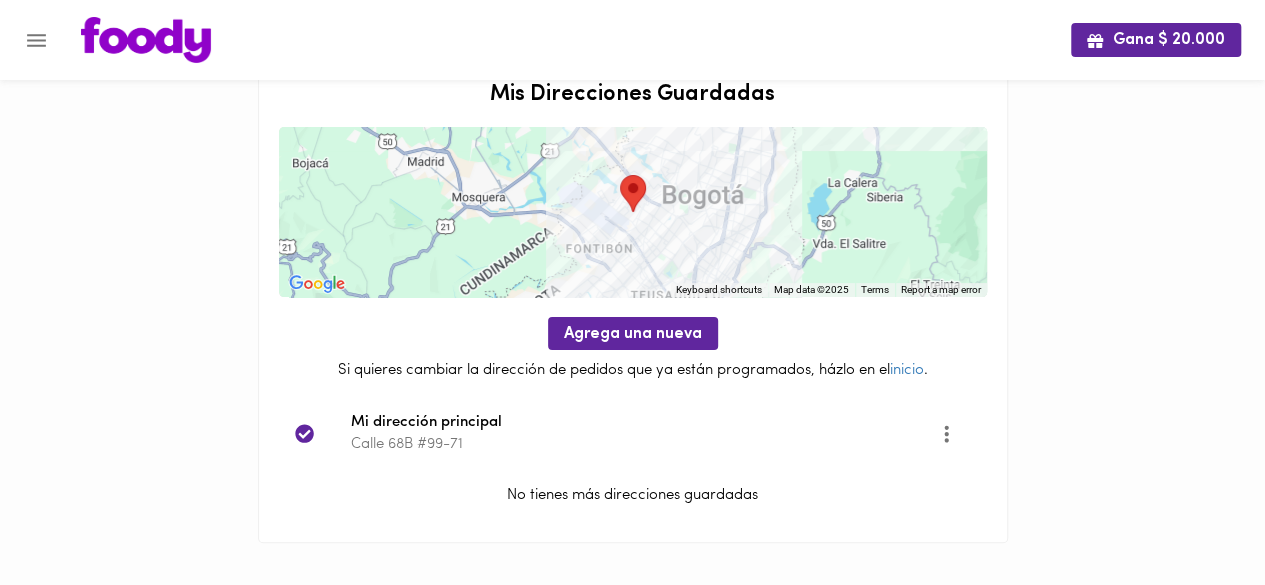 scroll, scrollTop: 51, scrollLeft: 0, axis: vertical 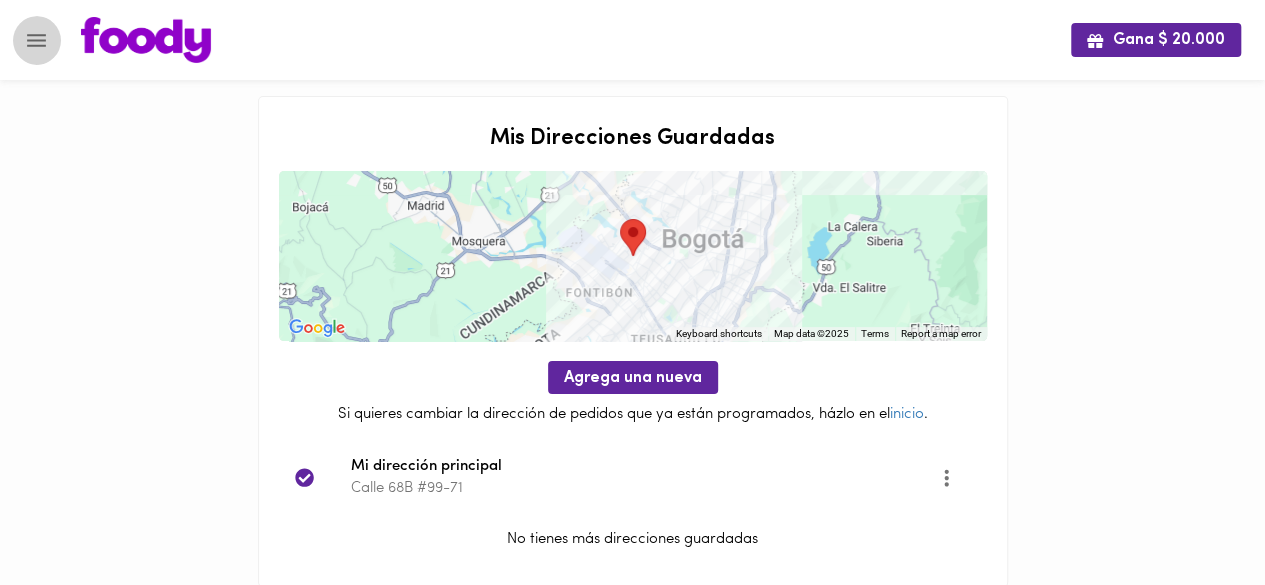 click 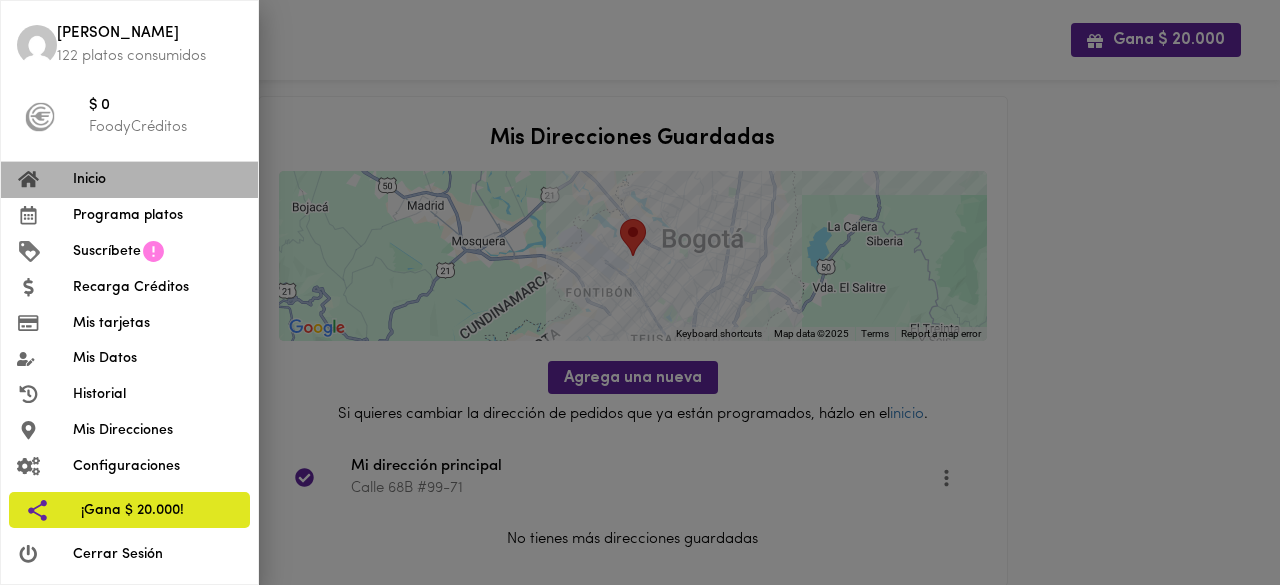 click on "Inicio" at bounding box center [157, 179] 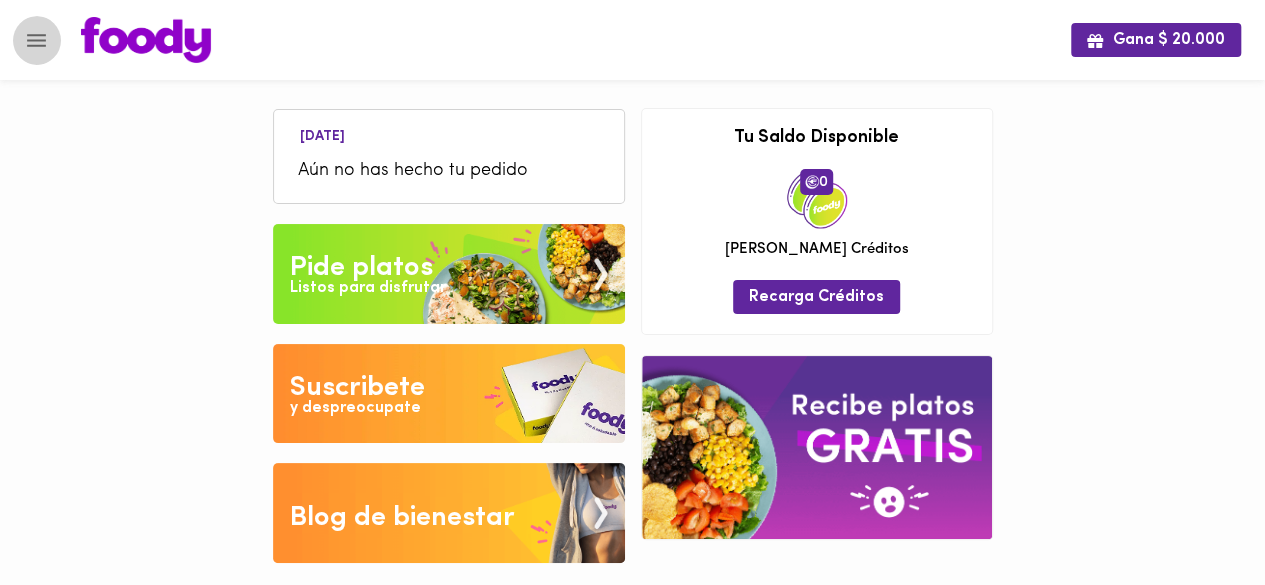 click 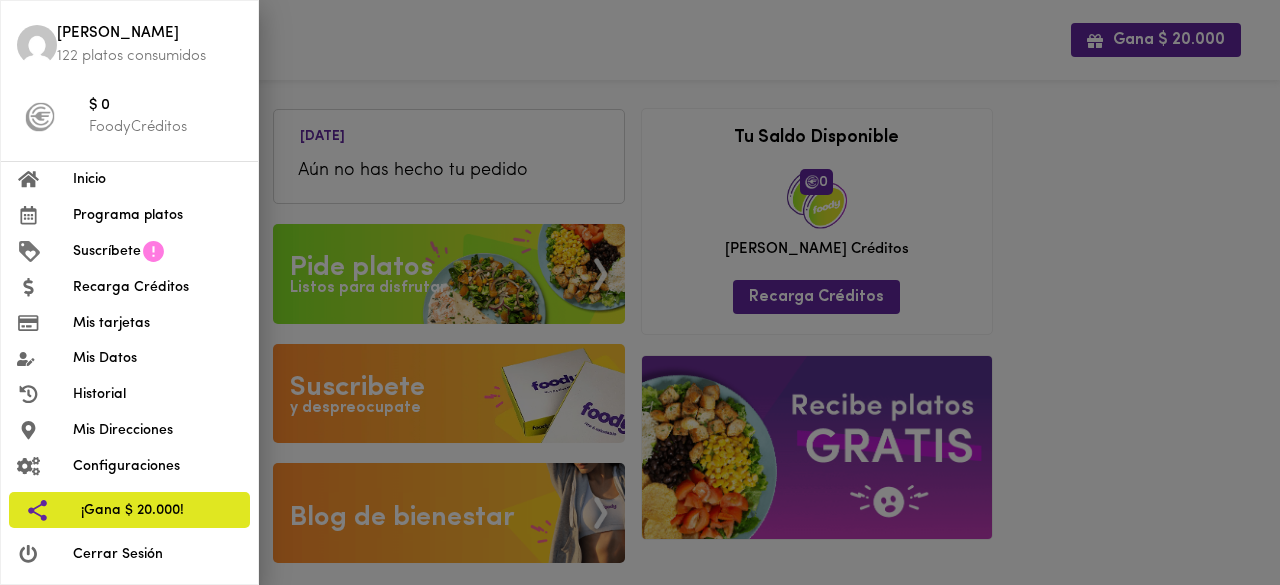 click at bounding box center (640, 292) 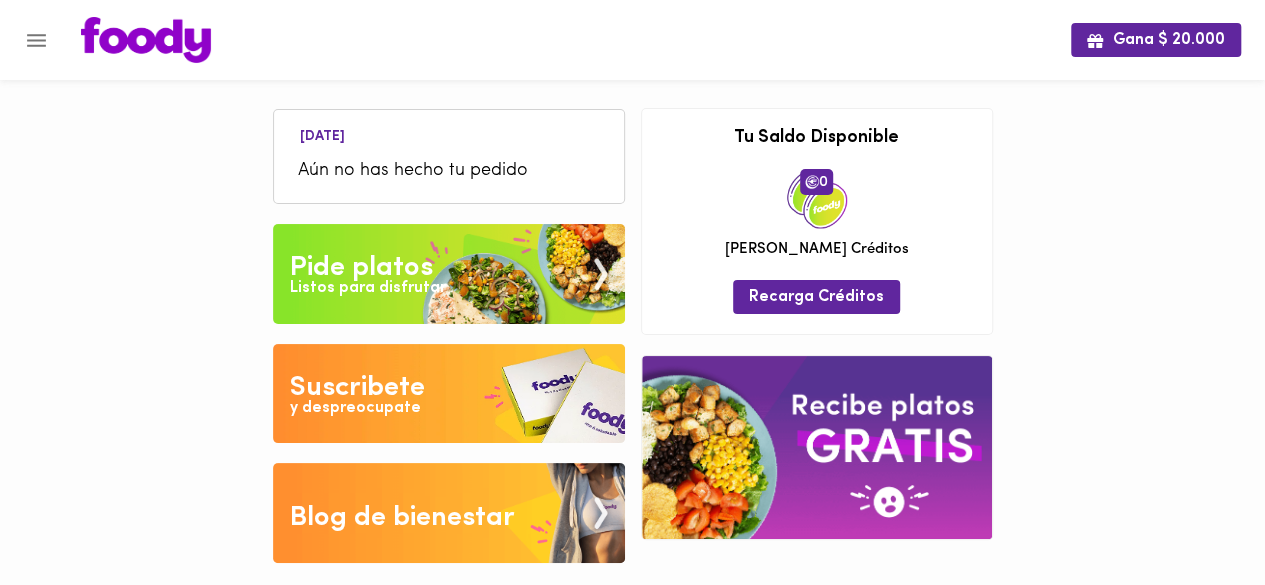 click on "y despreocupate" at bounding box center [355, 408] 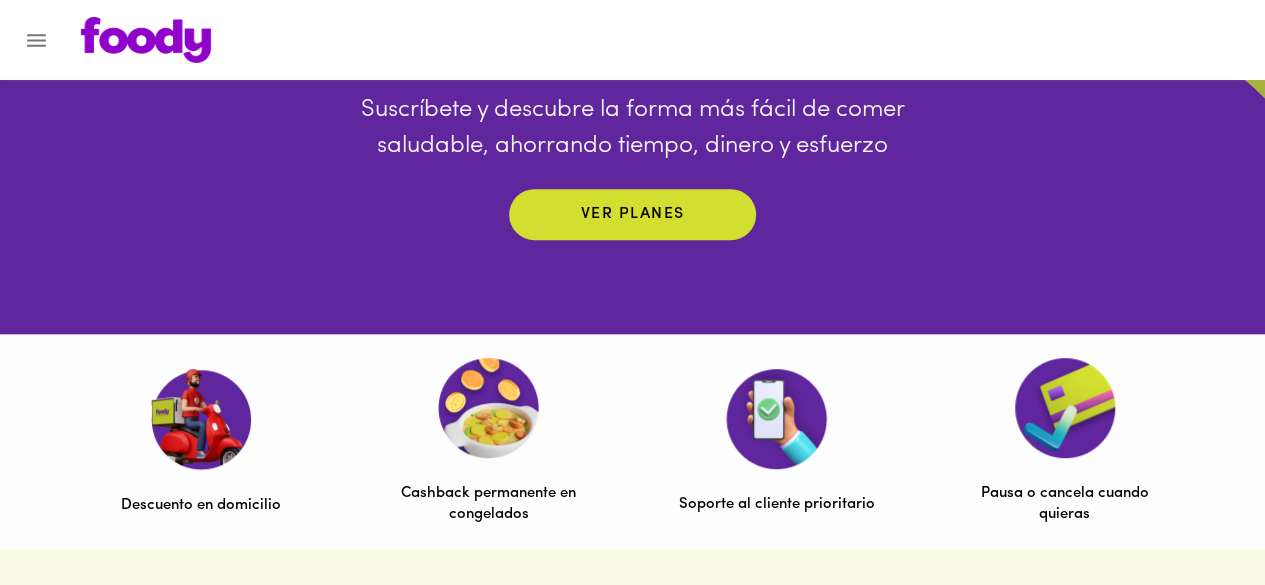 scroll, scrollTop: 400, scrollLeft: 0, axis: vertical 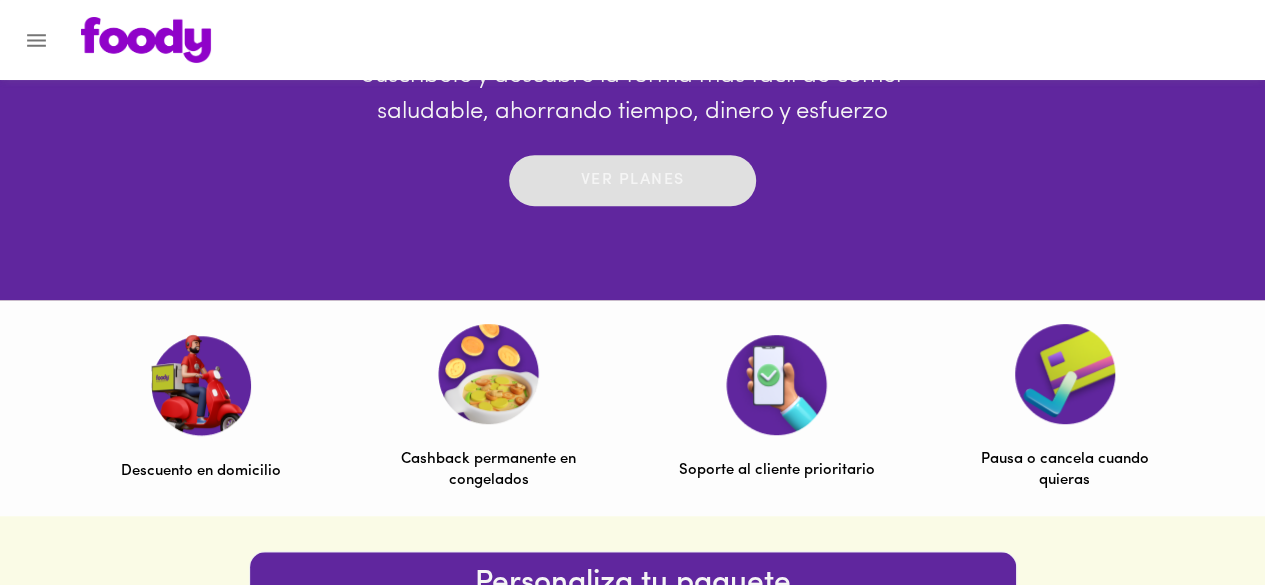 click on "Ver planes" at bounding box center [633, 180] 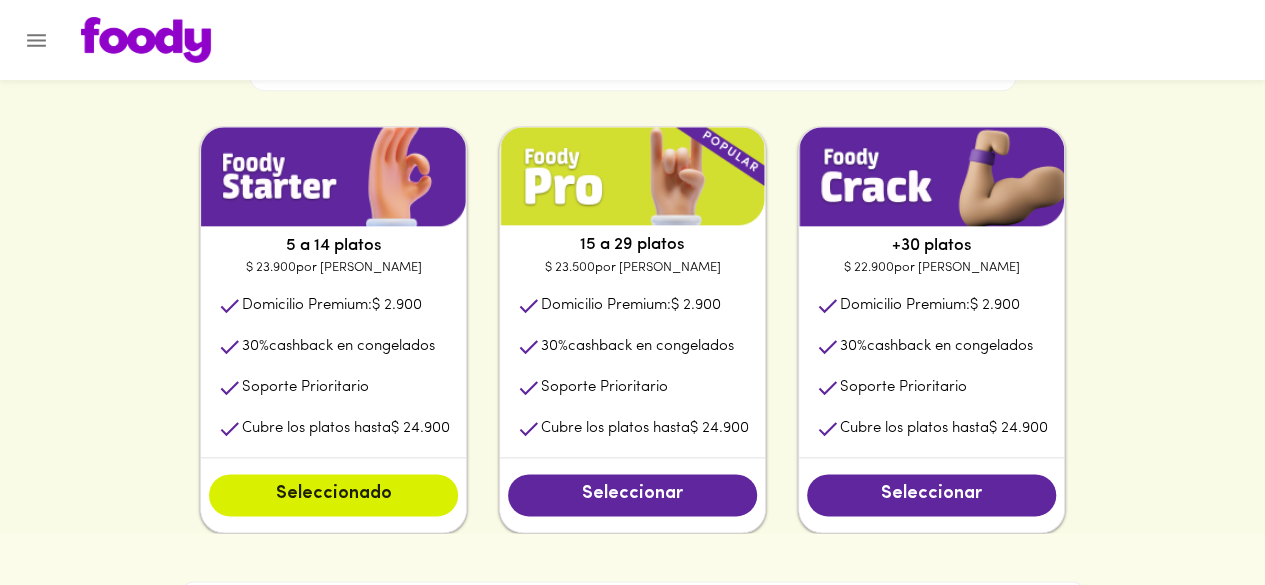 scroll, scrollTop: 1000, scrollLeft: 0, axis: vertical 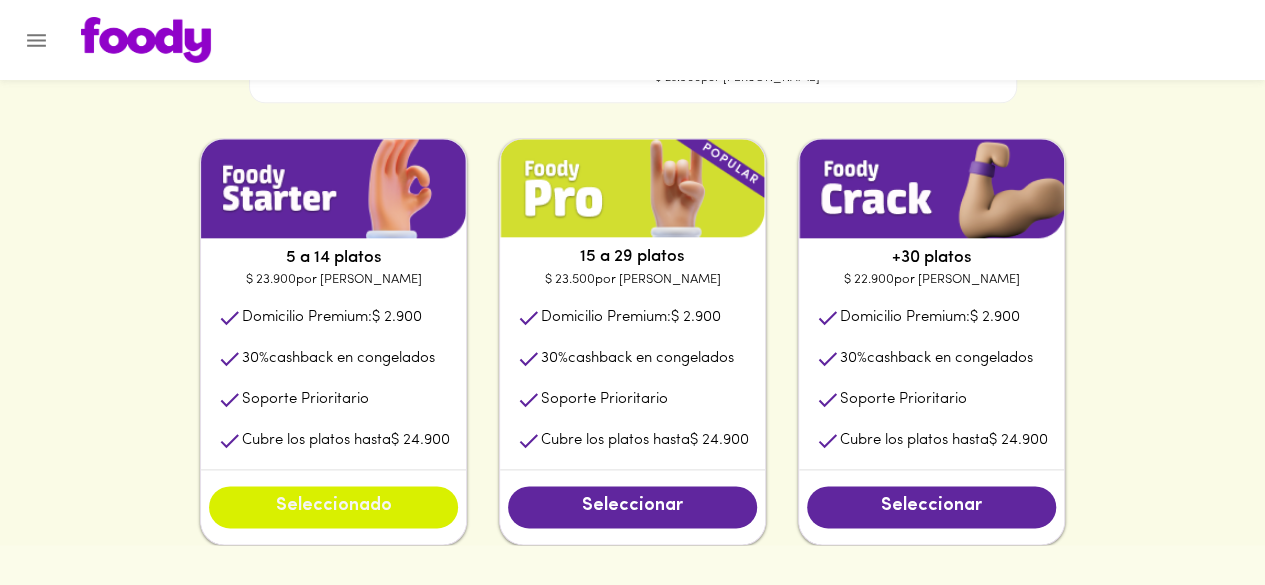 click on "Seleccionado" at bounding box center (333, 507) 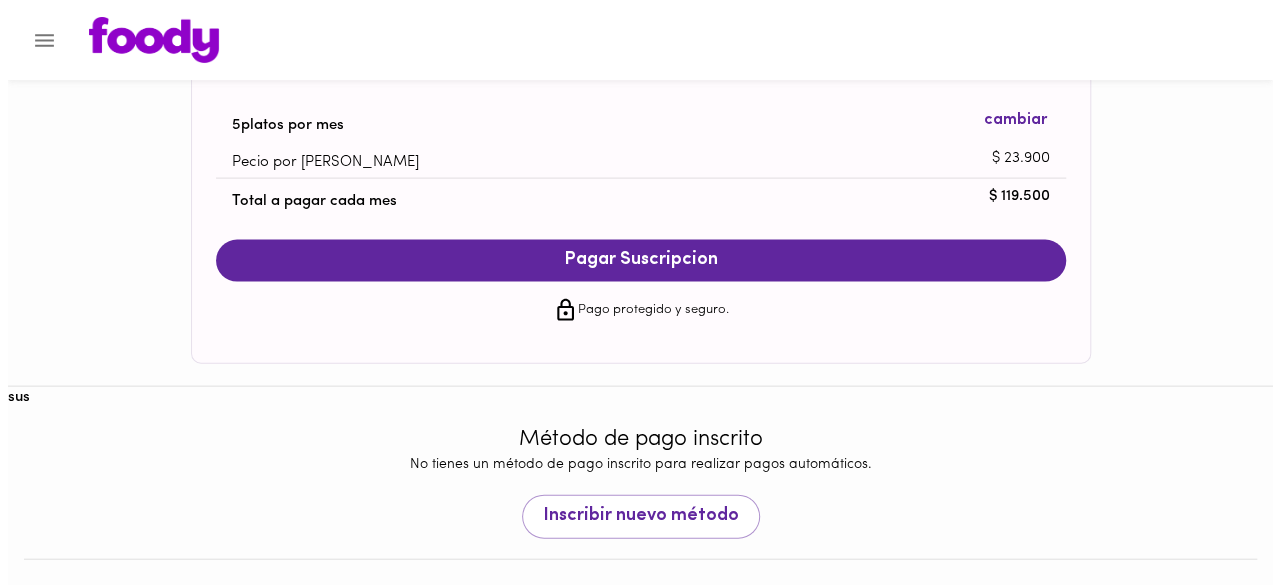 scroll, scrollTop: 2050, scrollLeft: 0, axis: vertical 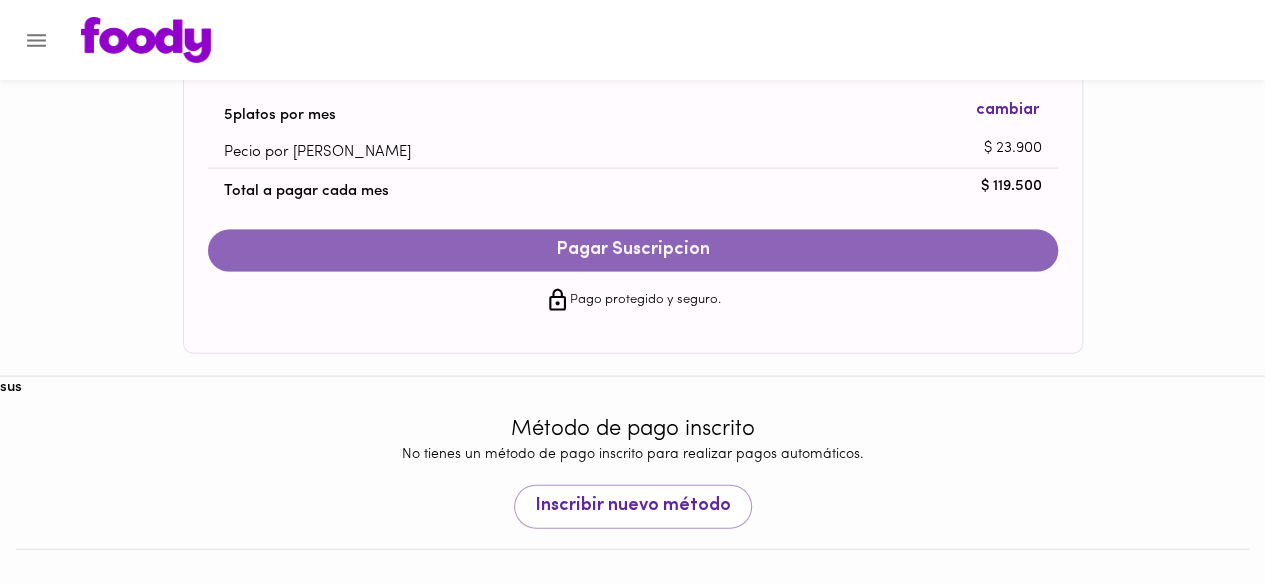 click on "Pagar Suscripcion" at bounding box center [633, 251] 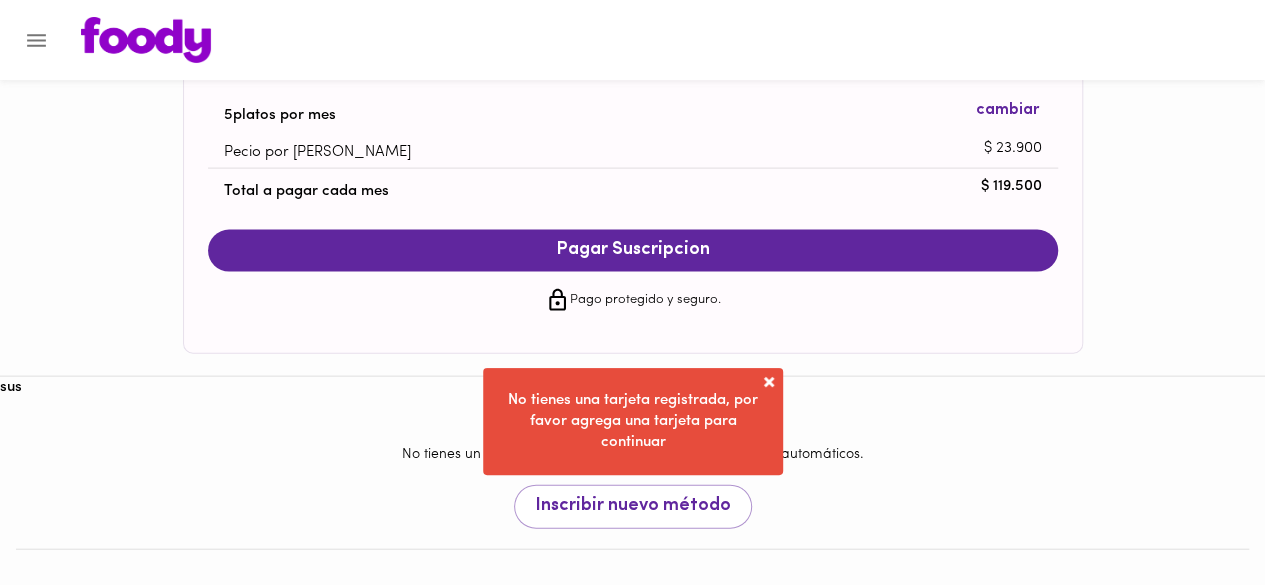 click on "No tienes una tarjeta registrada, por favor agrega una tarjeta para continuar" at bounding box center [633, 421] 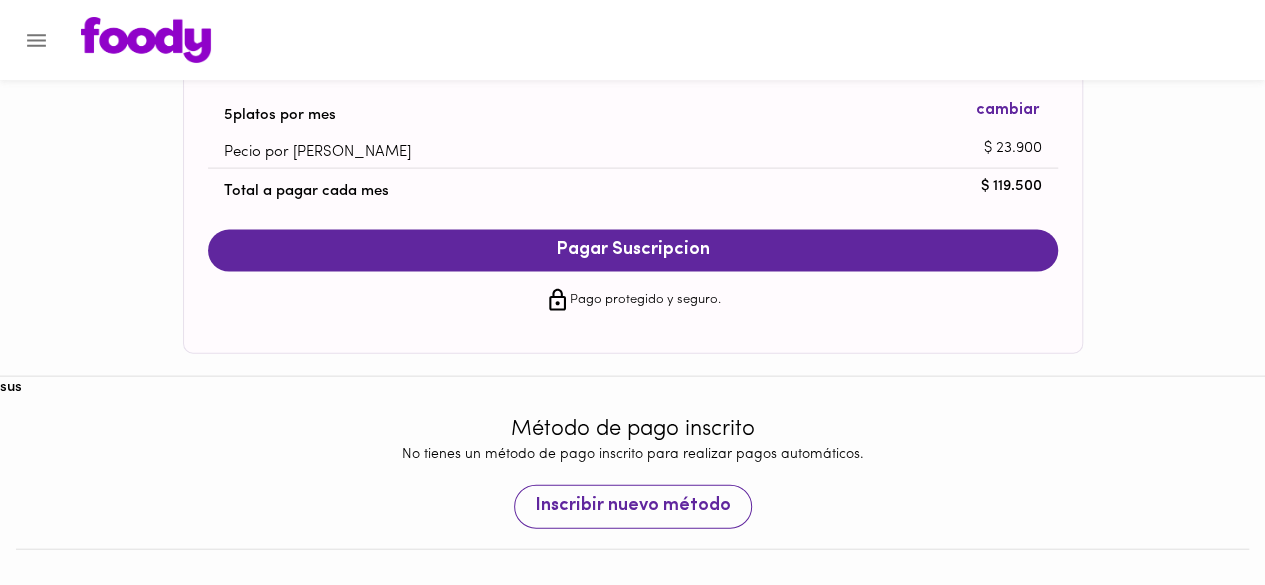 click on "Inscribir nuevo método" at bounding box center [633, 507] 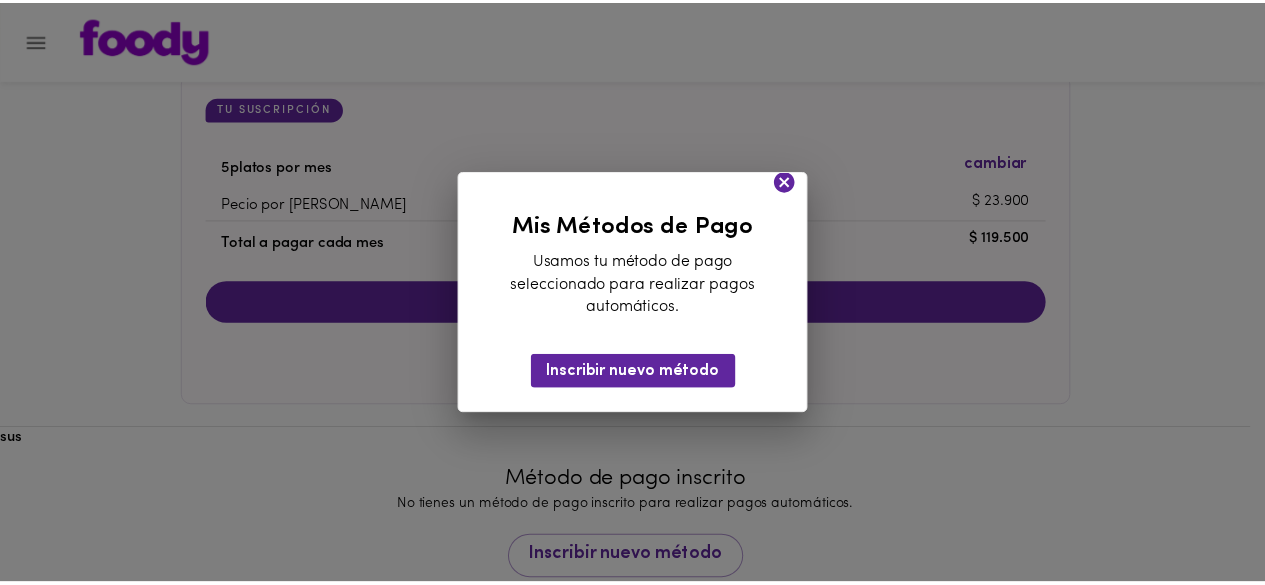 scroll, scrollTop: 2050, scrollLeft: 0, axis: vertical 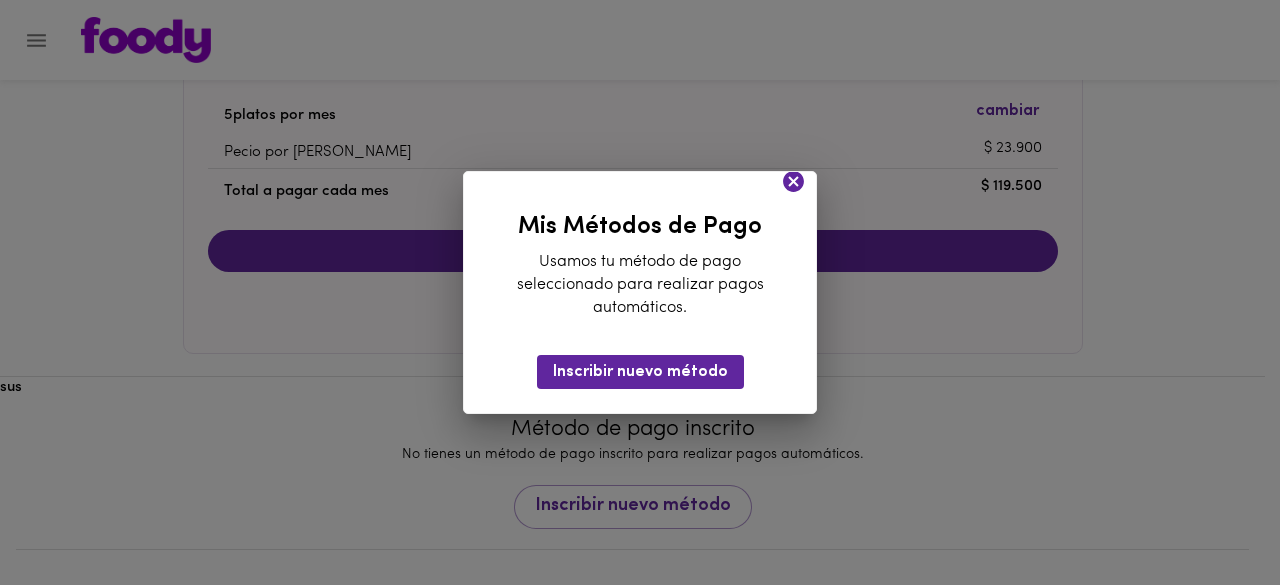 click 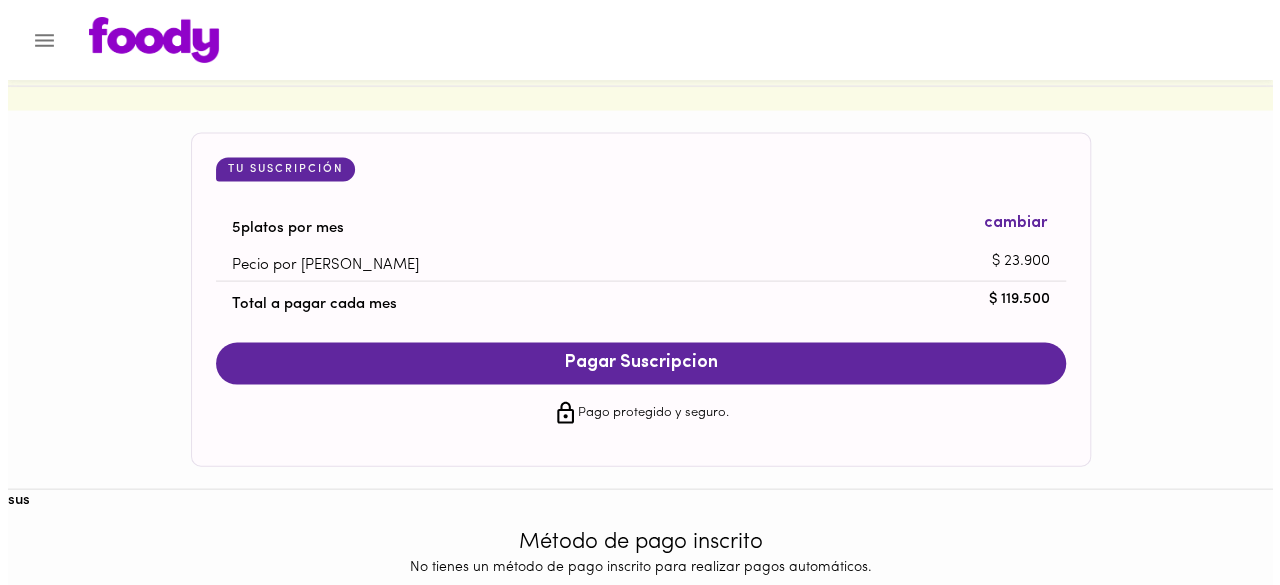 scroll, scrollTop: 2050, scrollLeft: 0, axis: vertical 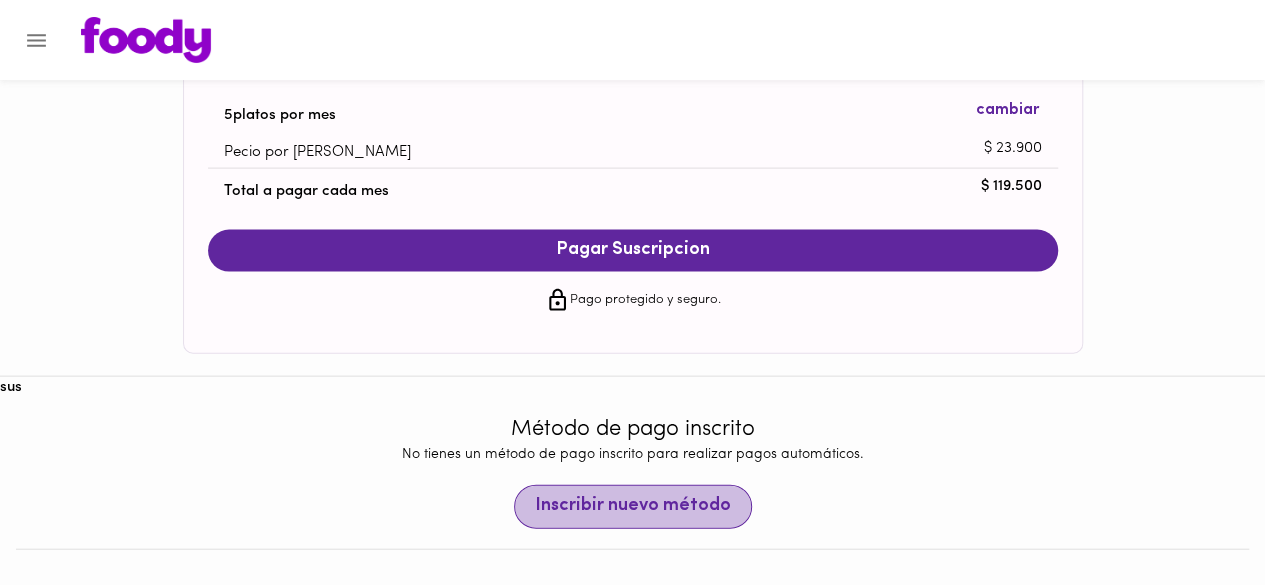 click on "Inscribir nuevo método" at bounding box center [633, 507] 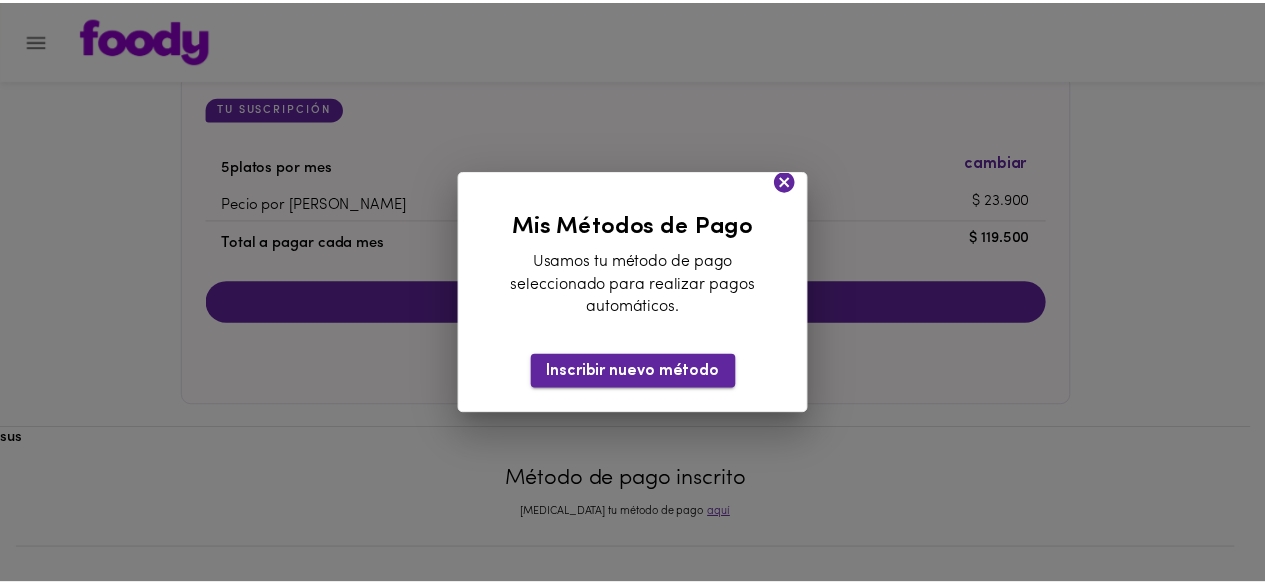 scroll, scrollTop: 2050, scrollLeft: 0, axis: vertical 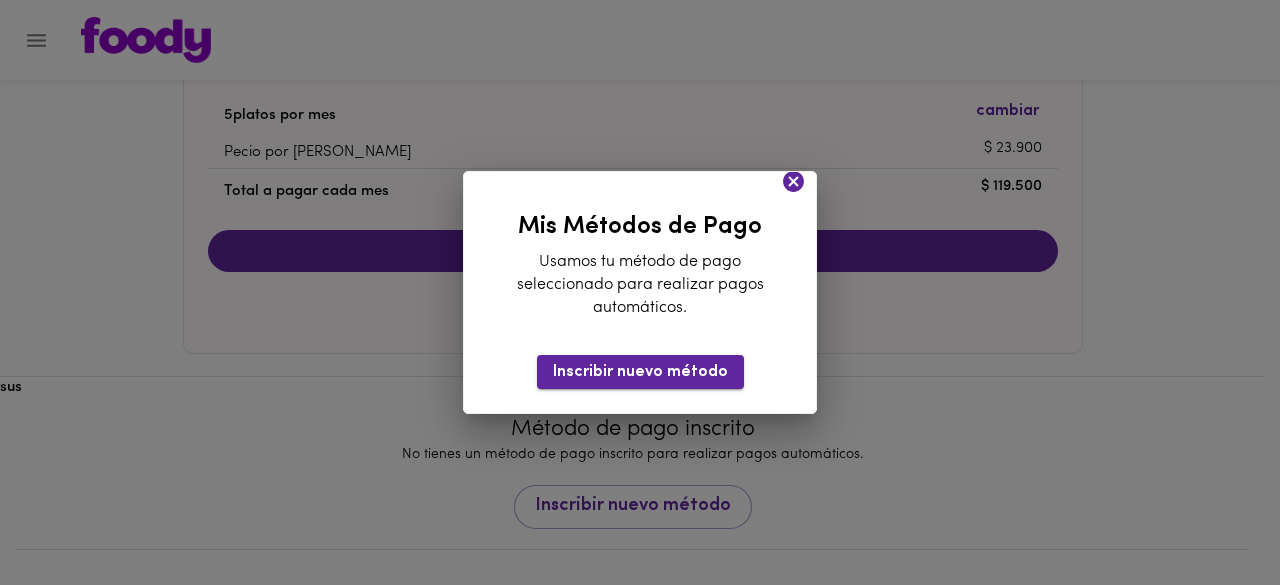 click on "Inscribir nuevo método" at bounding box center [640, 372] 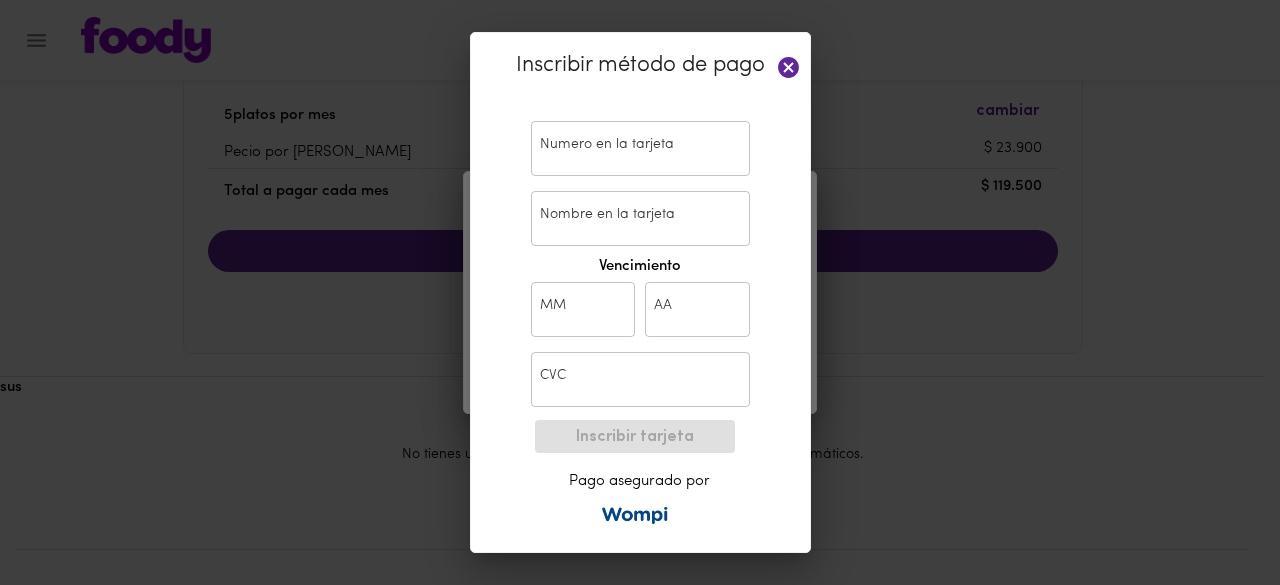 click on "AA AA" at bounding box center [697, 309] 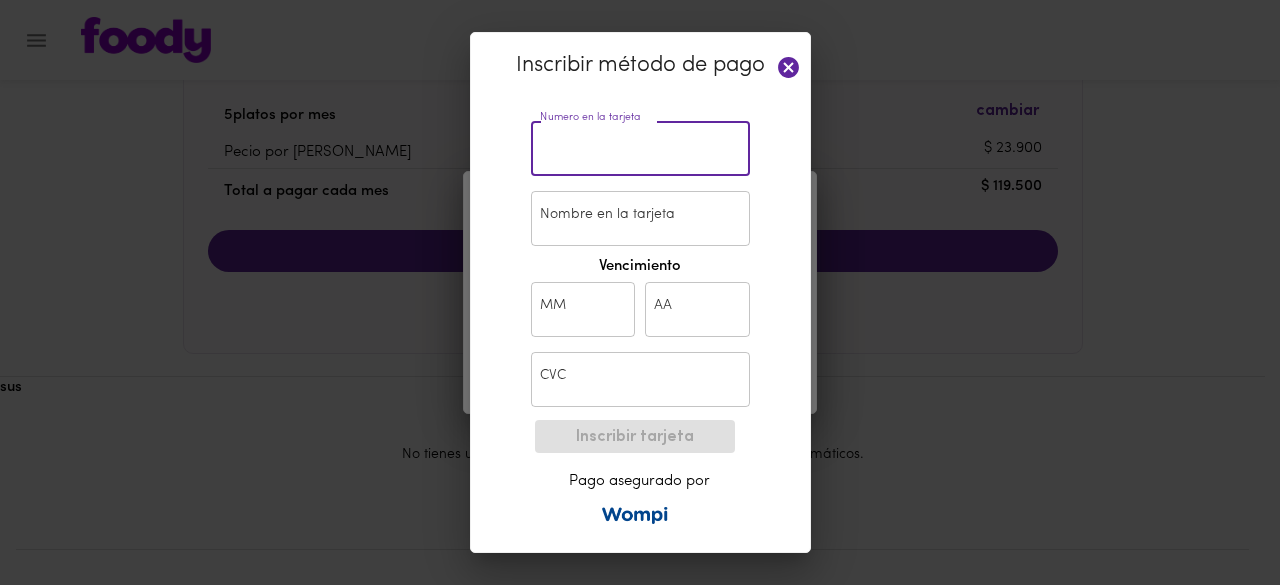 click at bounding box center (640, 148) 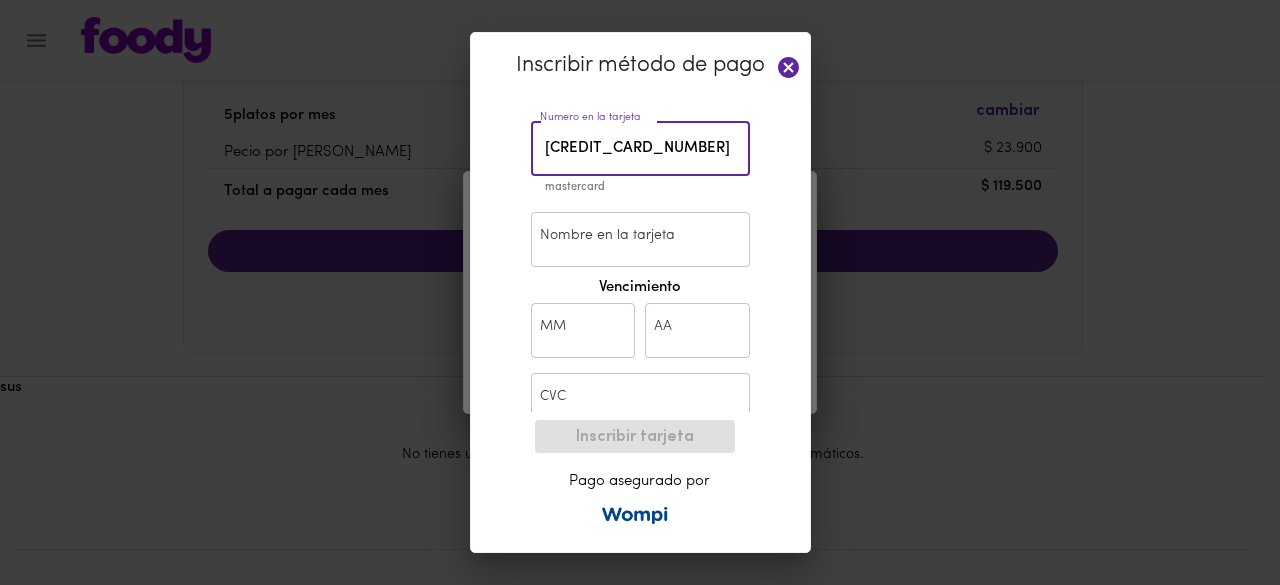 type on "[CREDIT_CARD_NUMBER]" 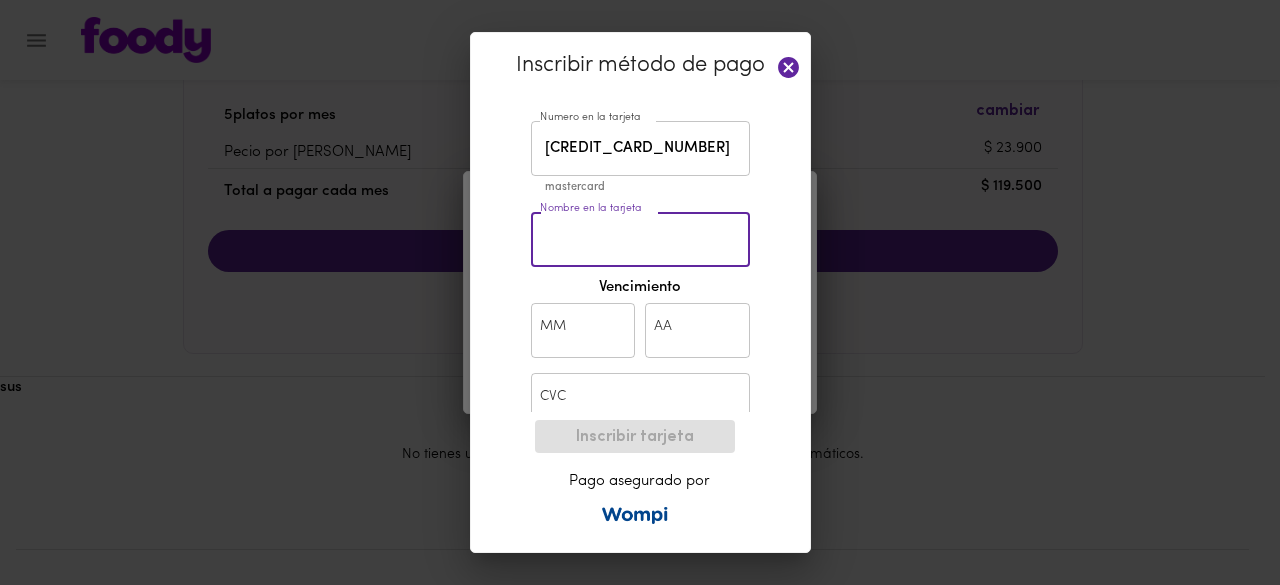 type on "c" 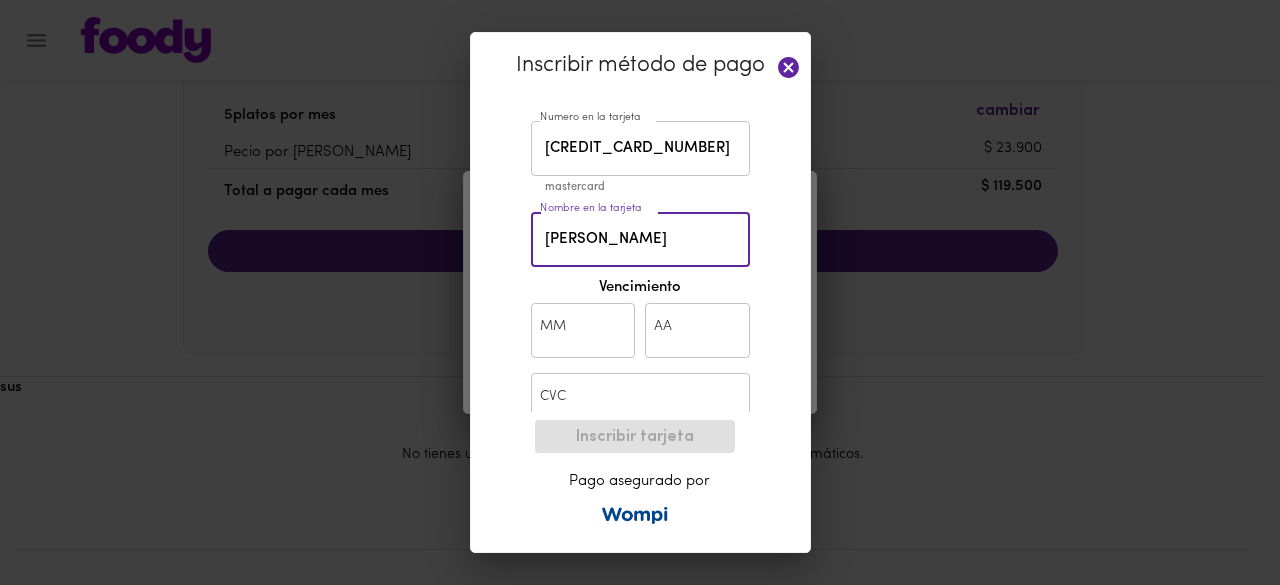 type on "[PERSON_NAME]" 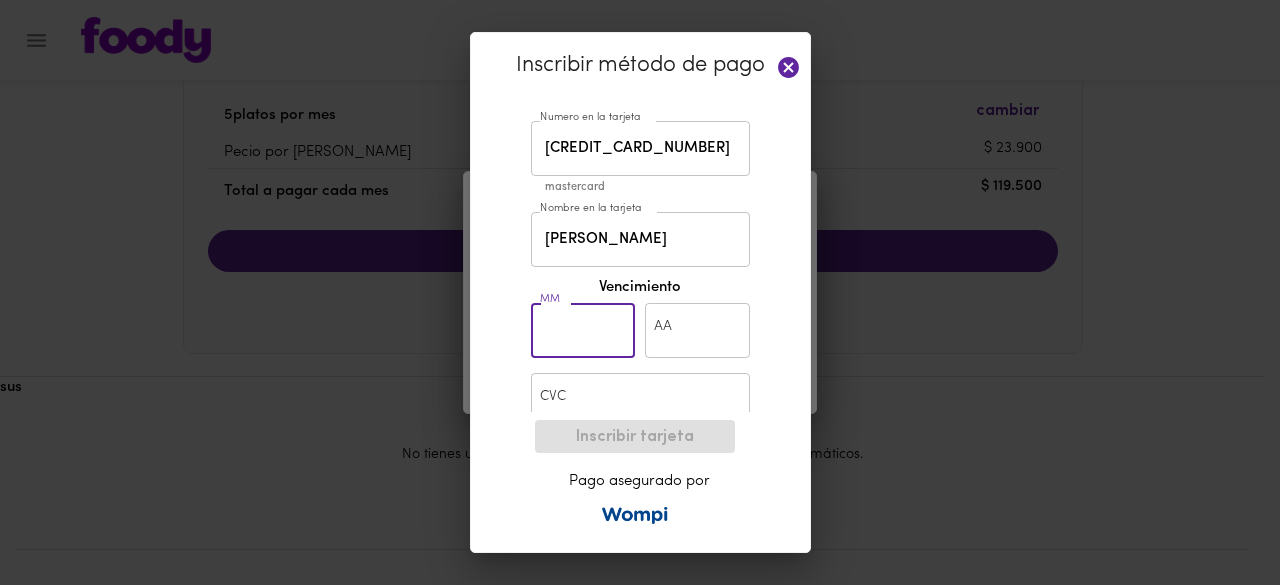 click at bounding box center (583, 330) 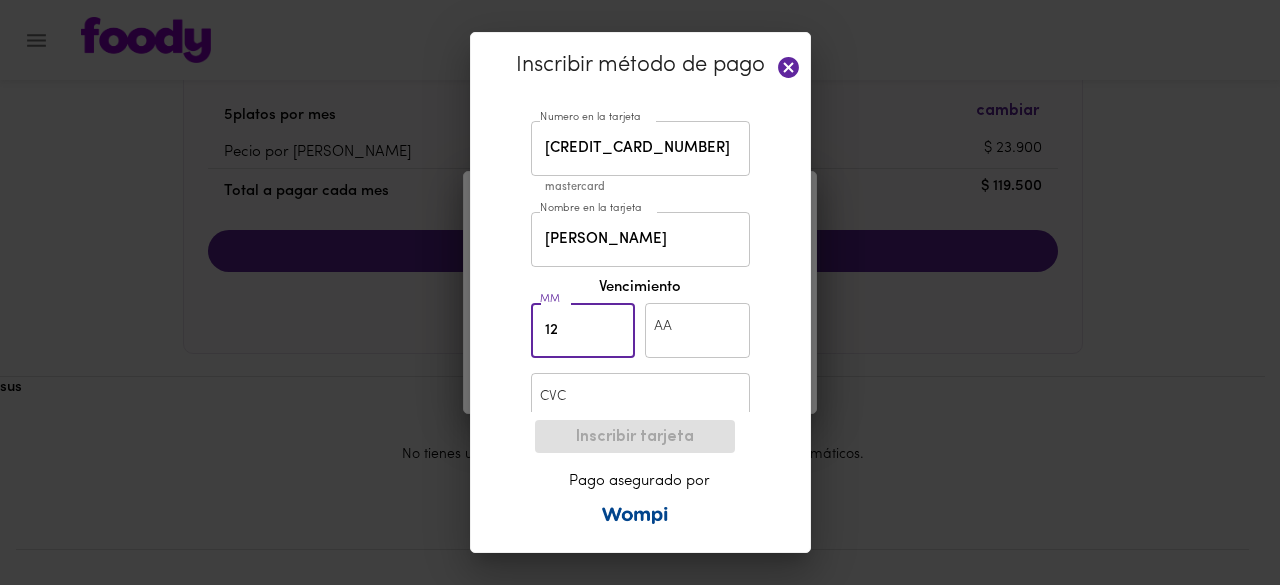 type on "12" 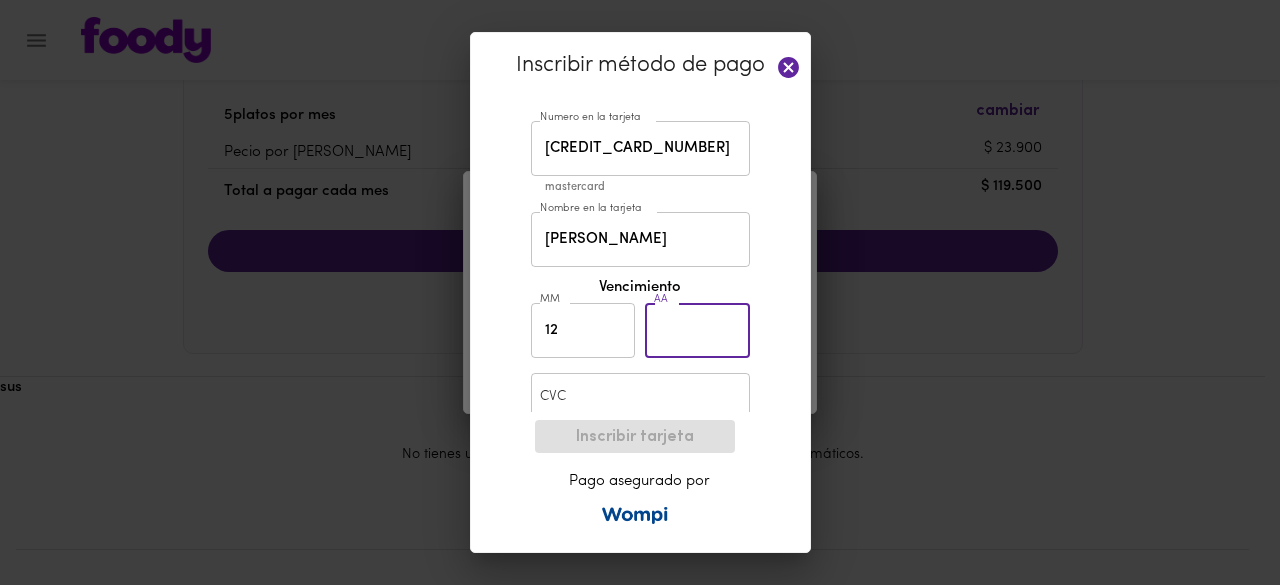 click at bounding box center (697, 330) 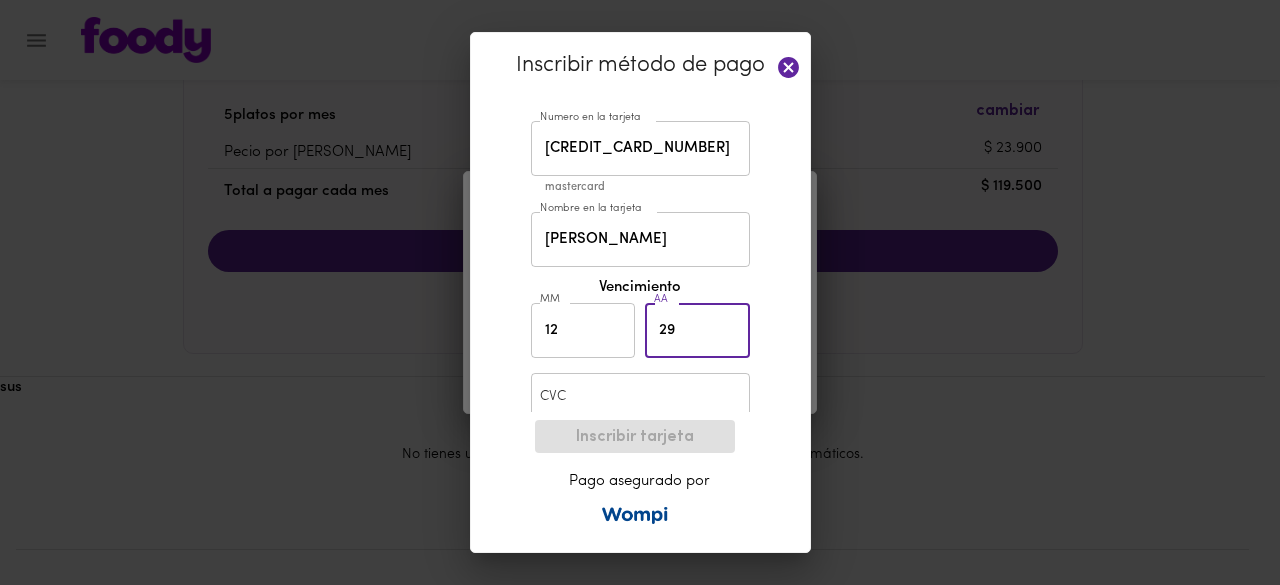 type on "29" 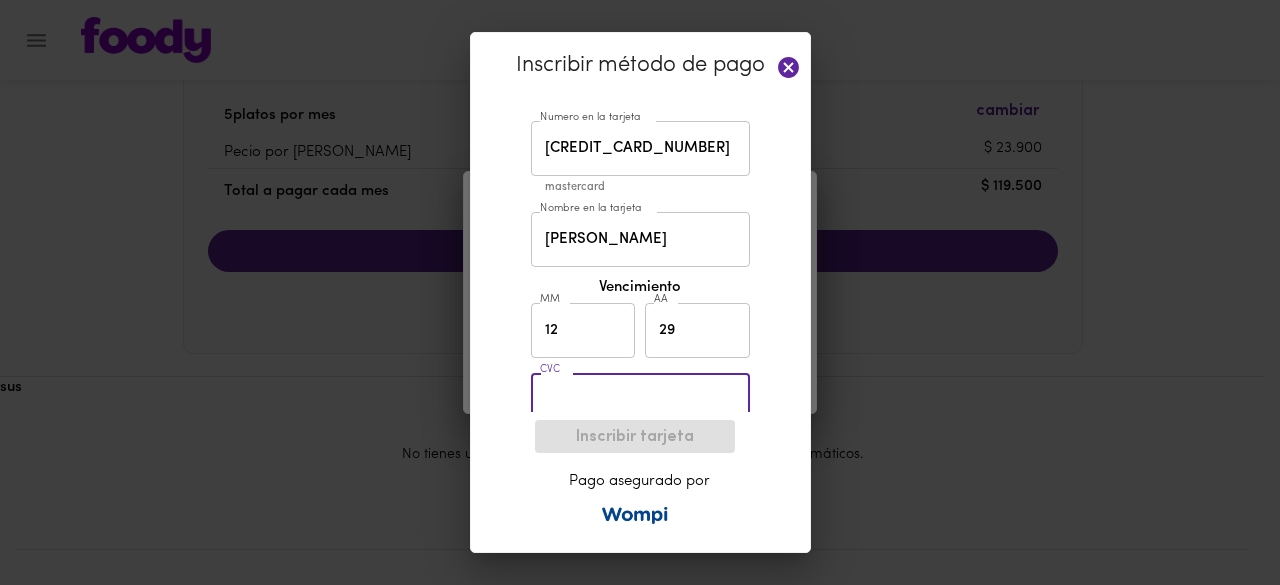 click at bounding box center [640, 400] 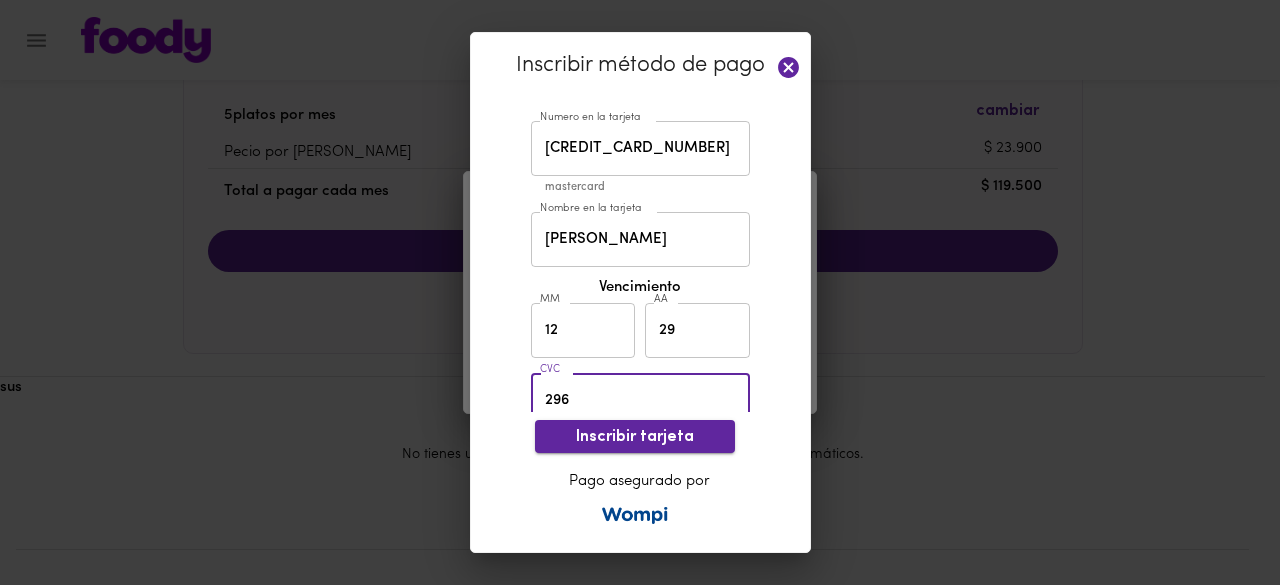 type on "296" 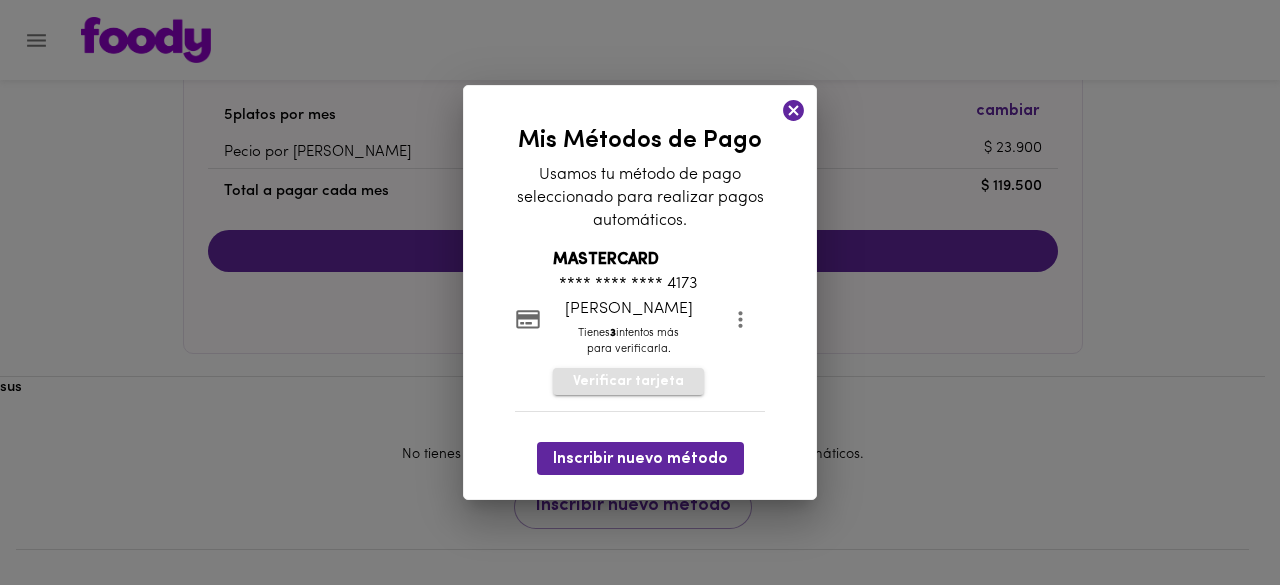 click on "Verificar tarjeta" at bounding box center (628, 382) 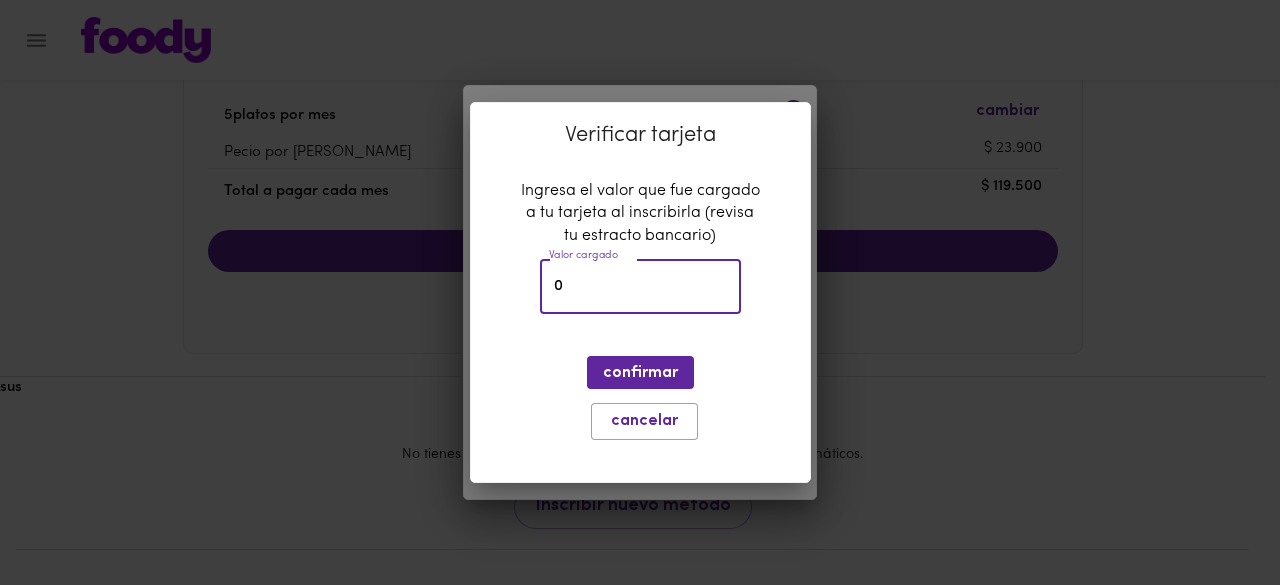 click on "0" at bounding box center [640, 286] 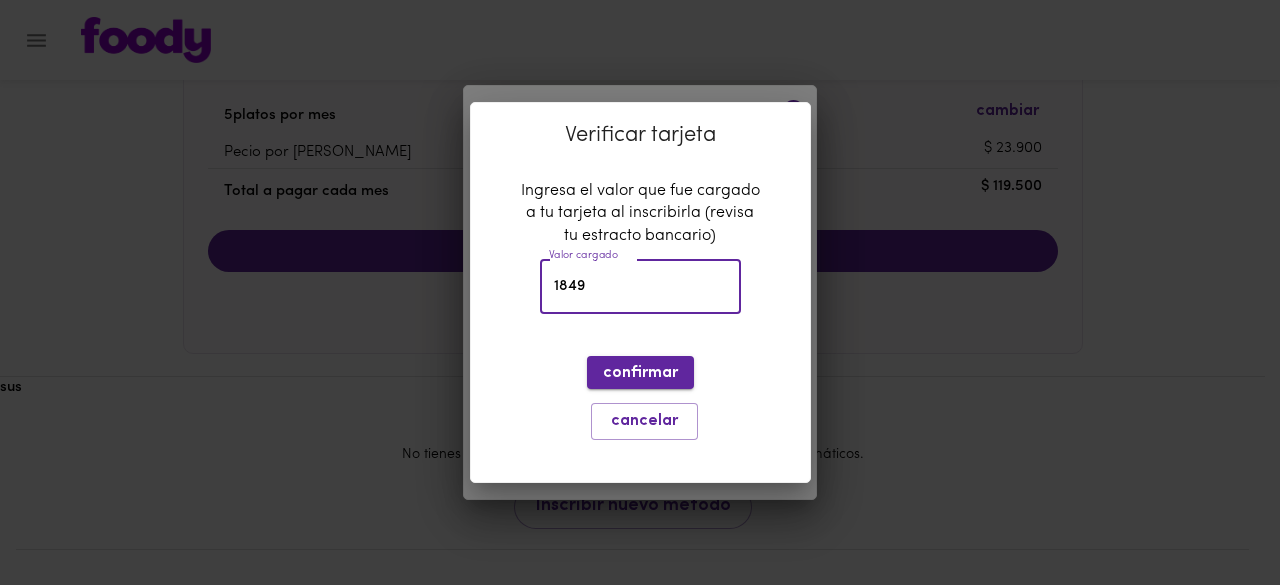 type on "1849" 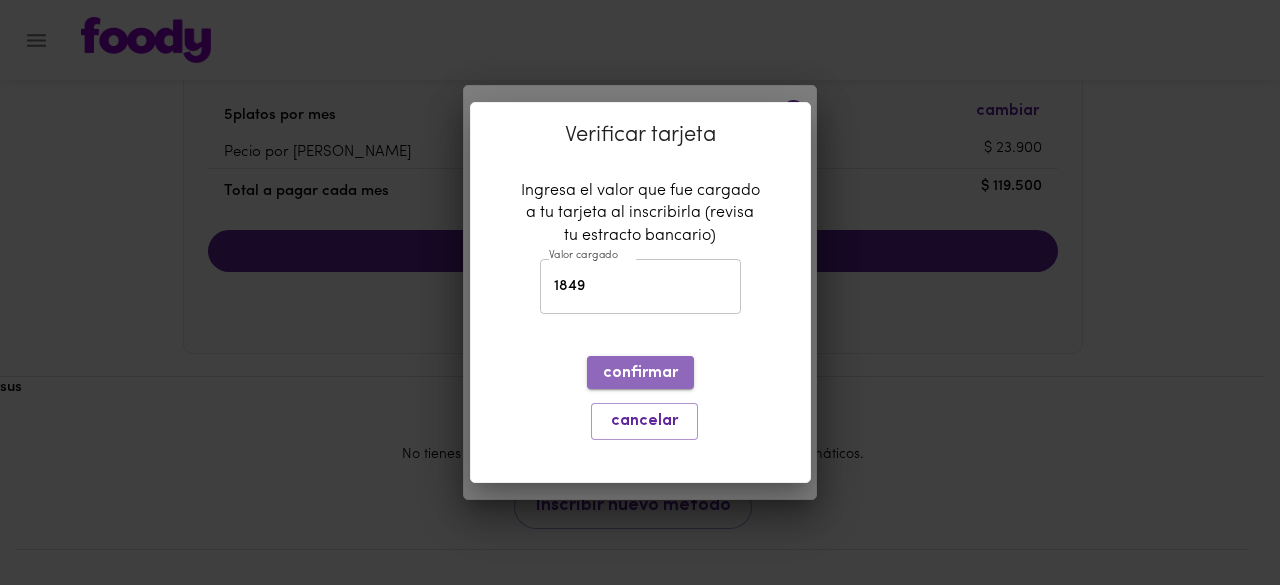 click on "confirmar" at bounding box center (640, 373) 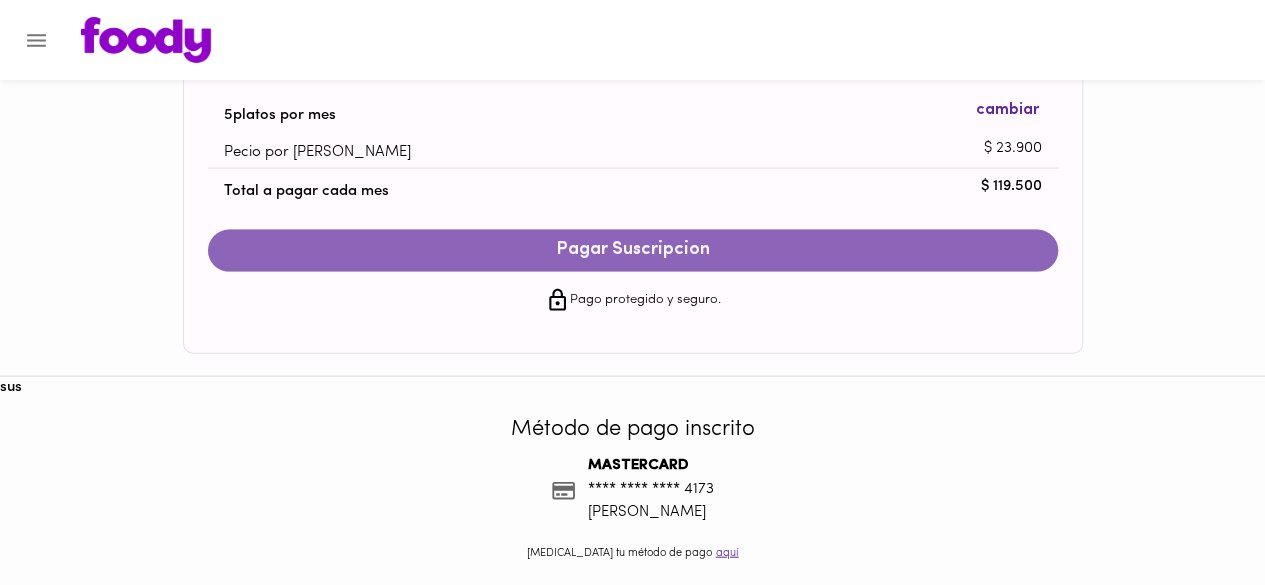click on "Pagar Suscripcion" at bounding box center (633, 251) 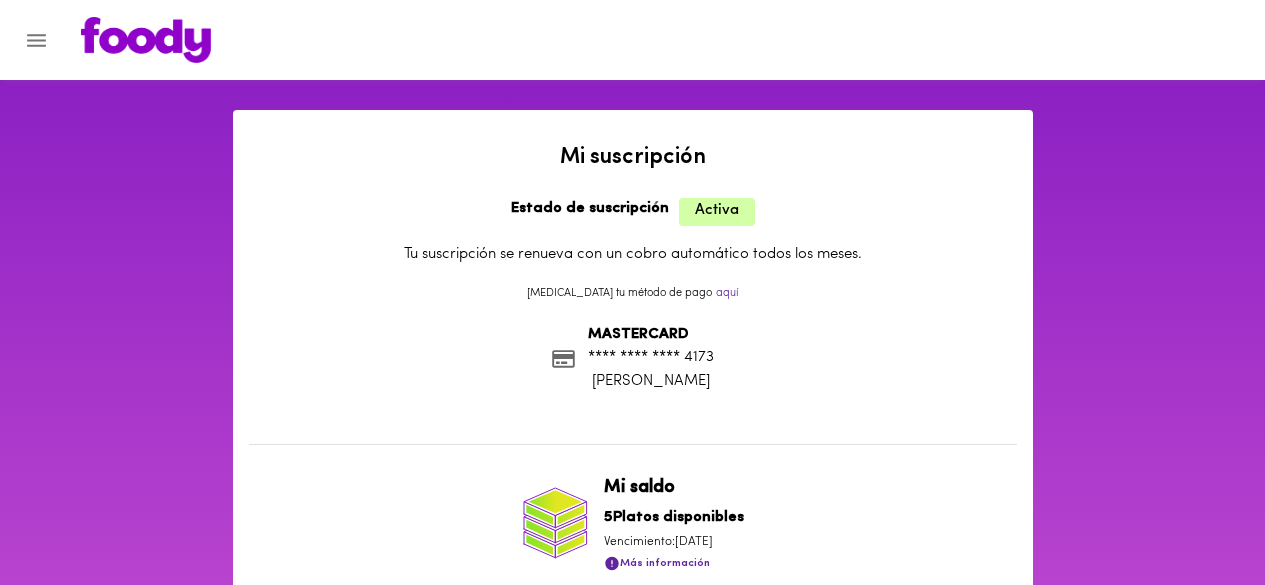 scroll, scrollTop: 0, scrollLeft: 0, axis: both 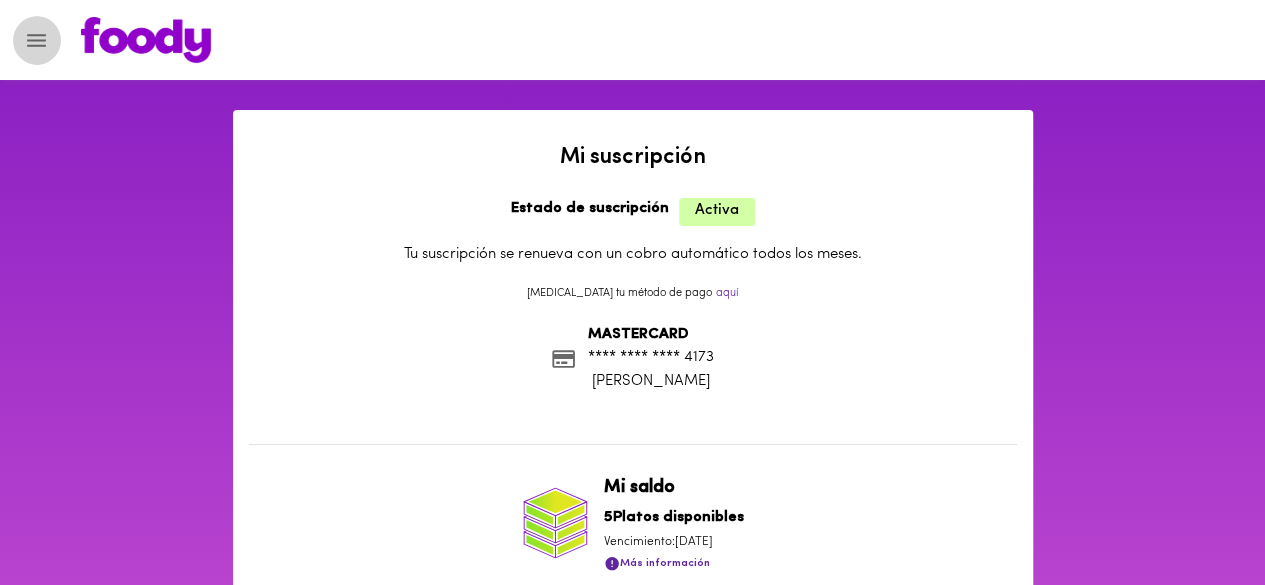 click 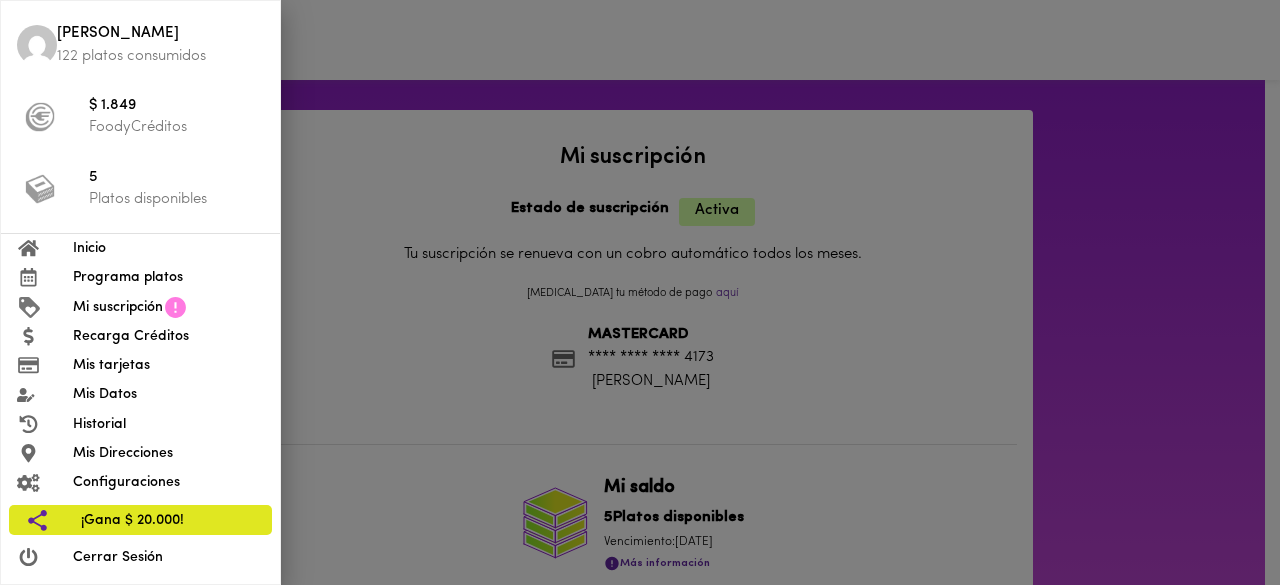 click at bounding box center (40, 189) 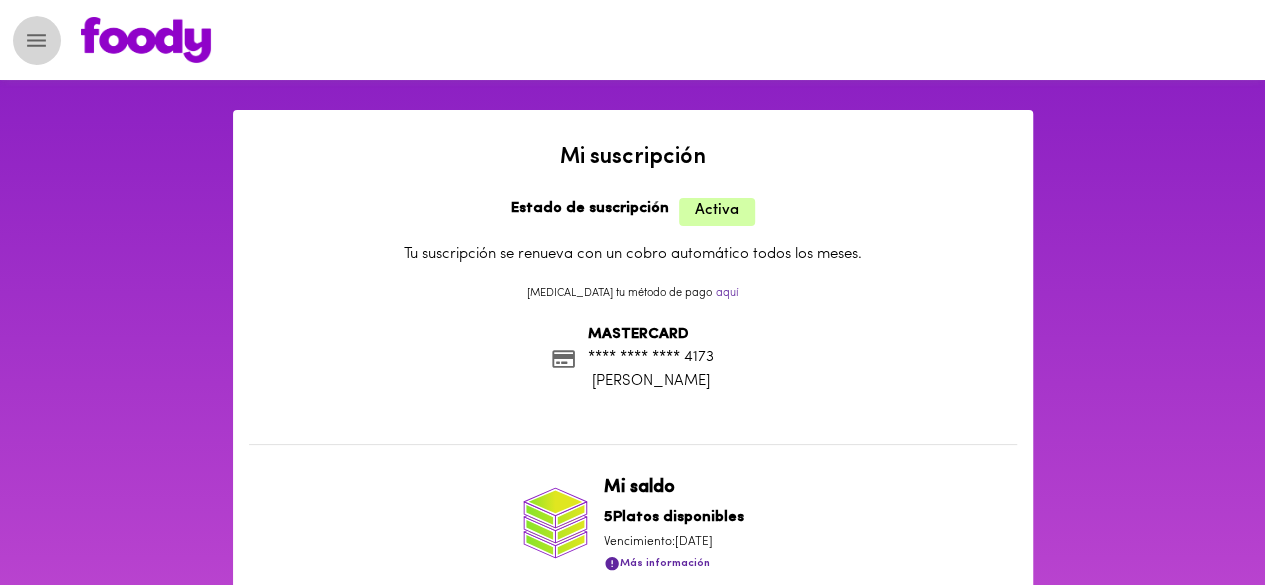 click 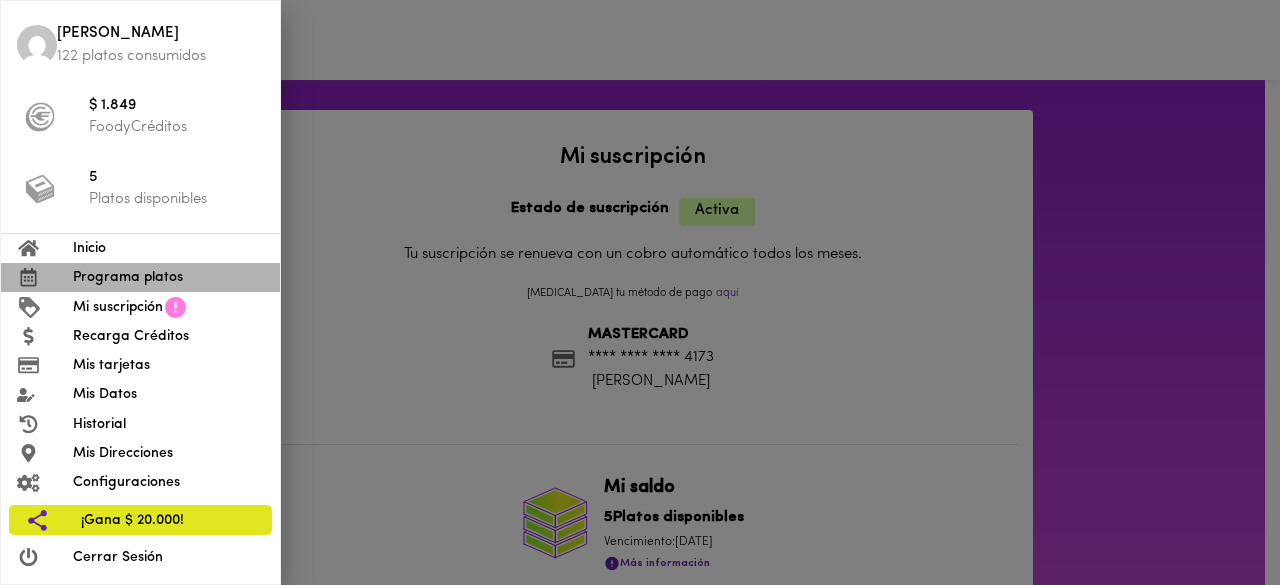 click on "Programa platos" at bounding box center (168, 277) 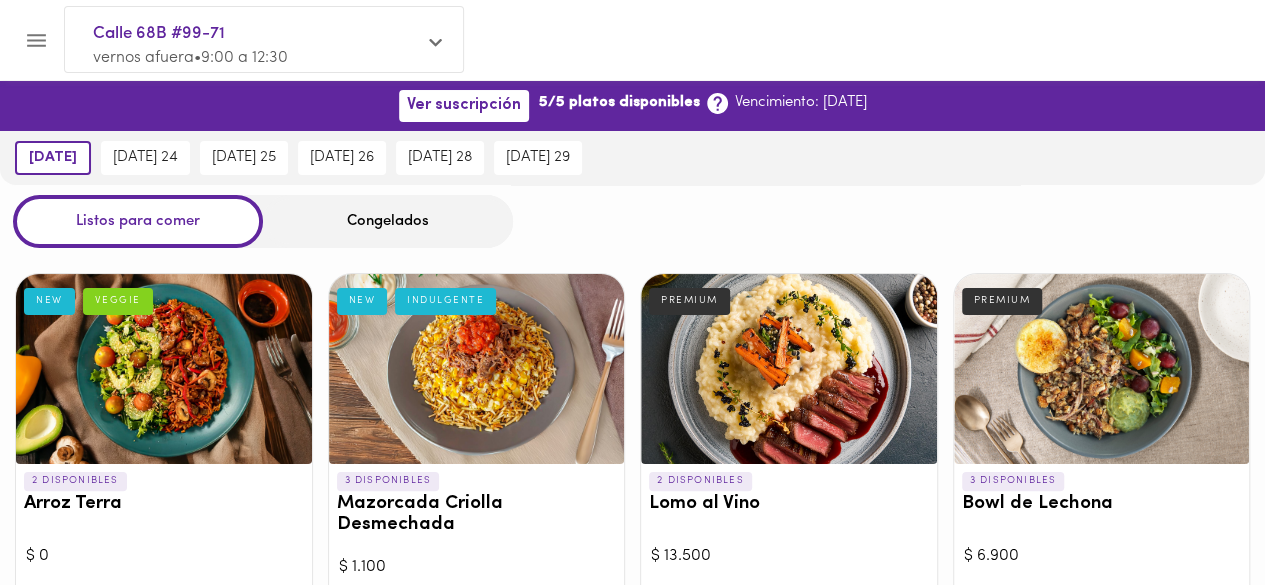 click at bounding box center [1102, 369] 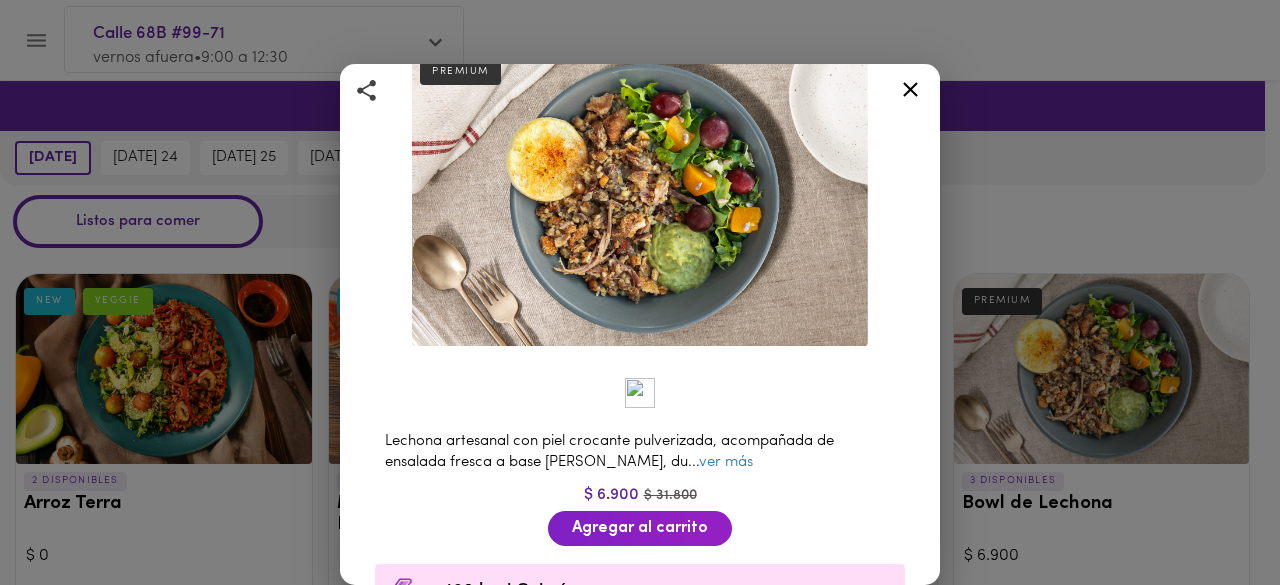 scroll, scrollTop: 160, scrollLeft: 0, axis: vertical 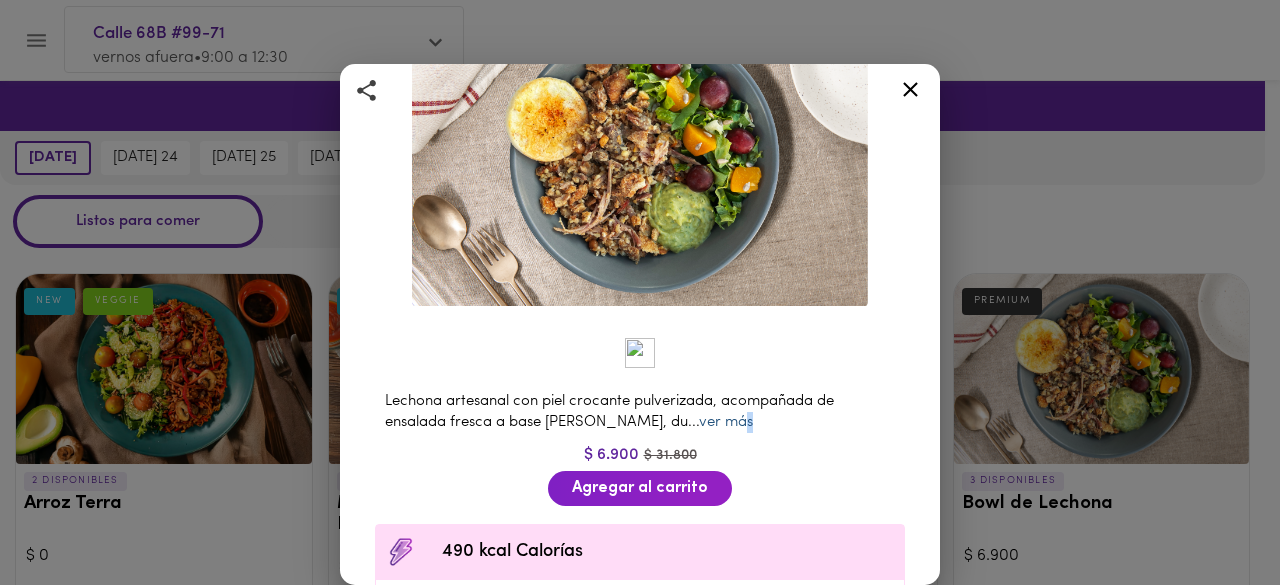 drag, startPoint x: 708, startPoint y: 425, endPoint x: 702, endPoint y: 415, distance: 11.661903 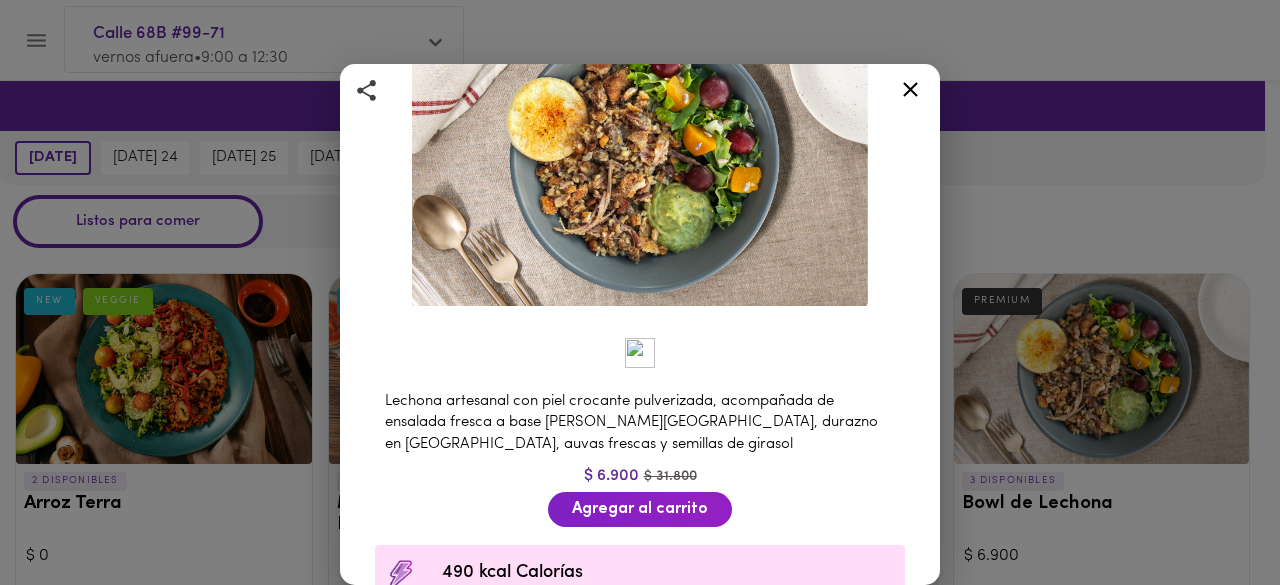 click on "Lechona artesanal con piel crocante pulverizada, acompañada de ensalada fresca a base de lechuga, durazno en almibar, auvas frescas y semillas de girasol" at bounding box center (640, 423) 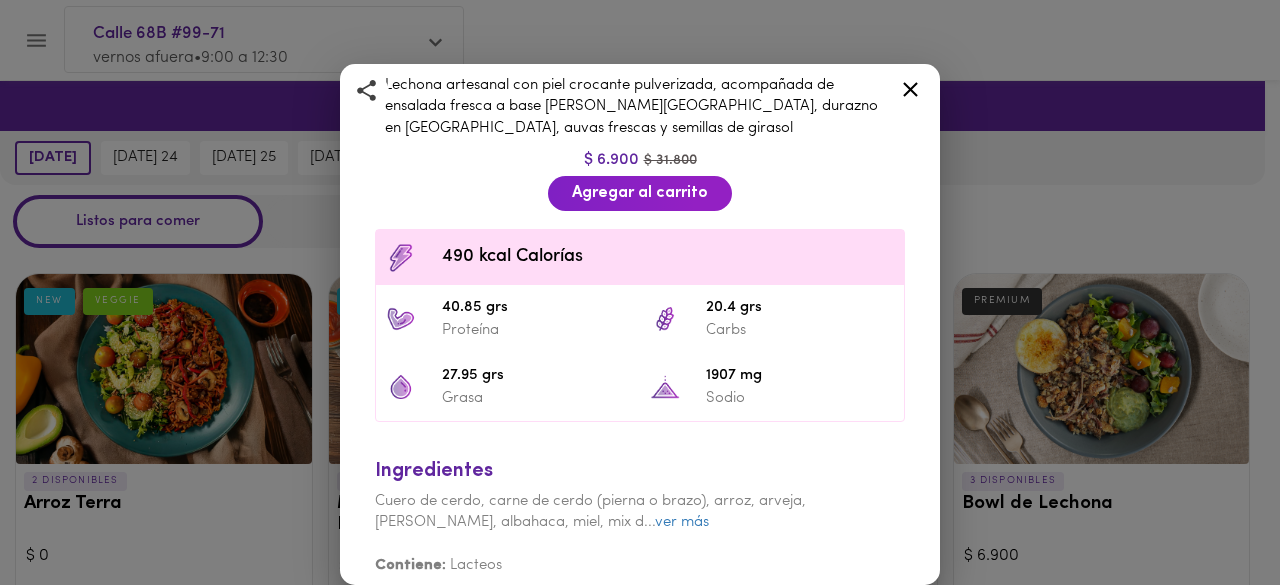 scroll, scrollTop: 480, scrollLeft: 0, axis: vertical 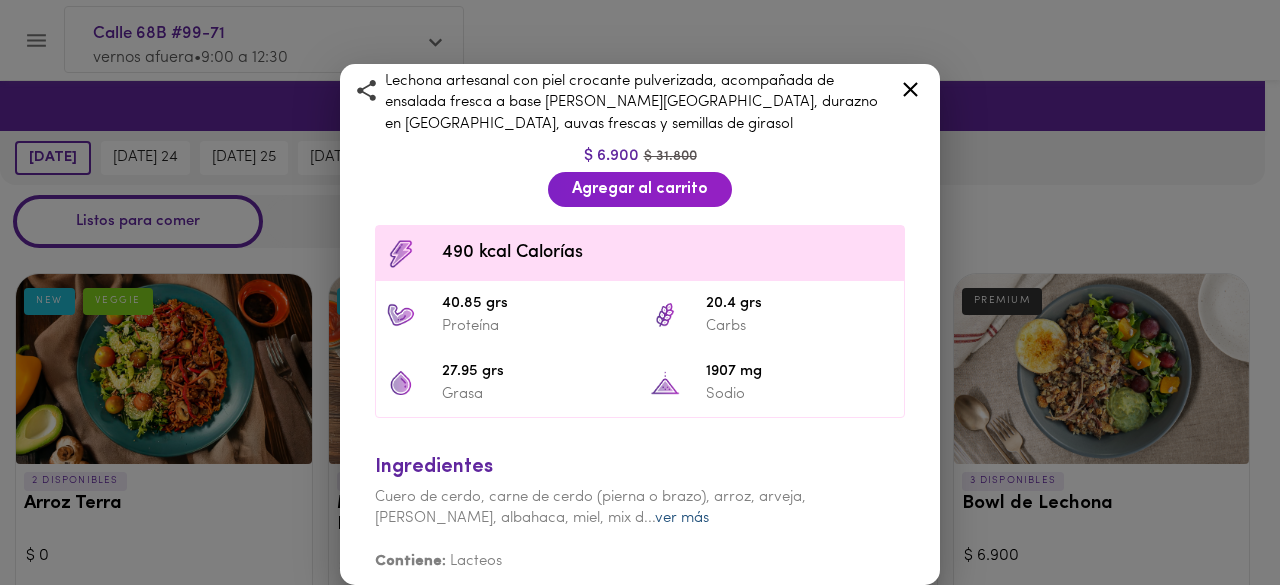 click on "ver más" at bounding box center [682, 518] 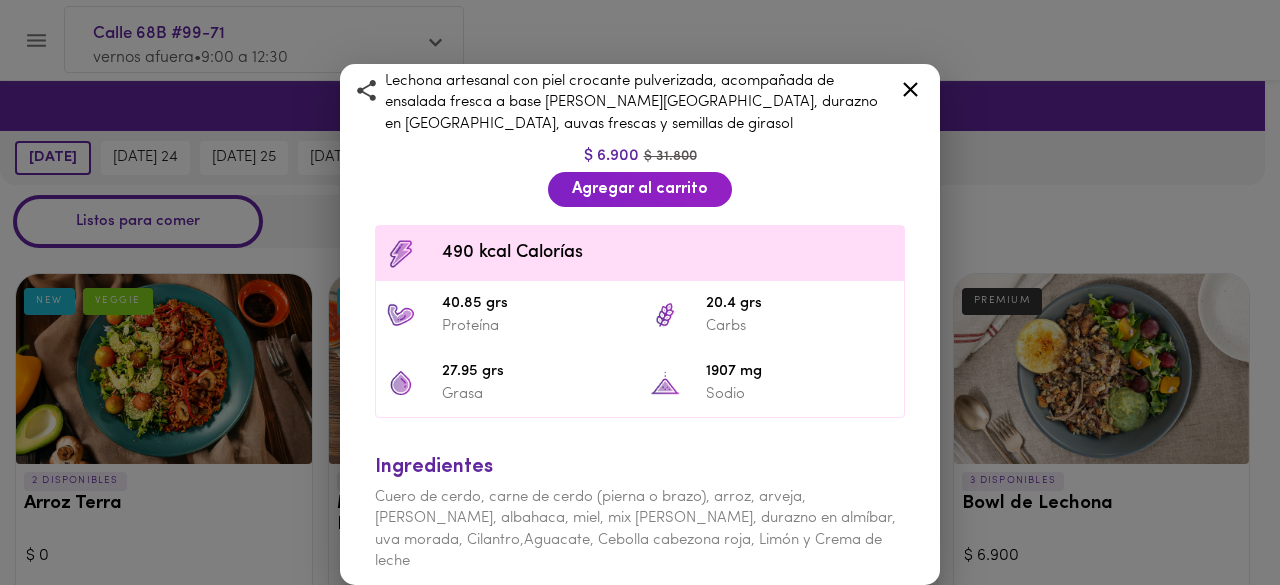 scroll, scrollTop: 504, scrollLeft: 0, axis: vertical 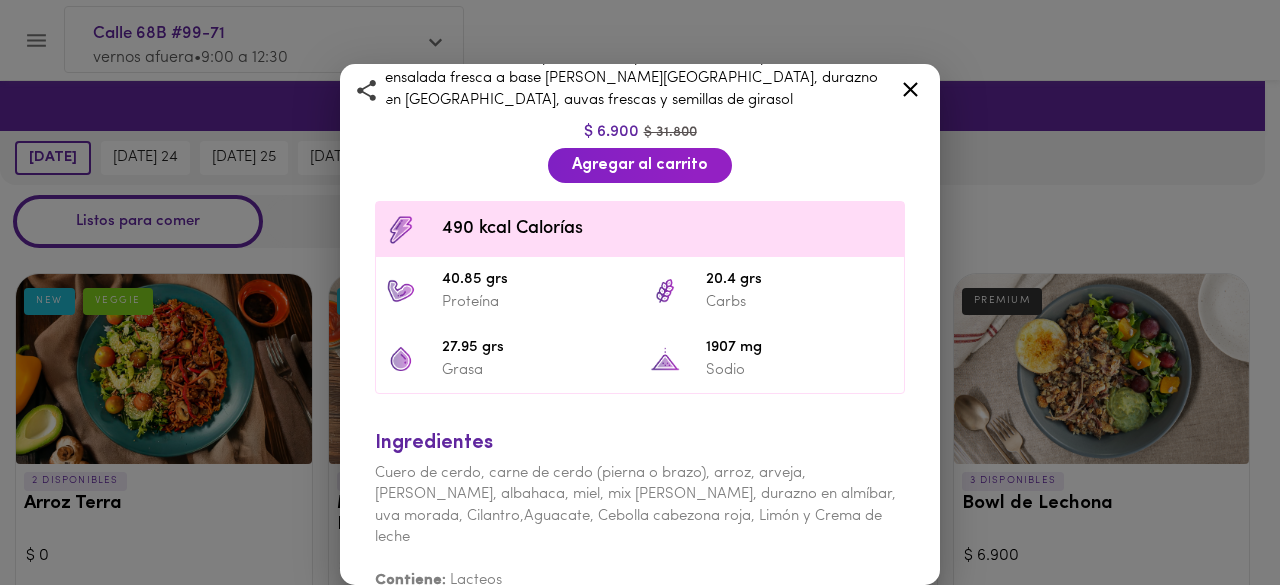 click 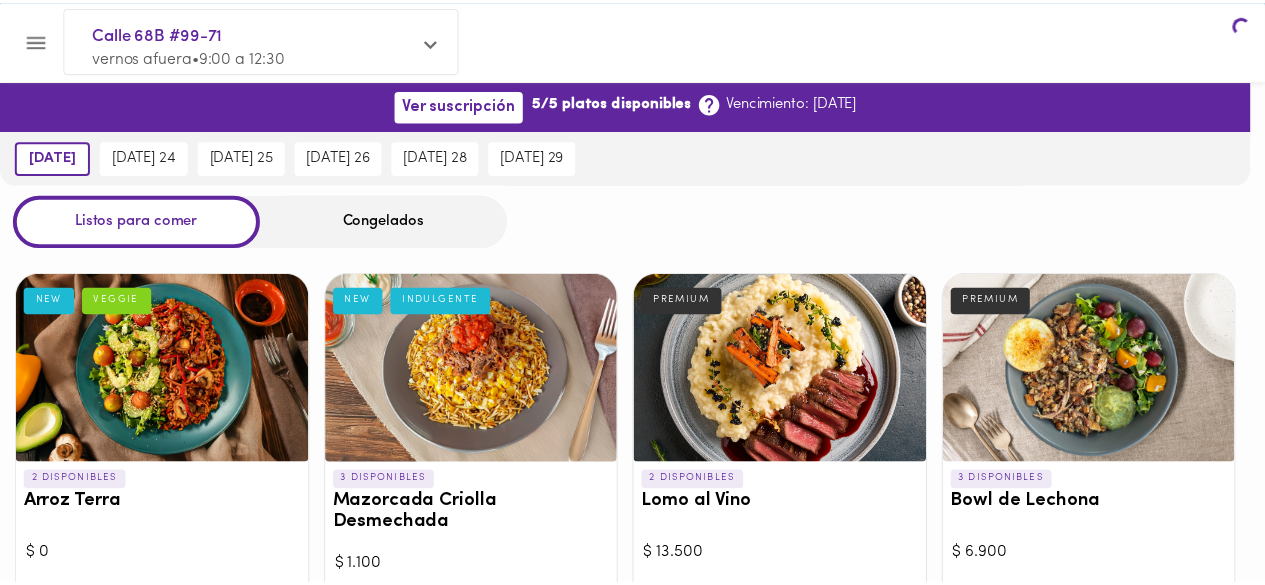 scroll, scrollTop: 0, scrollLeft: 0, axis: both 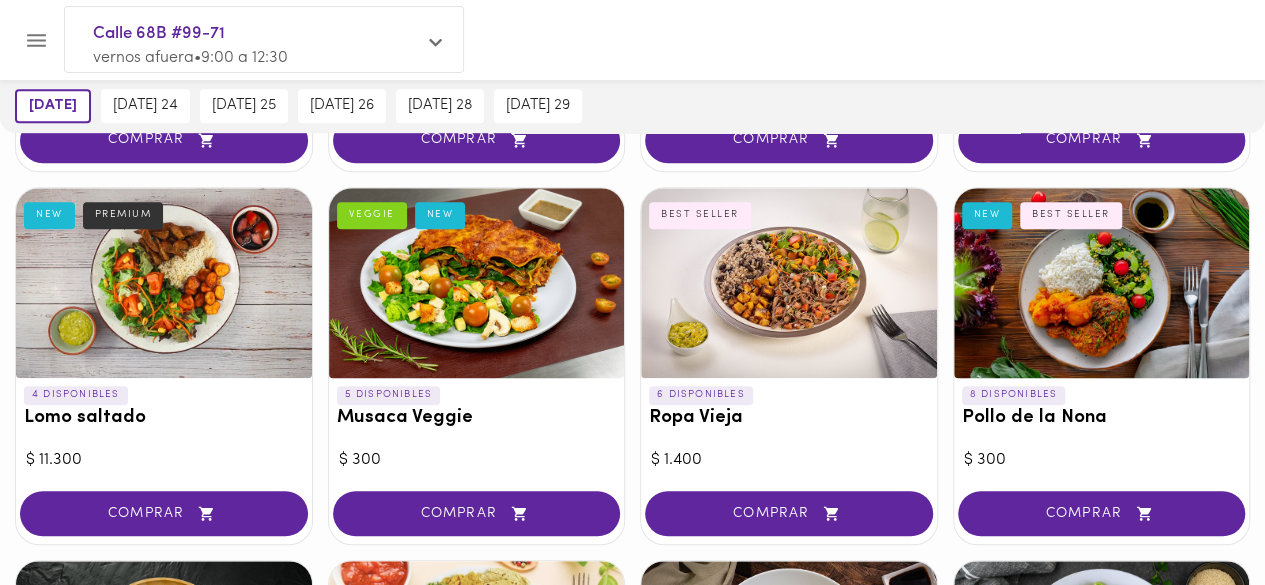 click at bounding box center [164, 283] 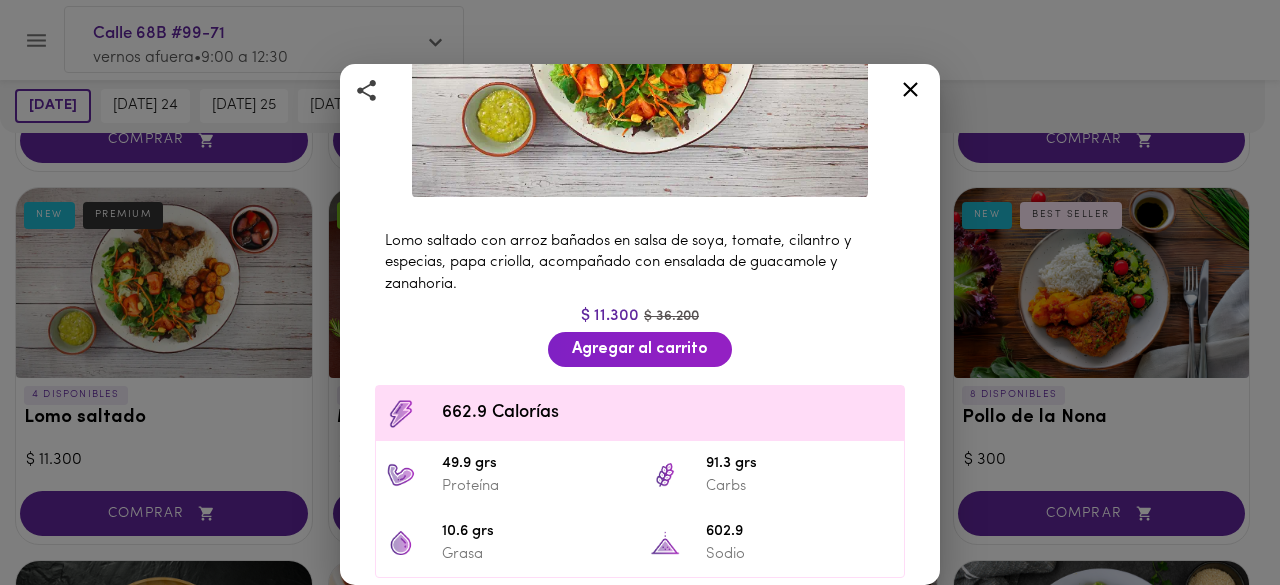 scroll, scrollTop: 280, scrollLeft: 0, axis: vertical 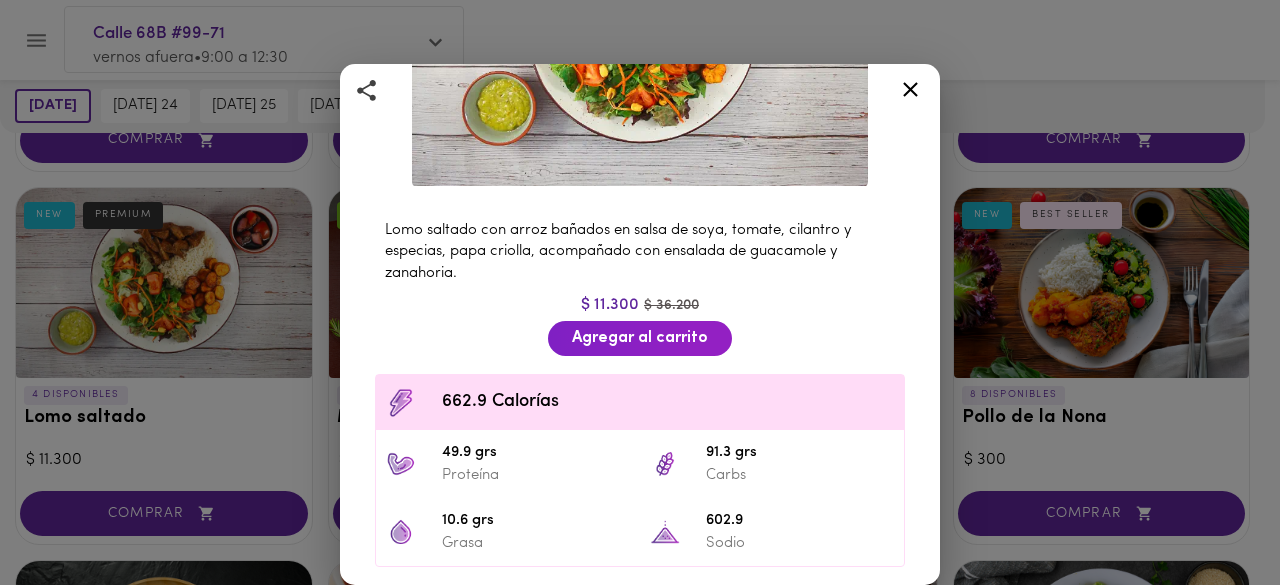 click 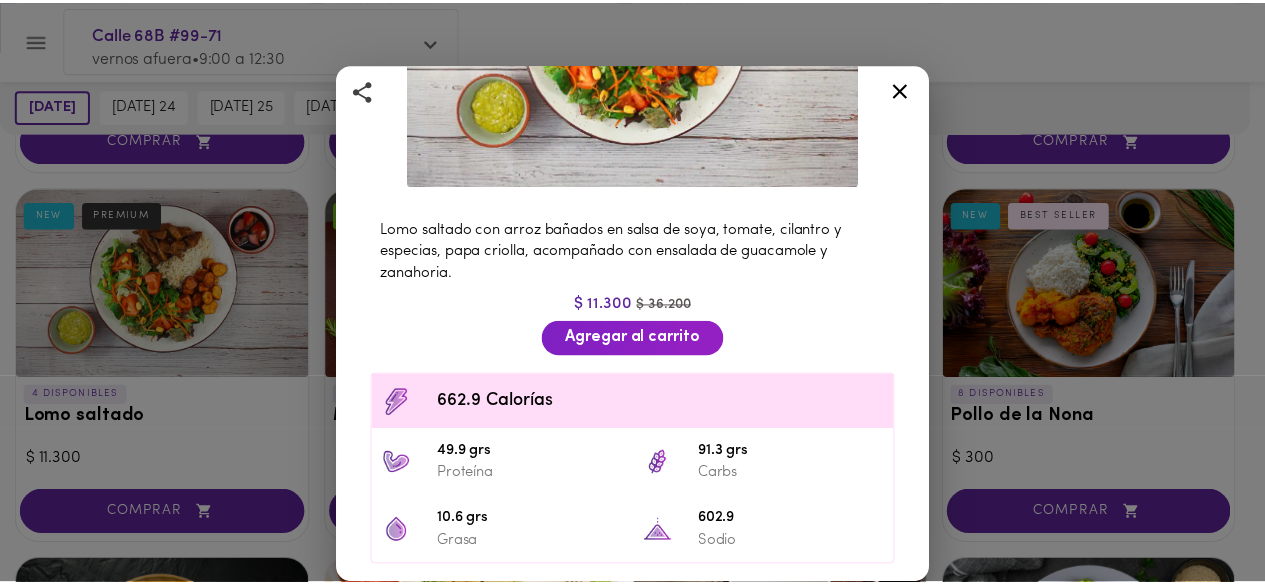 scroll, scrollTop: 0, scrollLeft: 0, axis: both 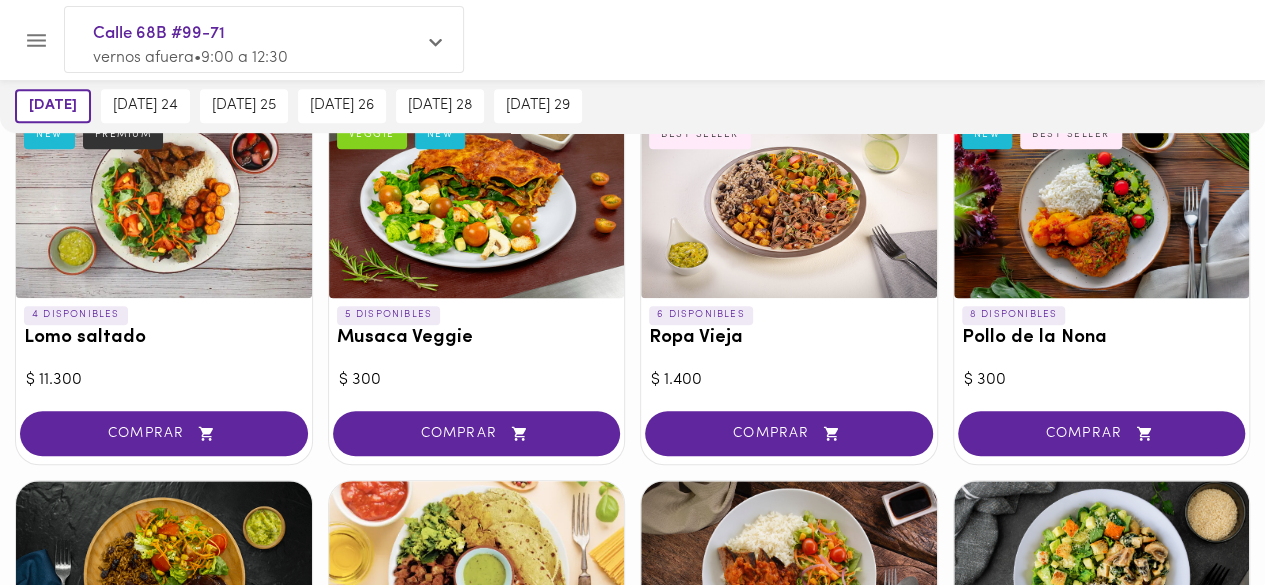 click at bounding box center [789, 203] 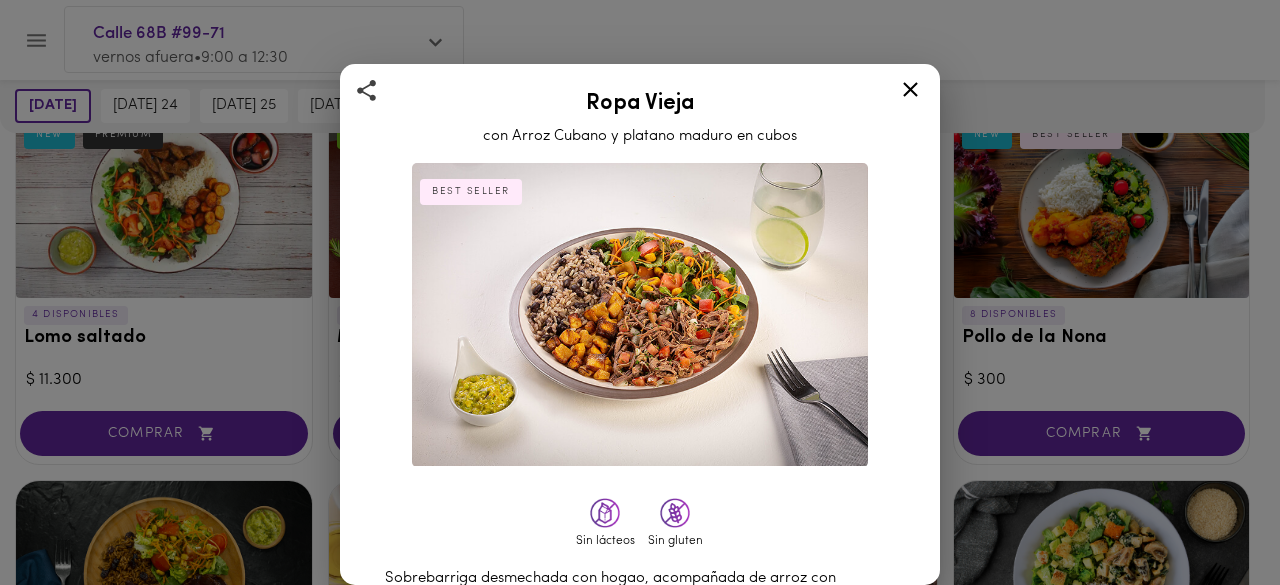 click 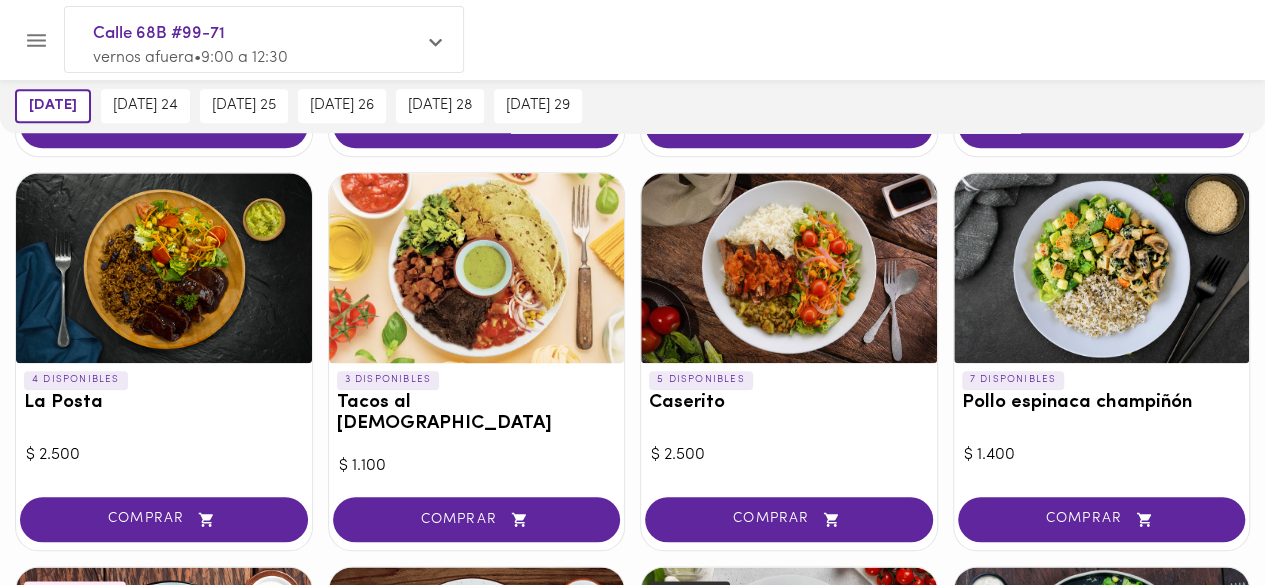 scroll, scrollTop: 880, scrollLeft: 0, axis: vertical 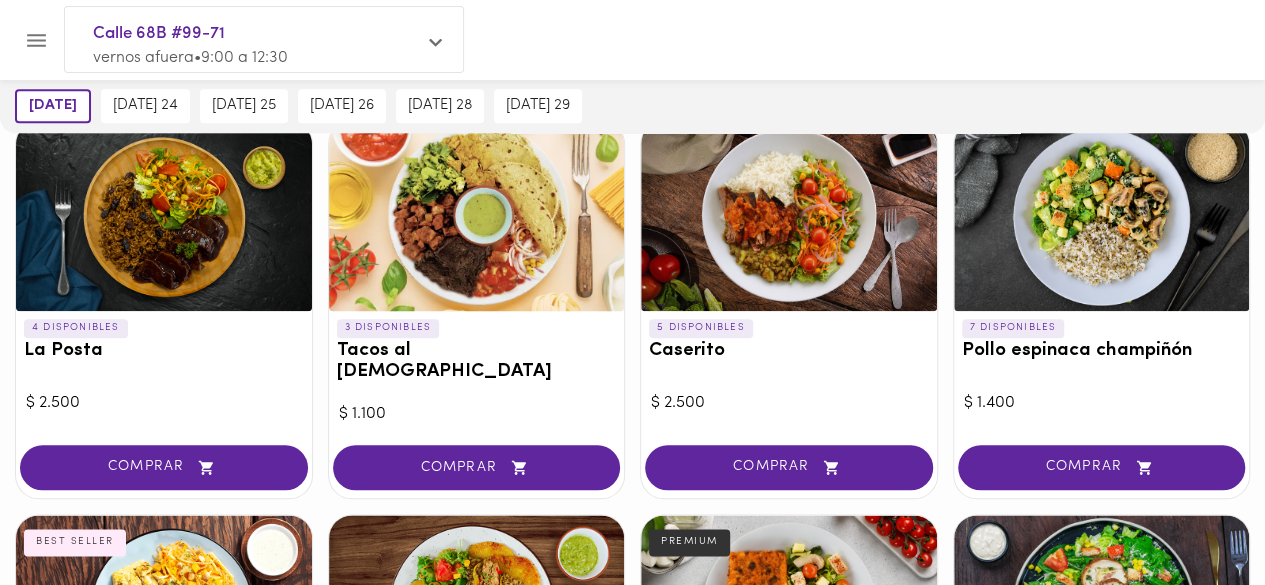 click at bounding box center [164, 216] 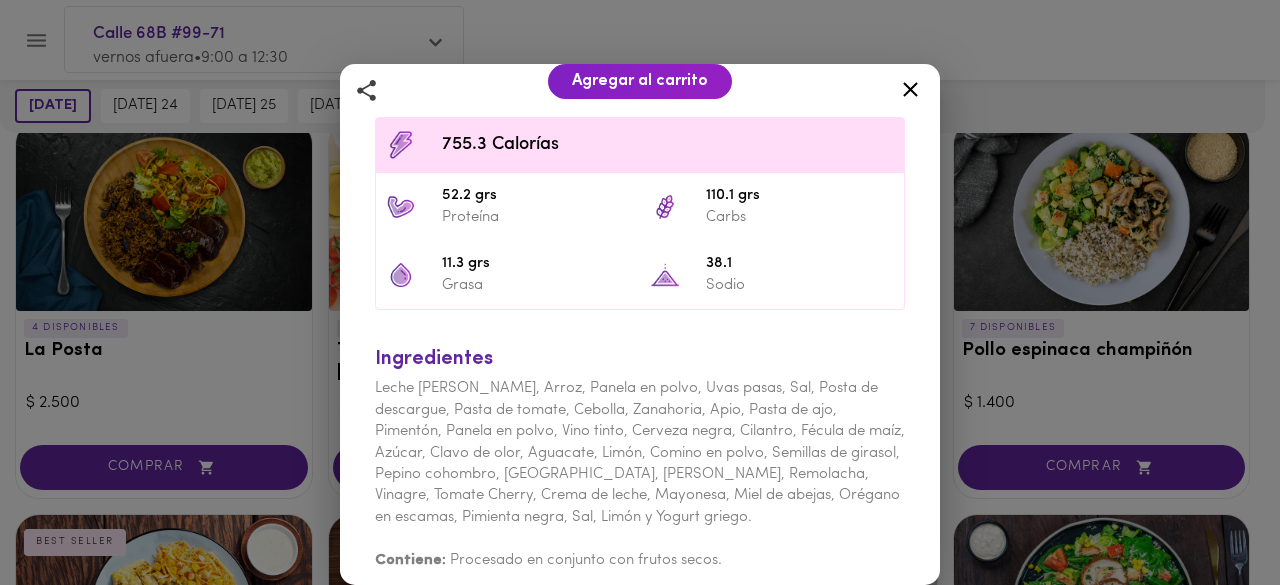 scroll, scrollTop: 518, scrollLeft: 0, axis: vertical 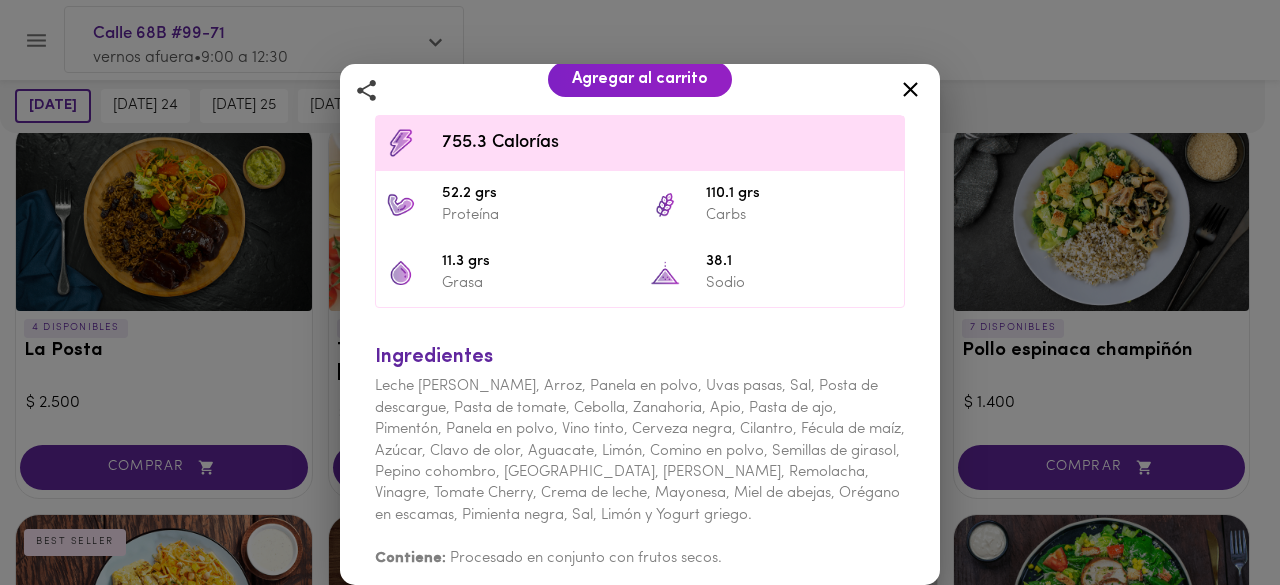 click 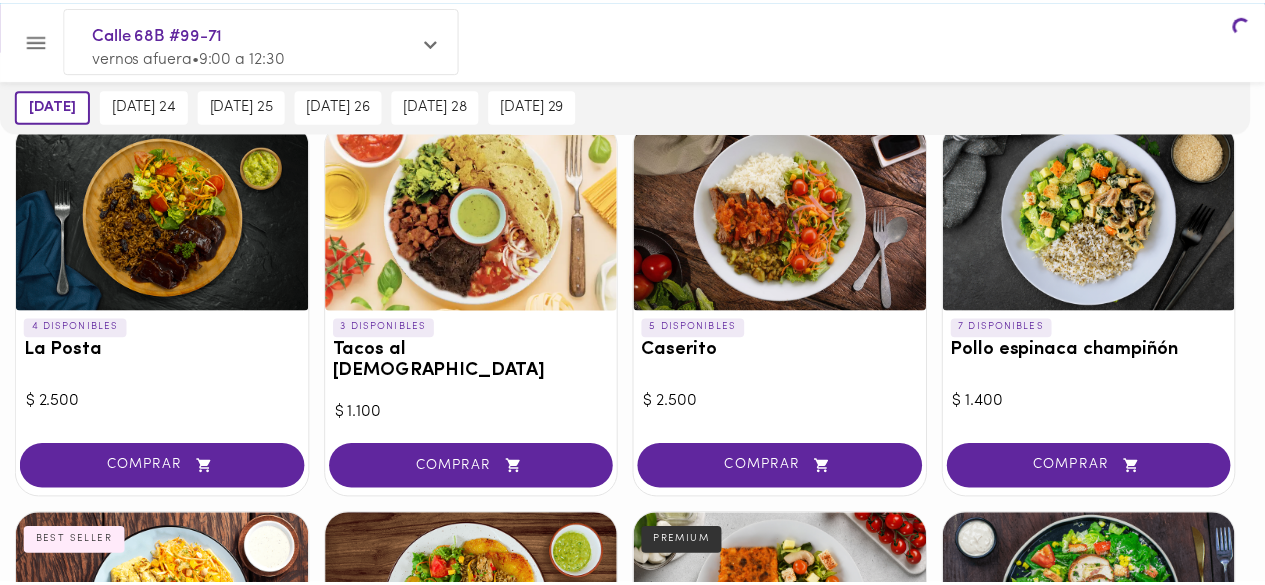 scroll, scrollTop: 0, scrollLeft: 0, axis: both 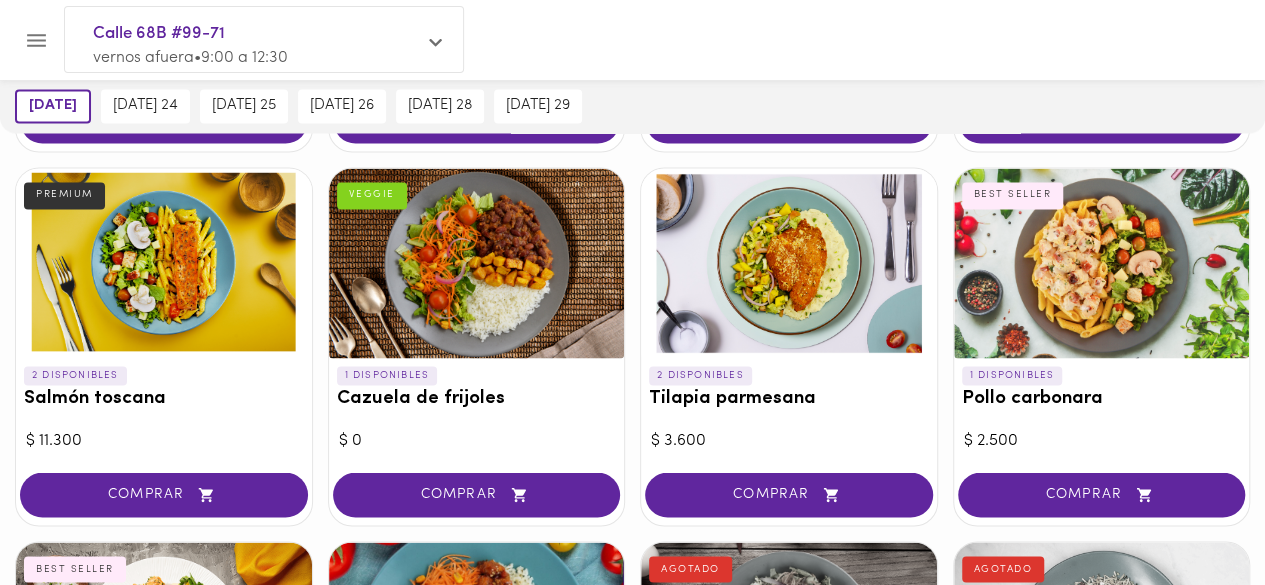click at bounding box center [164, 263] 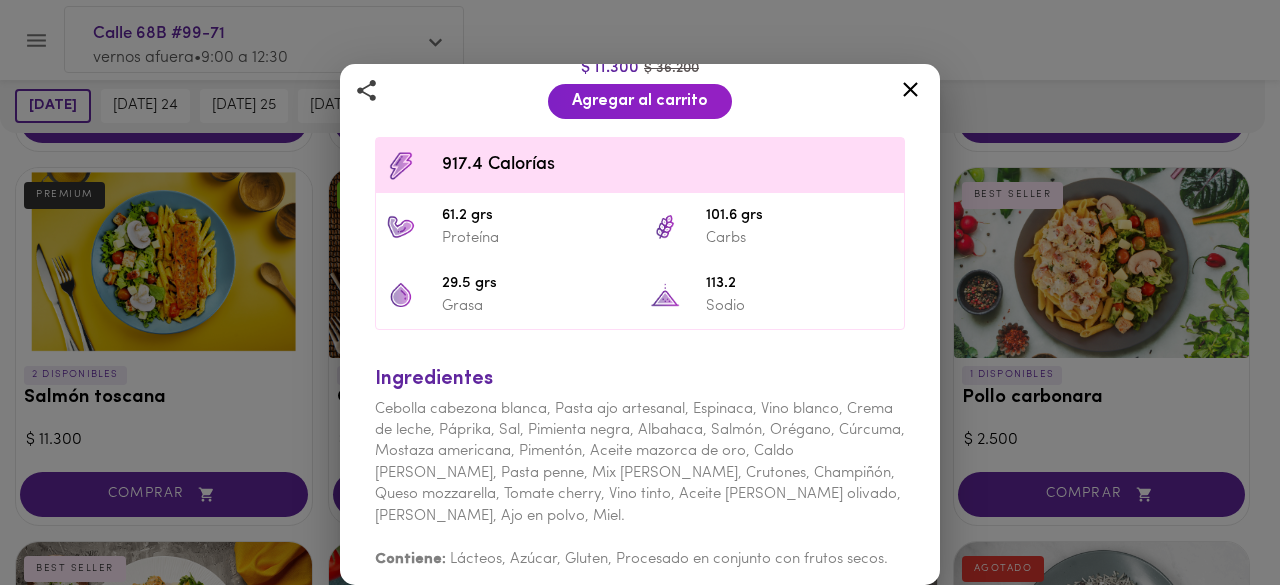 scroll, scrollTop: 215, scrollLeft: 0, axis: vertical 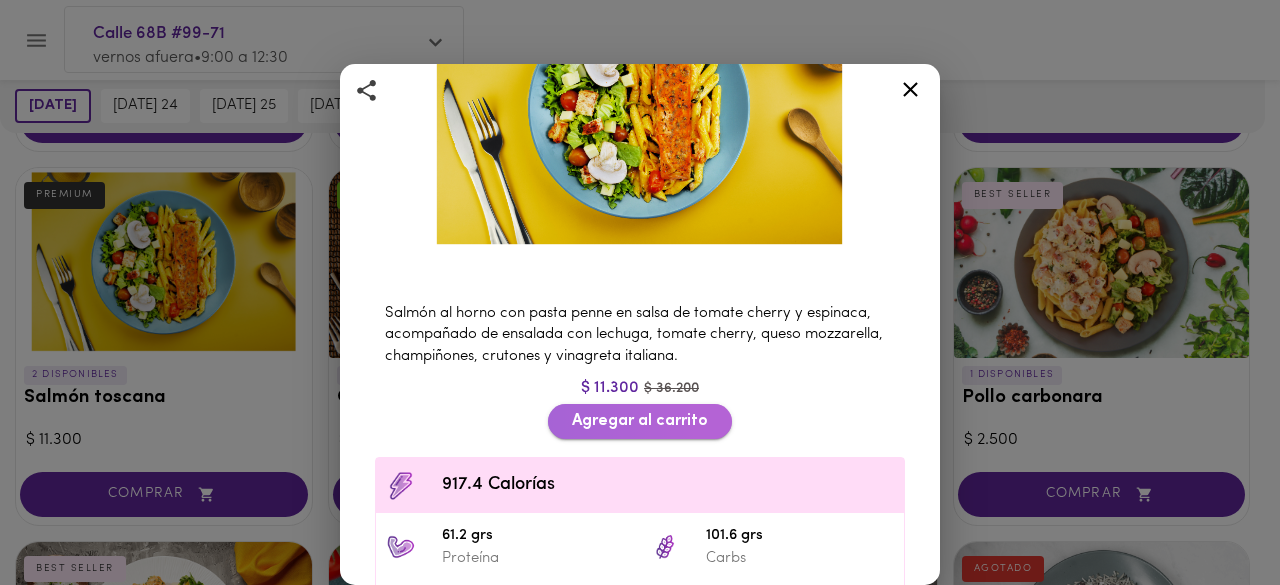 click on "Agregar al carrito" at bounding box center (640, 421) 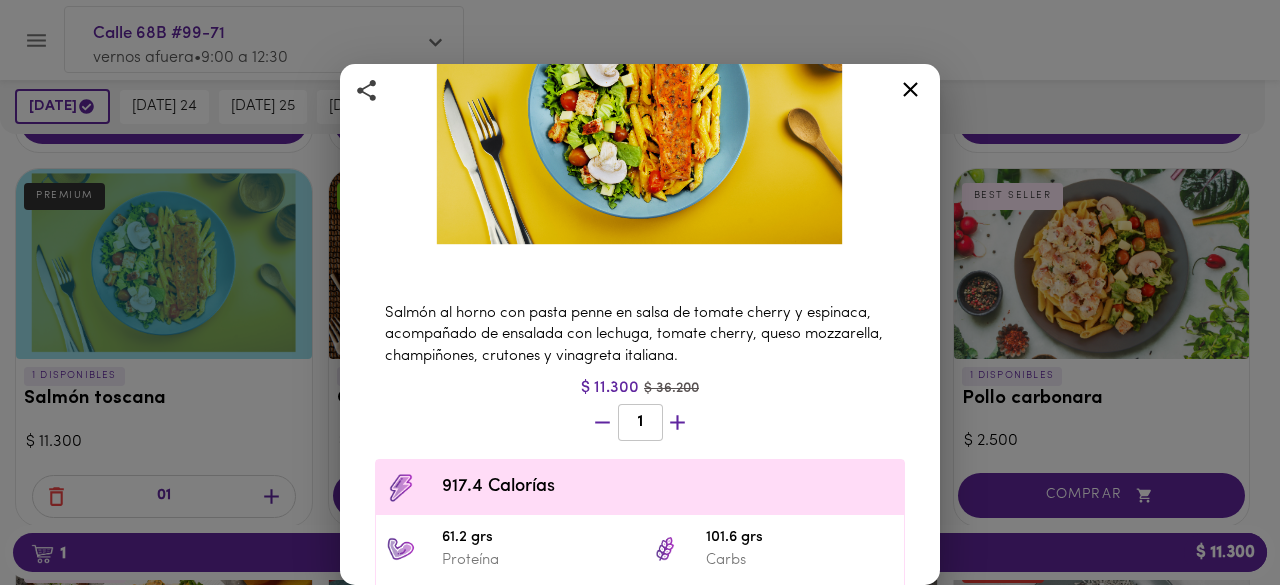 scroll, scrollTop: 1641, scrollLeft: 0, axis: vertical 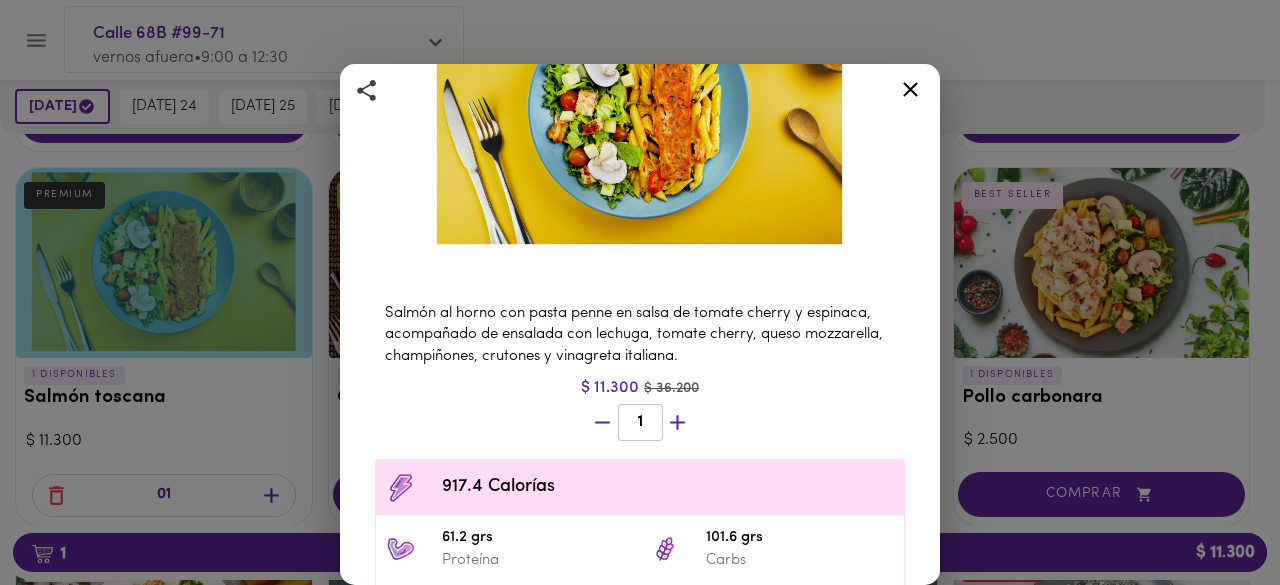 click 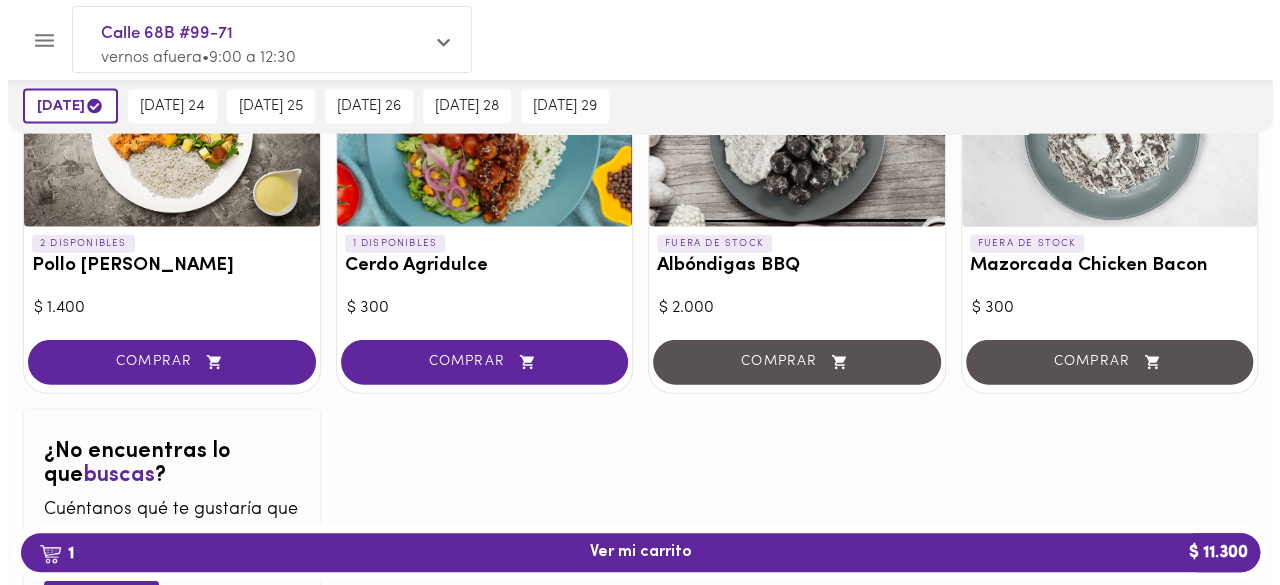 scroll, scrollTop: 2260, scrollLeft: 0, axis: vertical 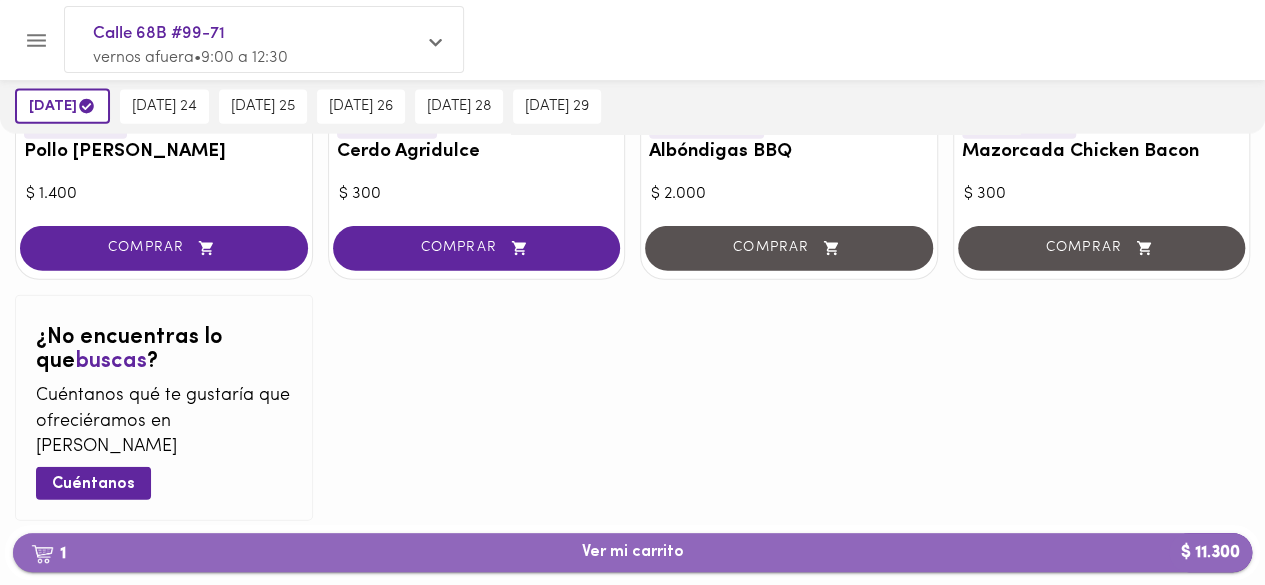 click at bounding box center (42, 554) 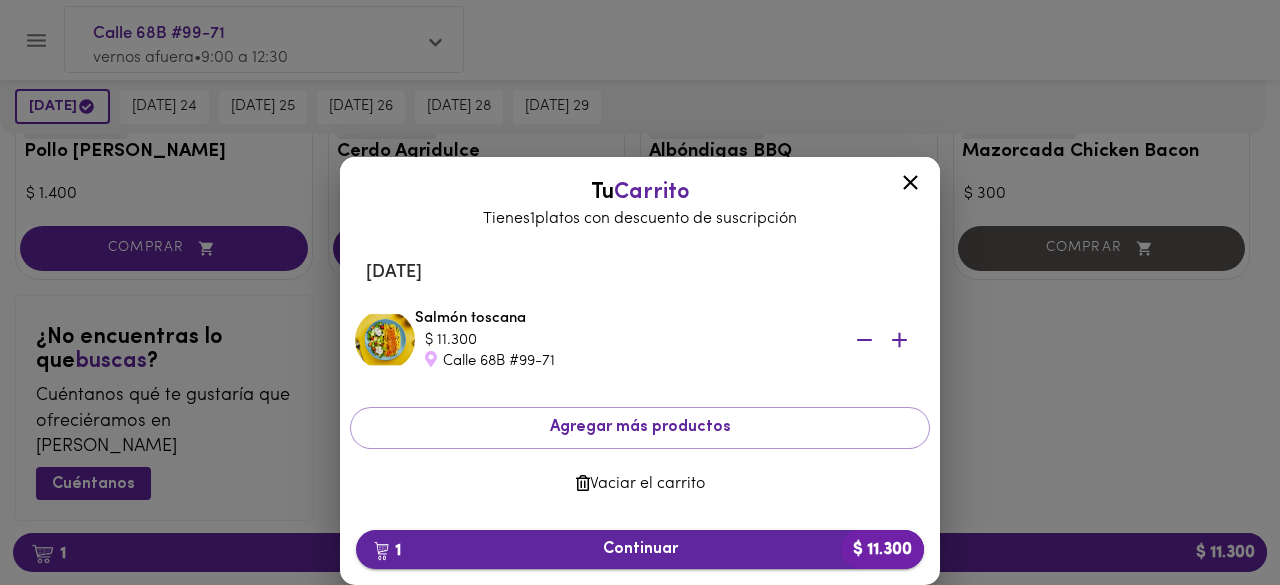 click on "1 Continuar $ 11.300" at bounding box center [640, 549] 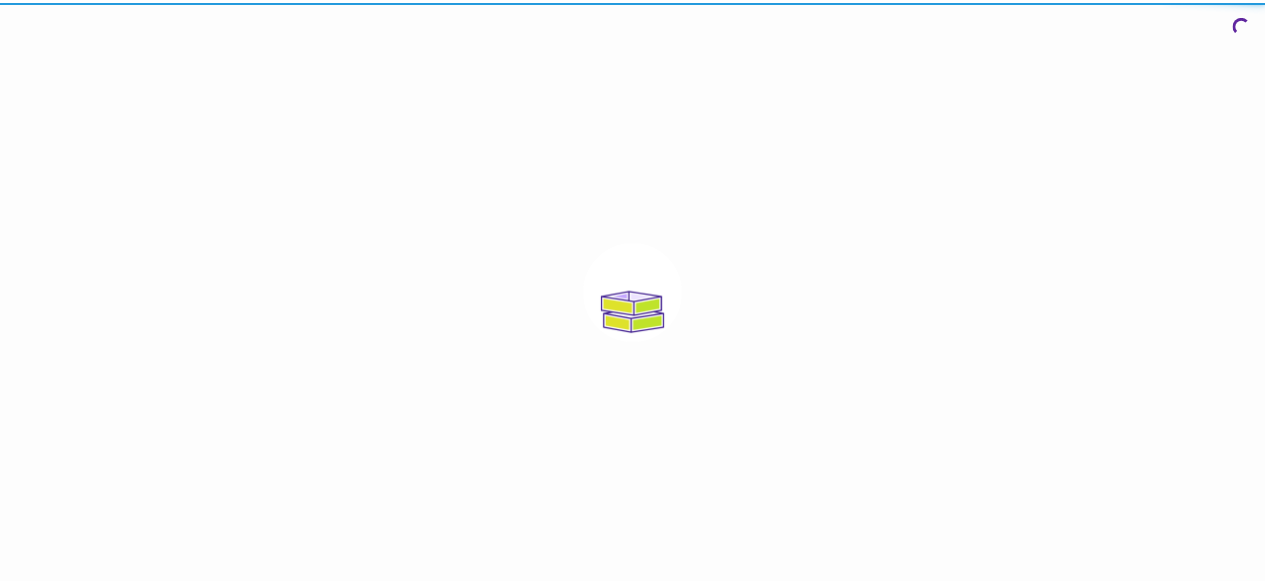 scroll, scrollTop: 0, scrollLeft: 0, axis: both 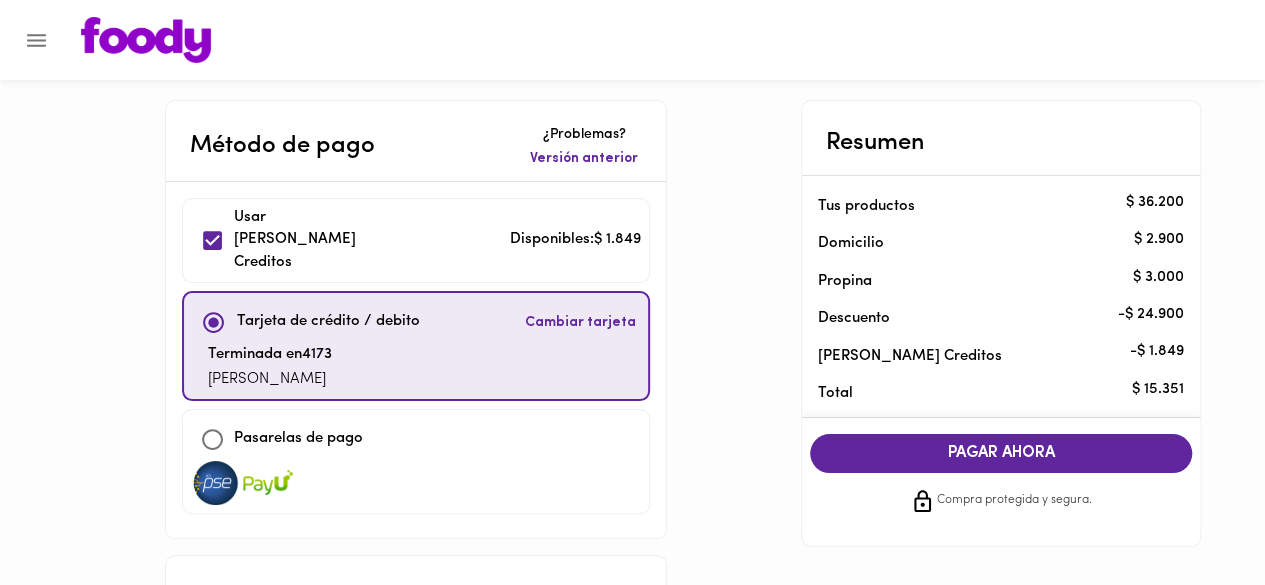 click on "Usar Foody Creditos Disponibles:  $ 1.849" at bounding box center [416, 241] 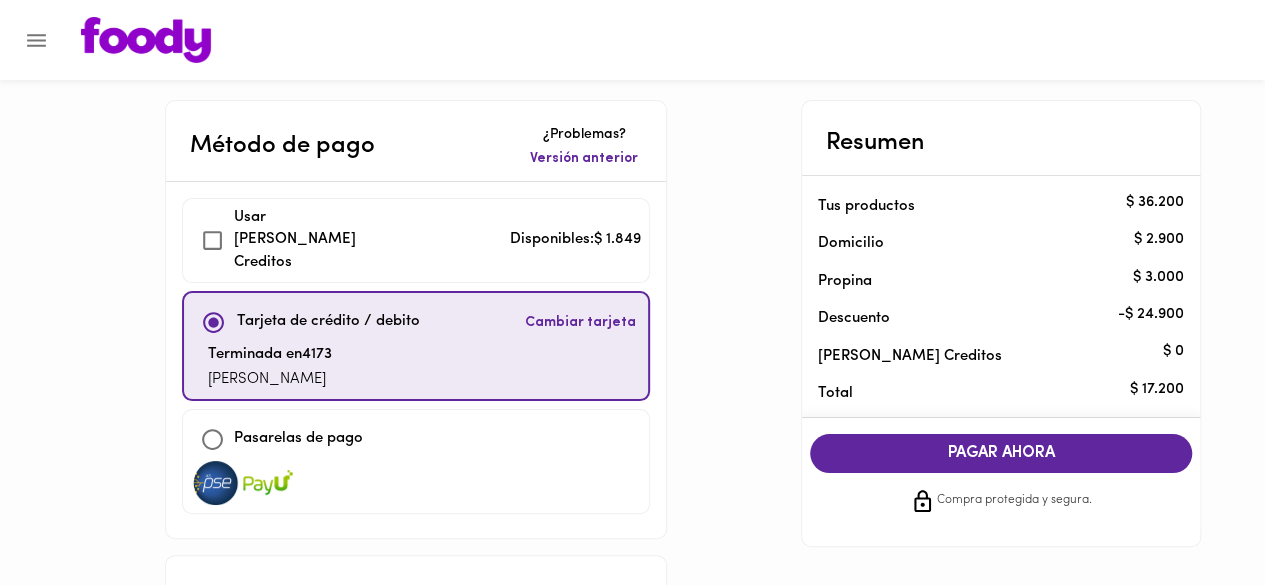 click on "Usar Foody Creditos Disponibles:  $ 1.849" at bounding box center [416, 241] 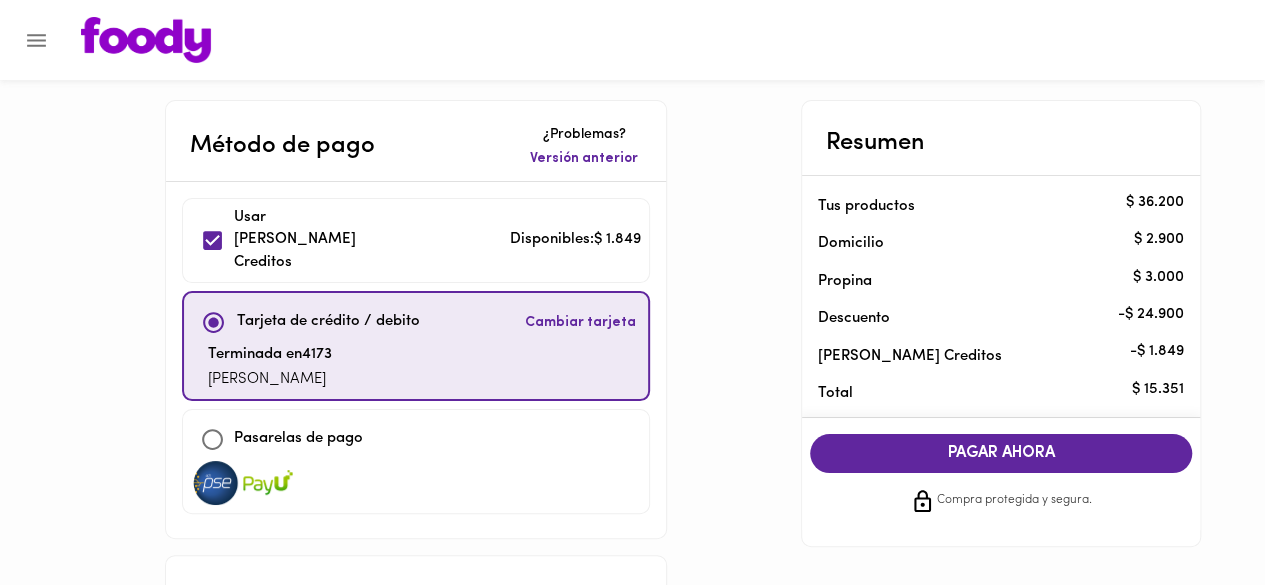 click on "Usar Foody Creditos Disponibles:  $ 1.849" at bounding box center (416, 241) 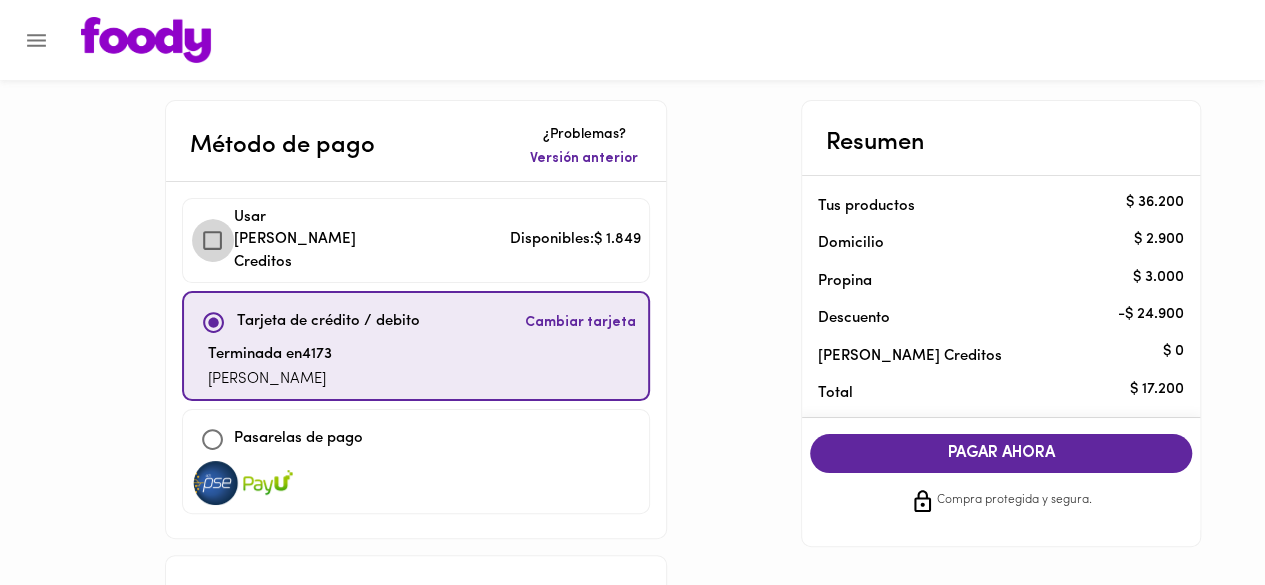 click at bounding box center (212, 240) 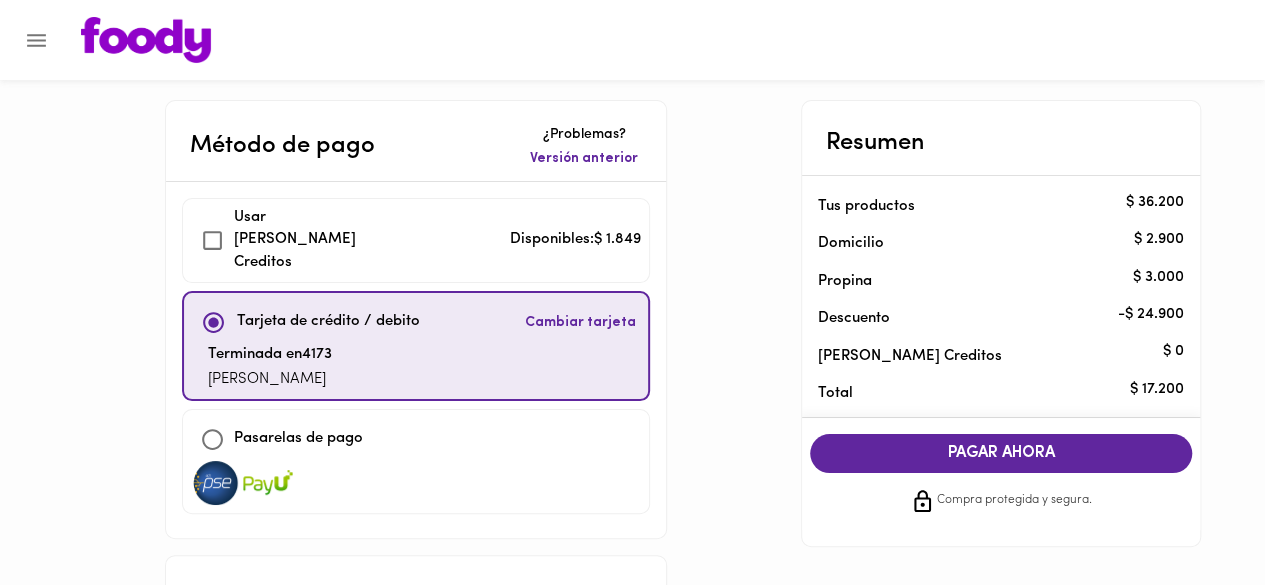 checkbox on "true" 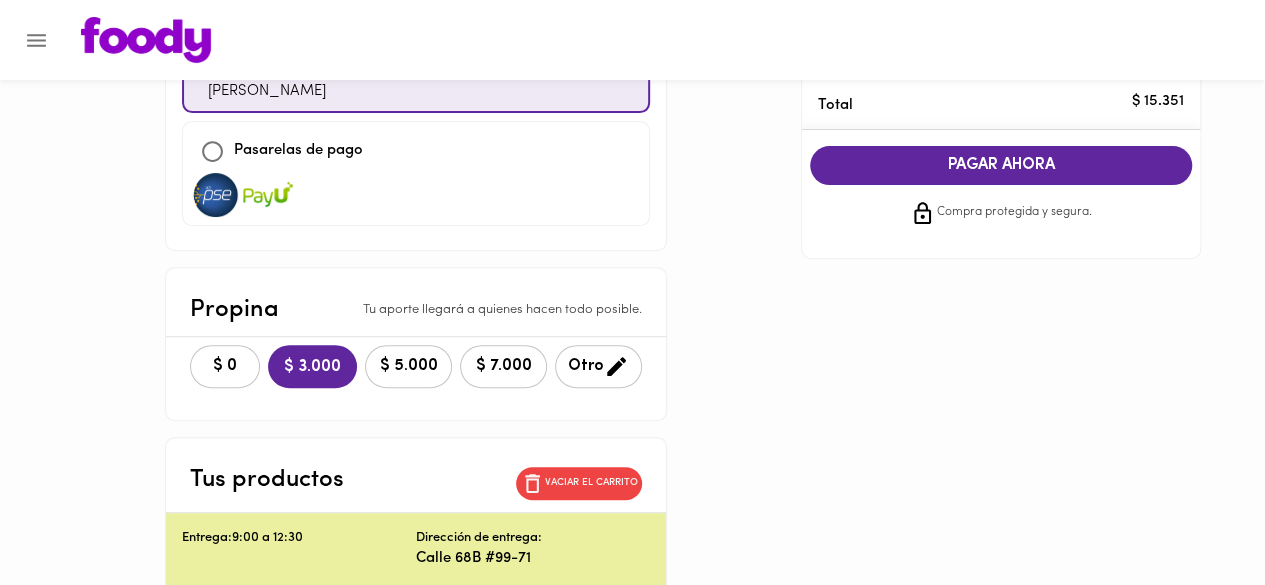 scroll, scrollTop: 290, scrollLeft: 0, axis: vertical 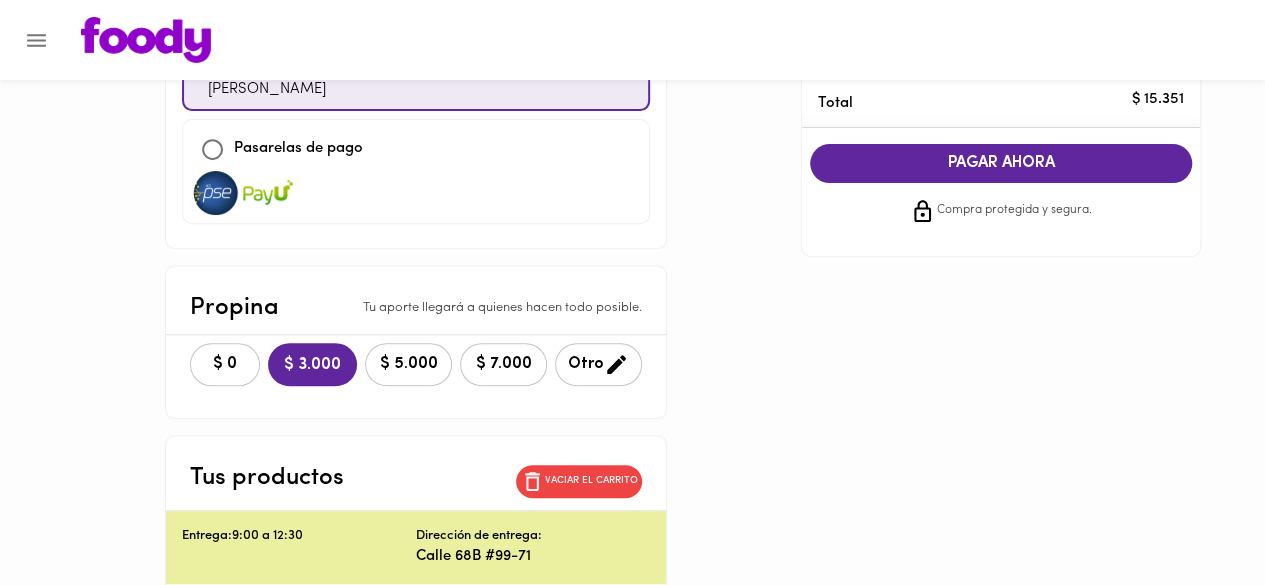 click on "$ 0" at bounding box center (225, 364) 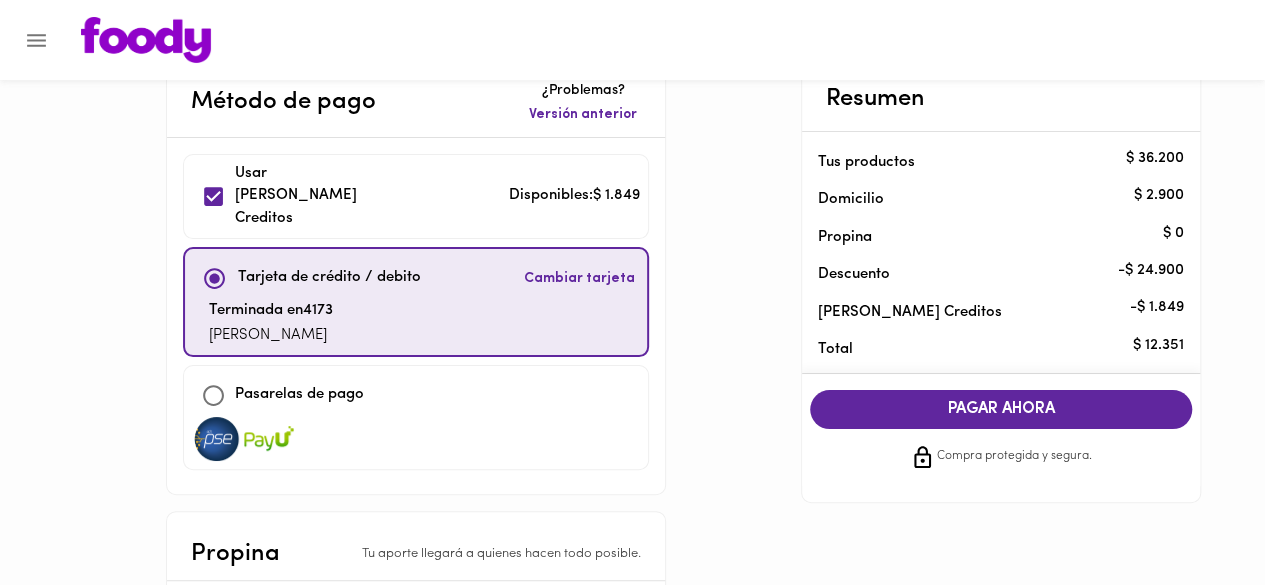 scroll, scrollTop: 0, scrollLeft: 0, axis: both 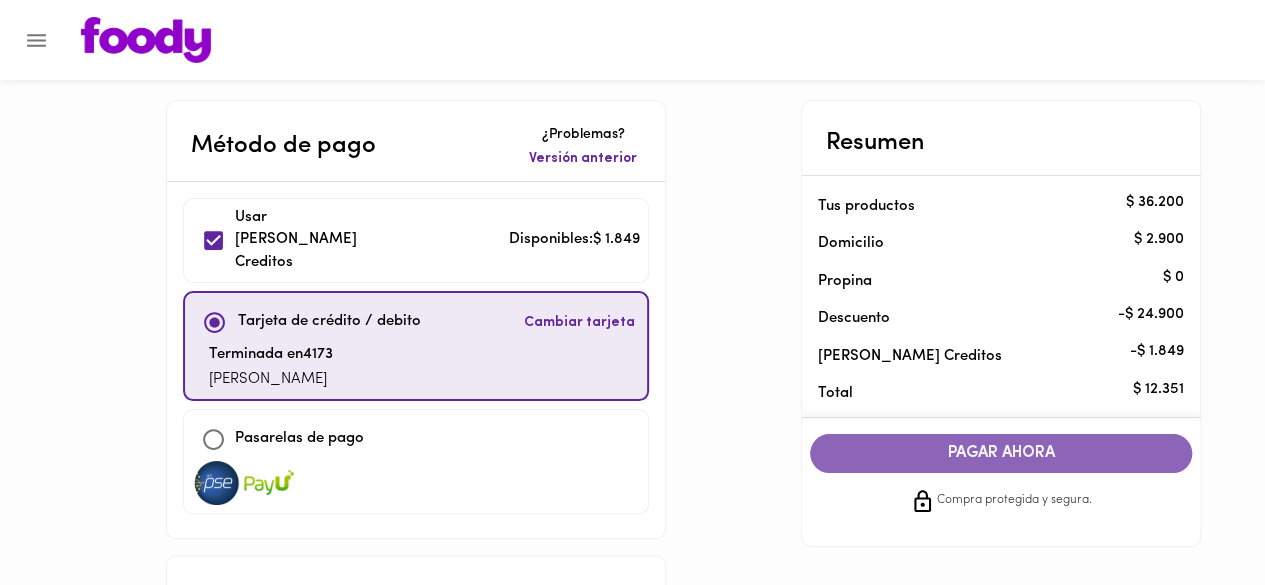click on "PAGAR AHORA" at bounding box center (1001, 453) 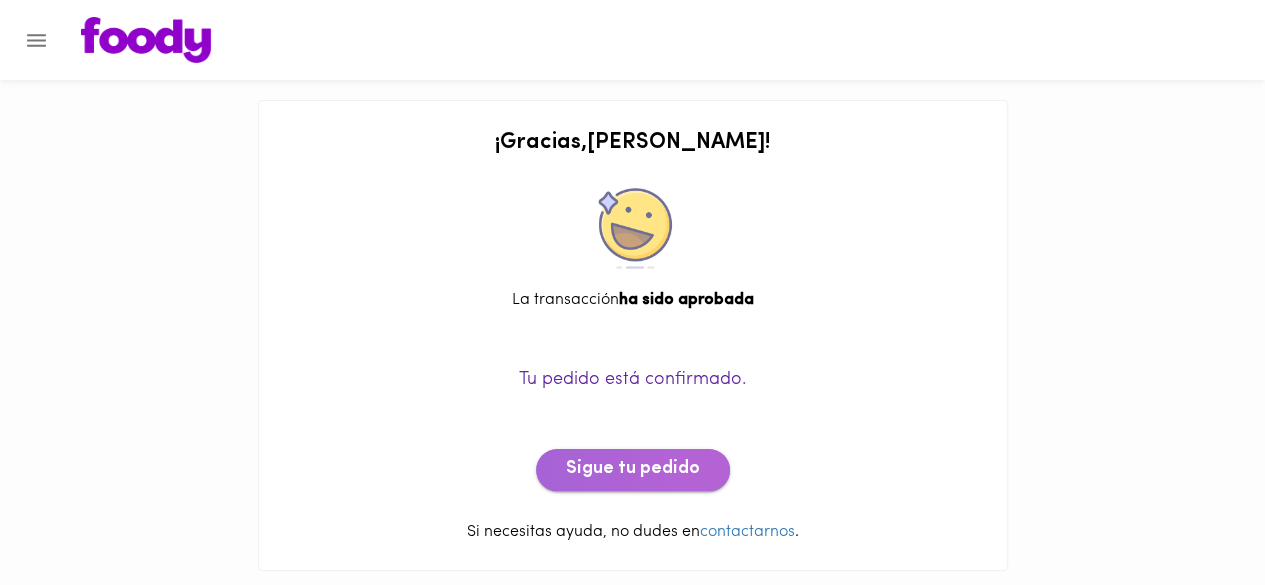 click on "Sigue tu pedido" at bounding box center [633, 470] 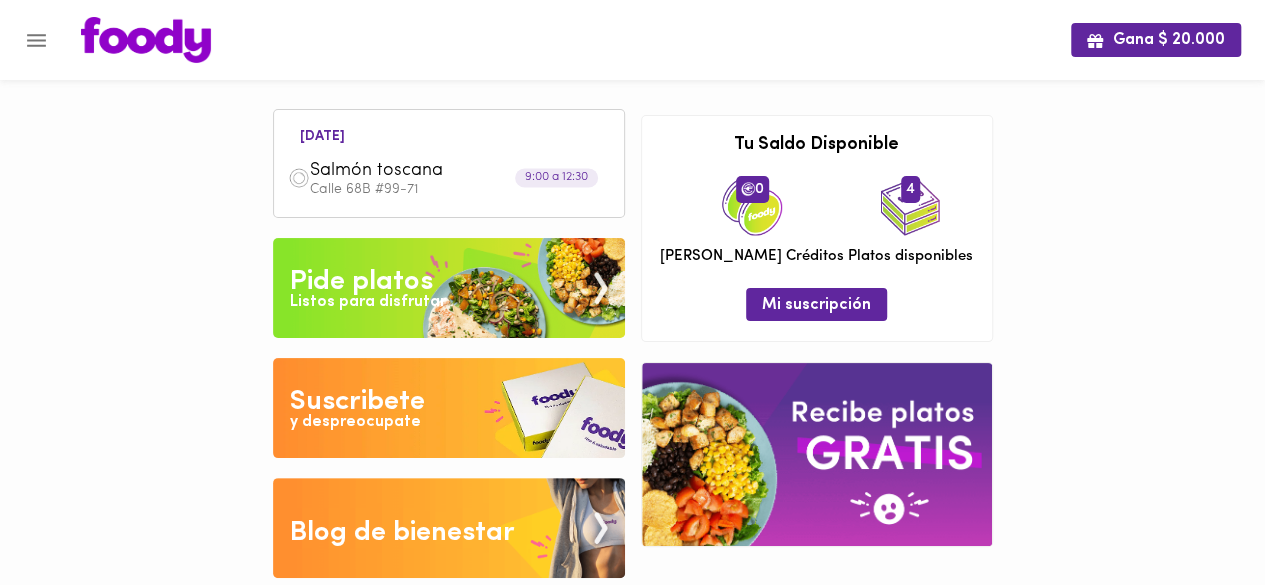 click at bounding box center (910, 206) 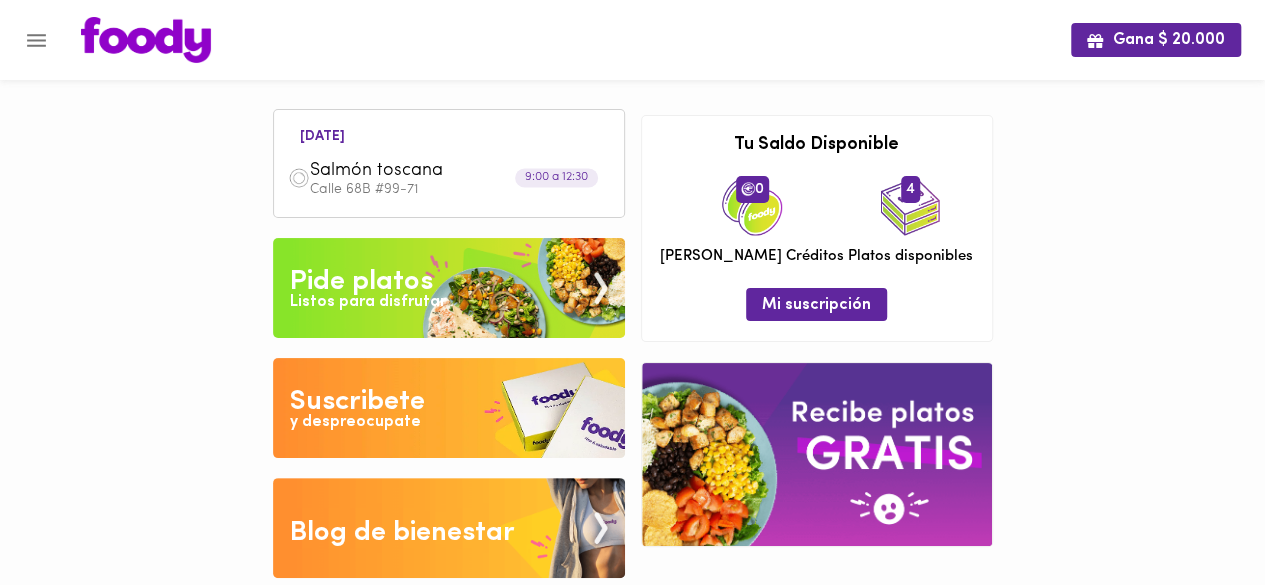 click at bounding box center [910, 206] 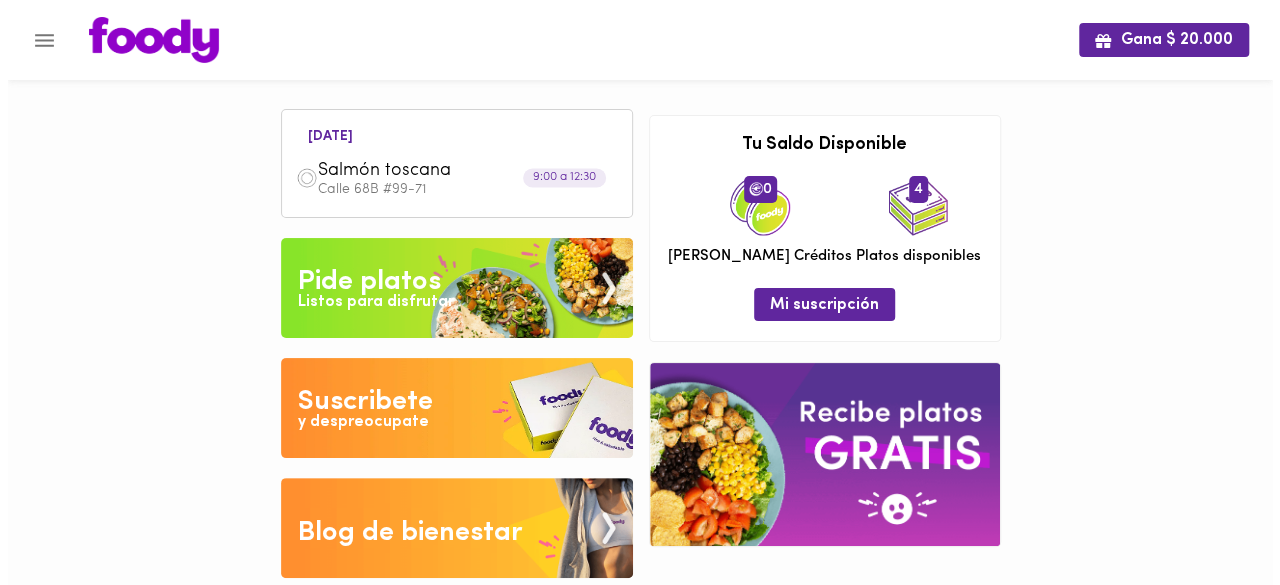 scroll, scrollTop: 21, scrollLeft: 0, axis: vertical 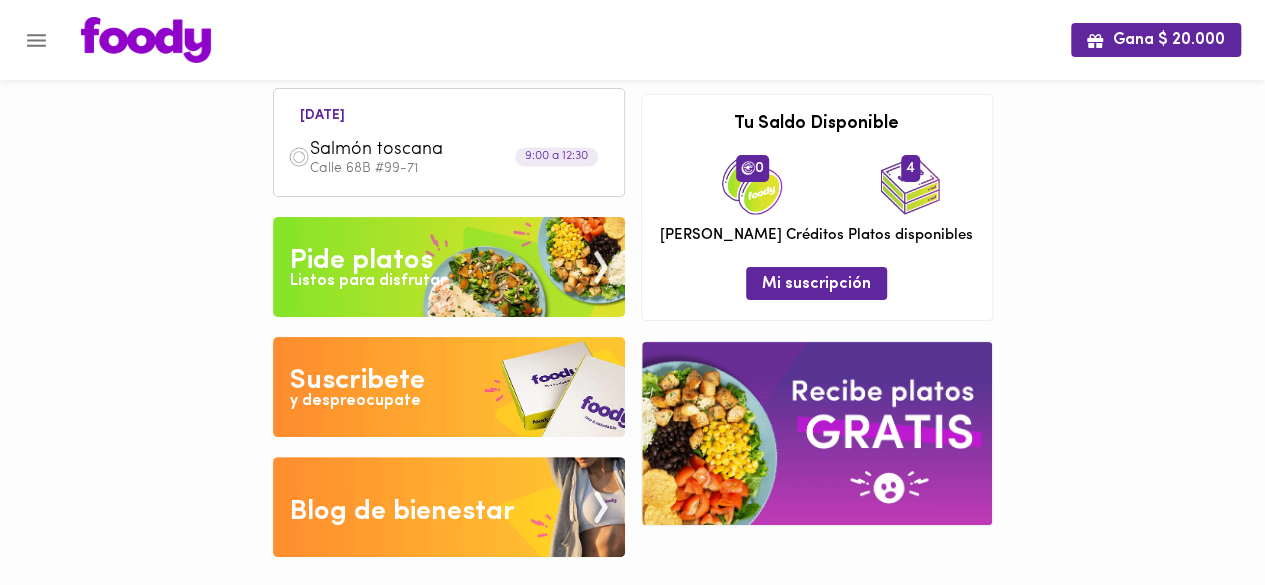 click on "Salmón toscana" at bounding box center (425, 150) 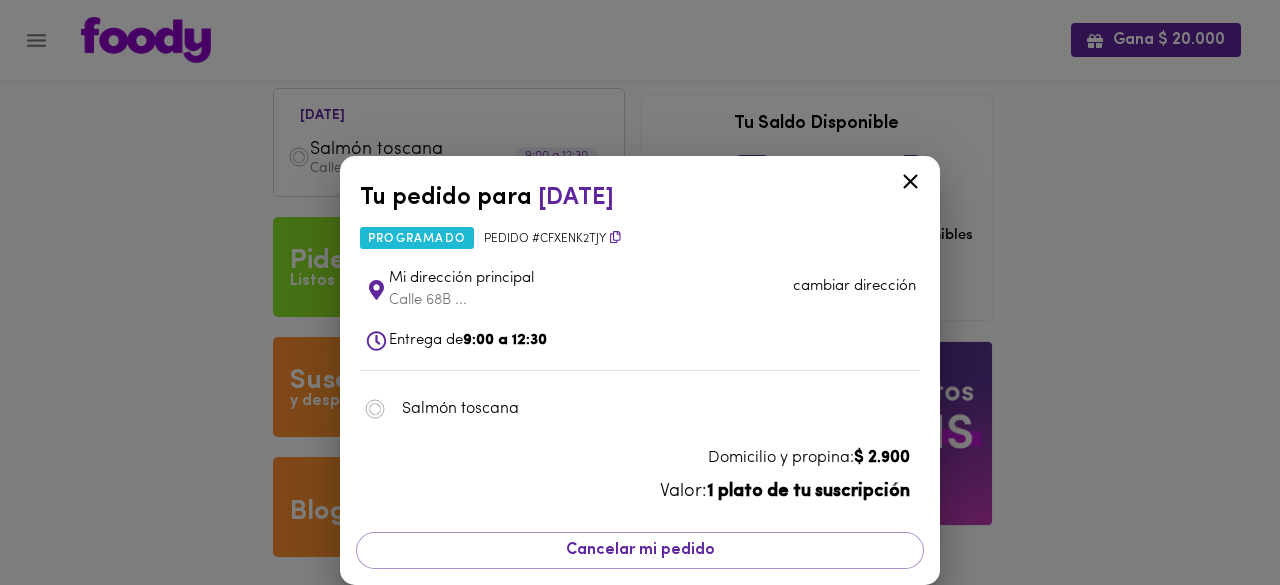 click on "Tu pedido para    mañana programado Pedido #  CFxeNk2TJy Mi dirección principal Calle 68B ... cambiar dirección Entrega de  9:00 a 12:30 Salmón toscana Domicilio y propina:  $ 2.900 Valor:  1 plato de tu suscripción Cancelar mi pedido" at bounding box center (640, 292) 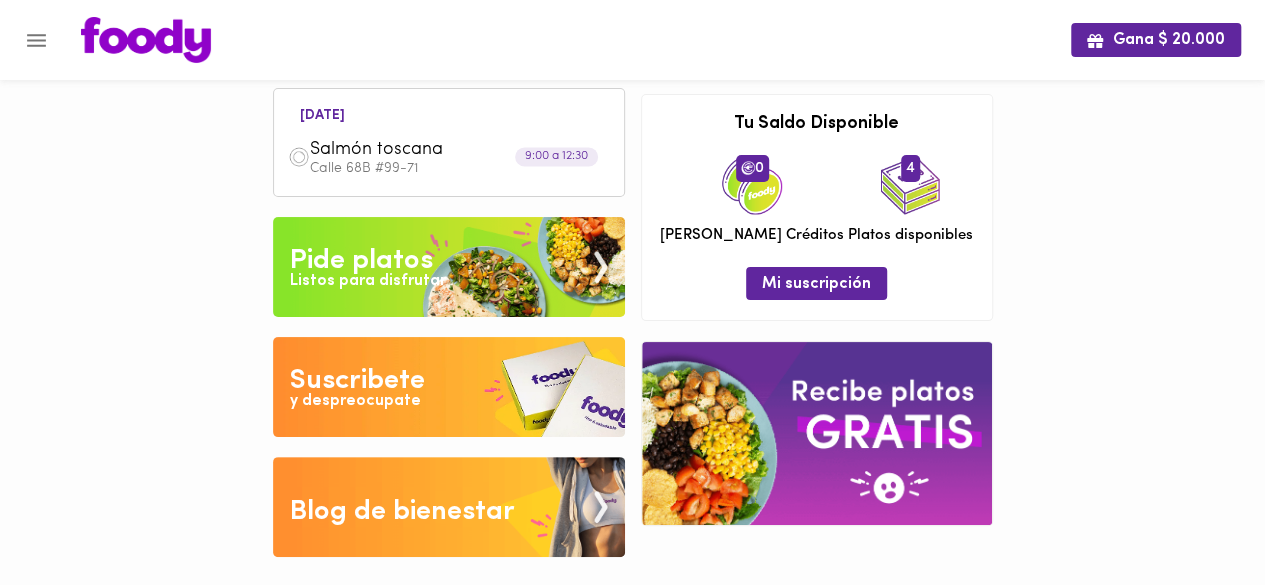 click at bounding box center [10, 292] 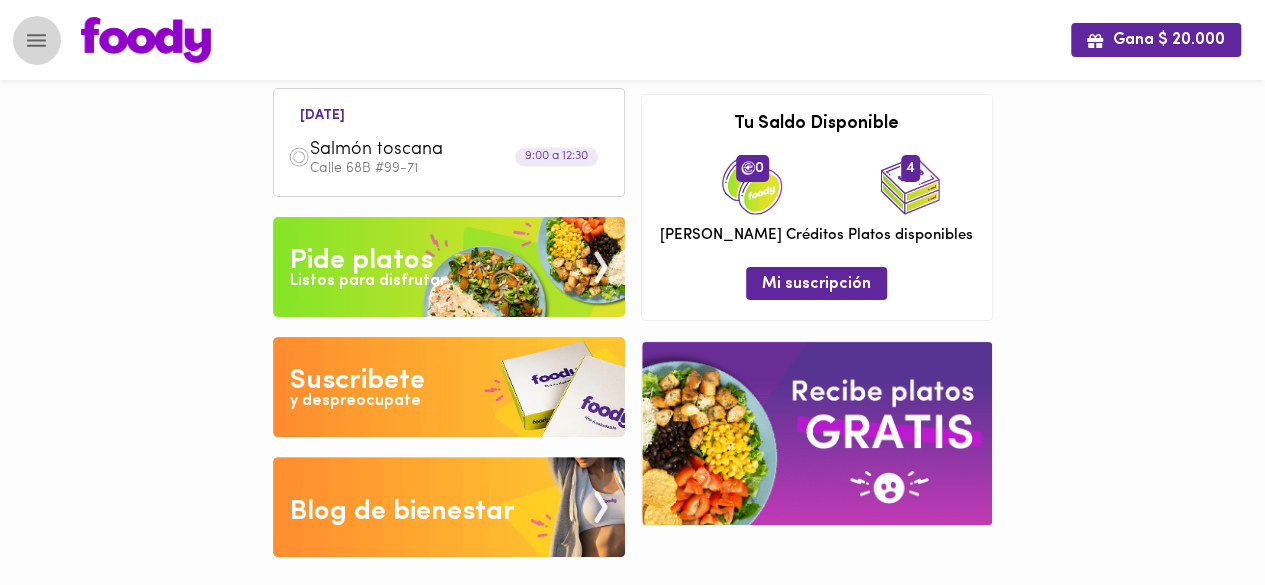 click 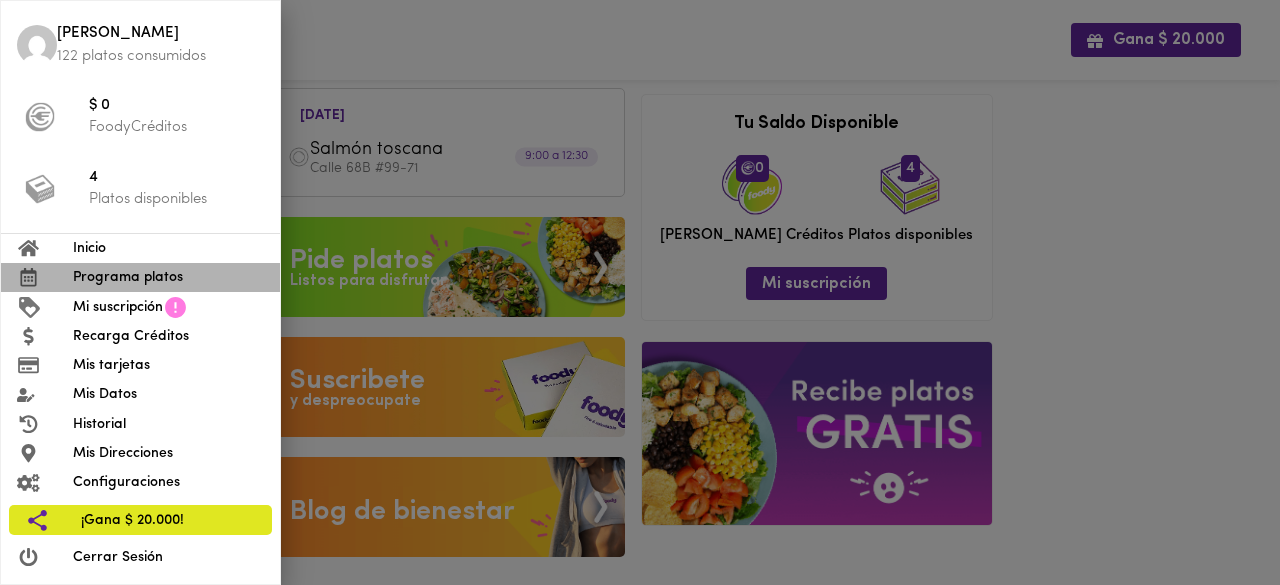 click on "Programa platos" at bounding box center (168, 277) 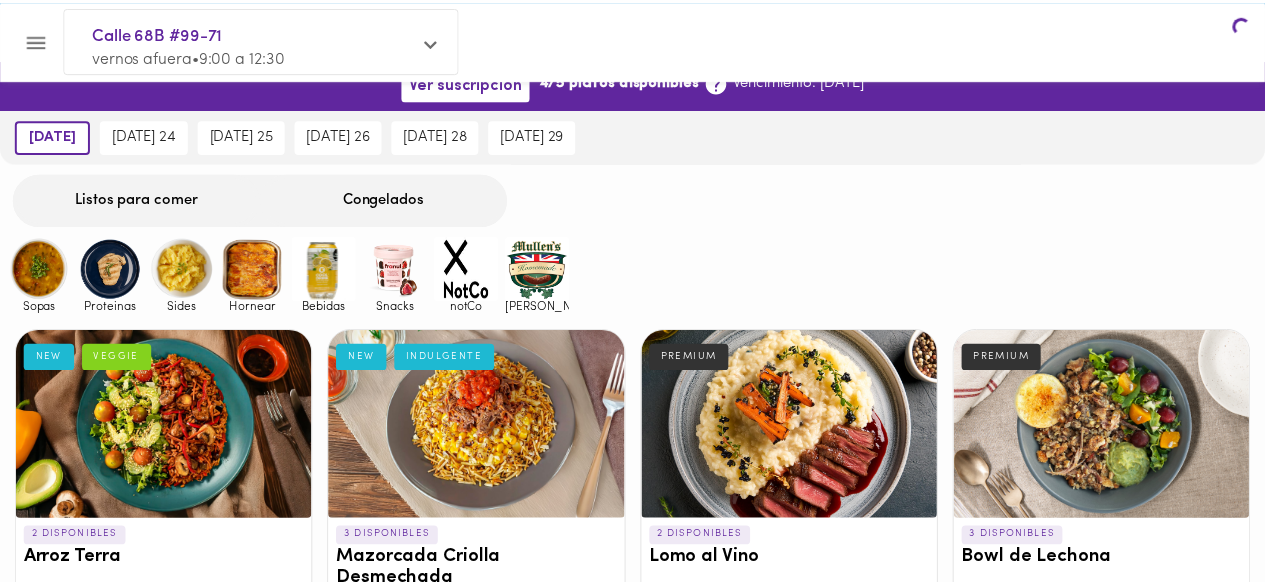 scroll, scrollTop: 0, scrollLeft: 0, axis: both 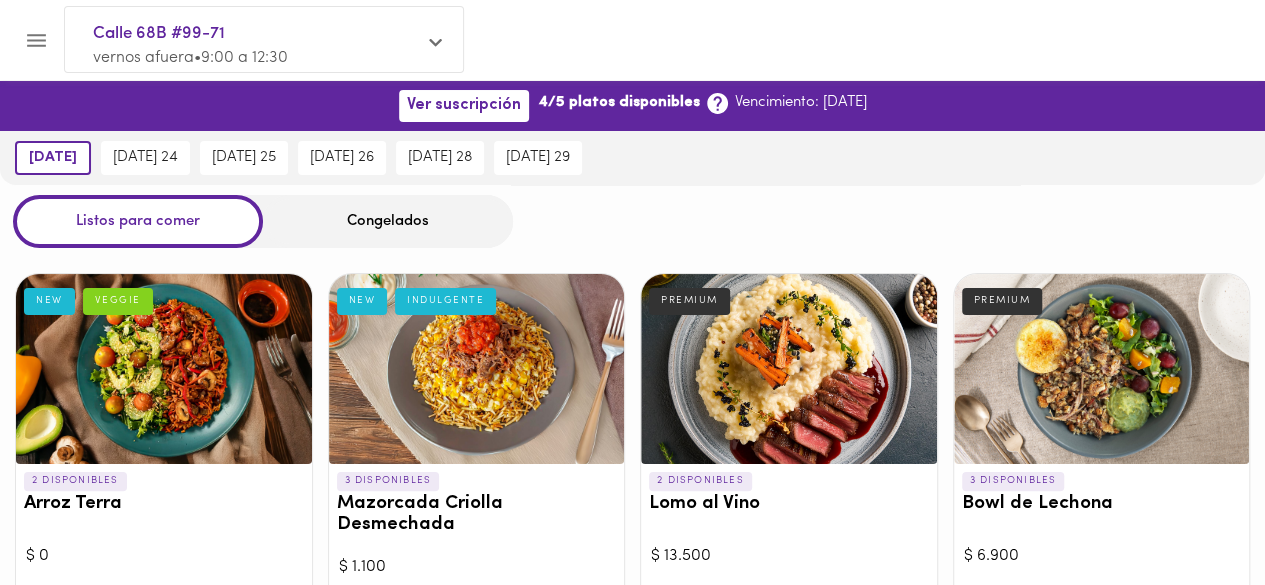 click on "Congelados" at bounding box center (388, 221) 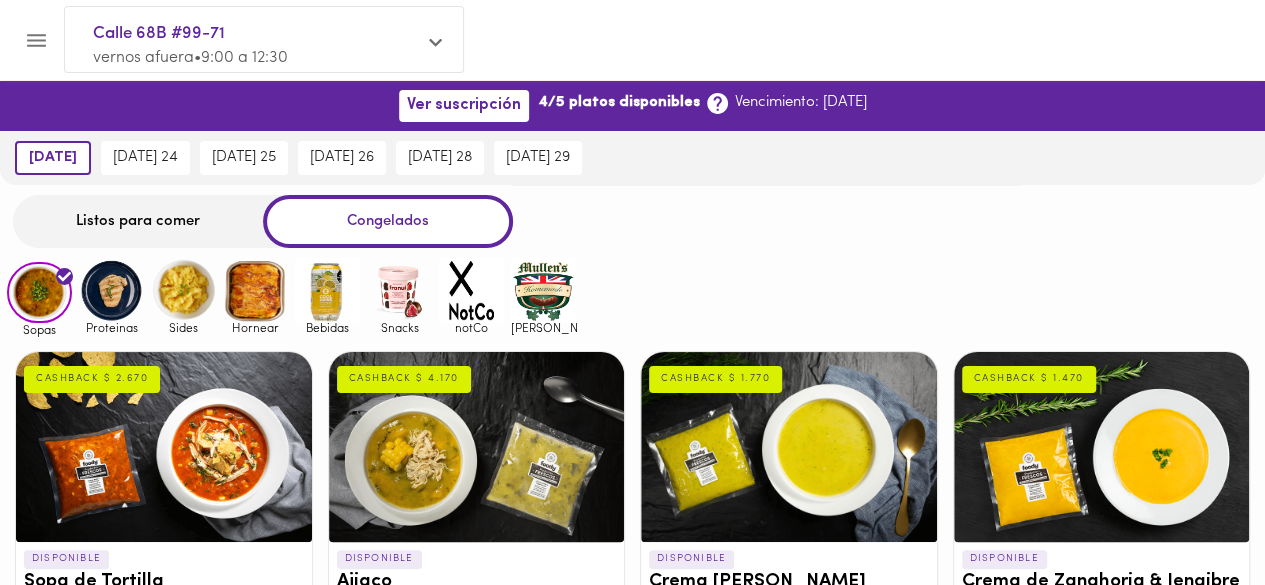 click at bounding box center (111, 290) 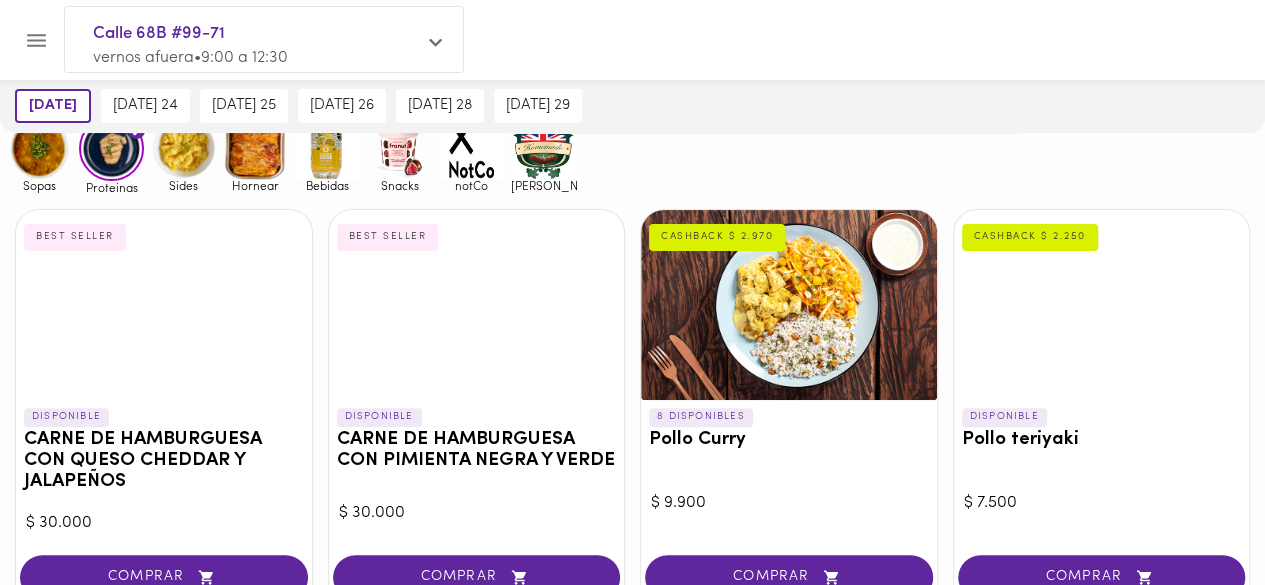 scroll, scrollTop: 160, scrollLeft: 0, axis: vertical 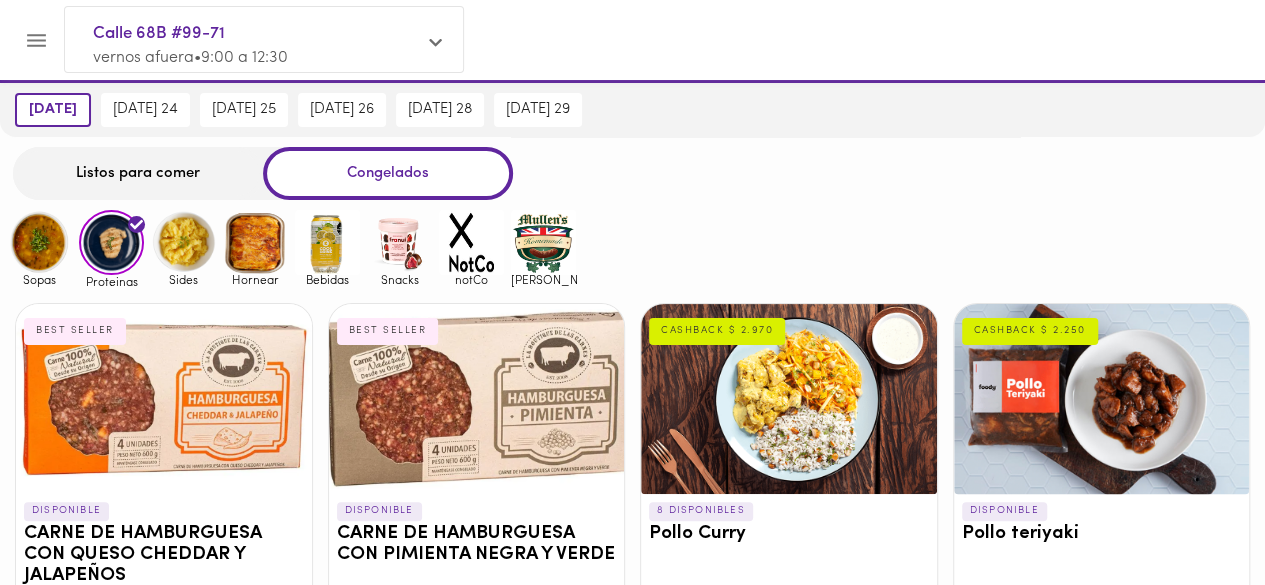 click at bounding box center [183, 242] 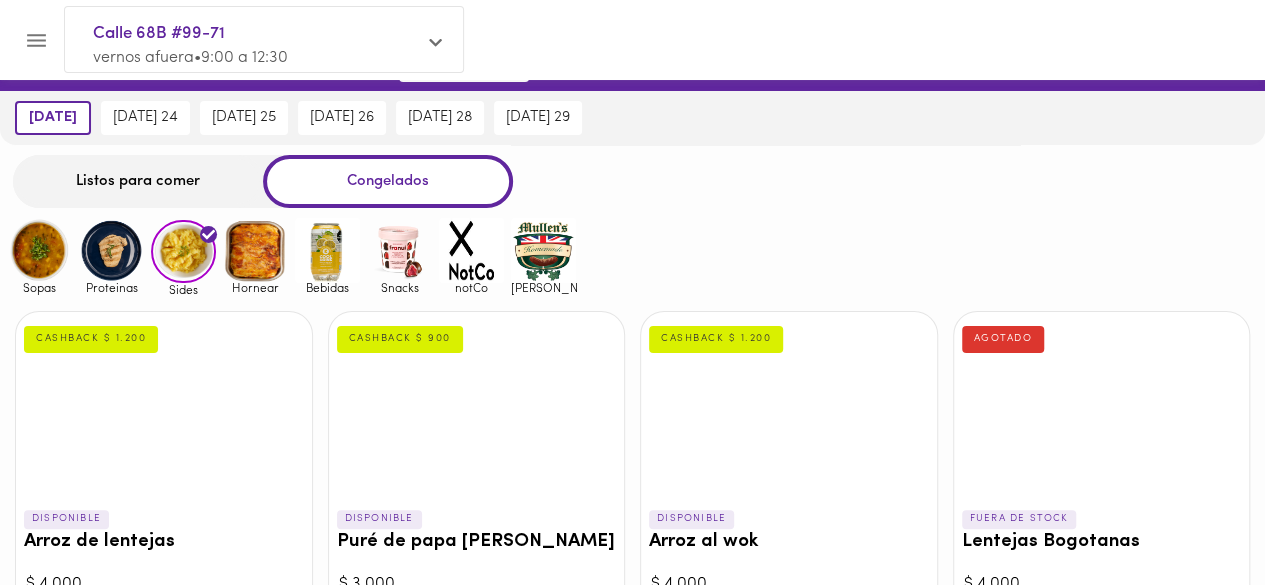 scroll, scrollTop: 0, scrollLeft: 0, axis: both 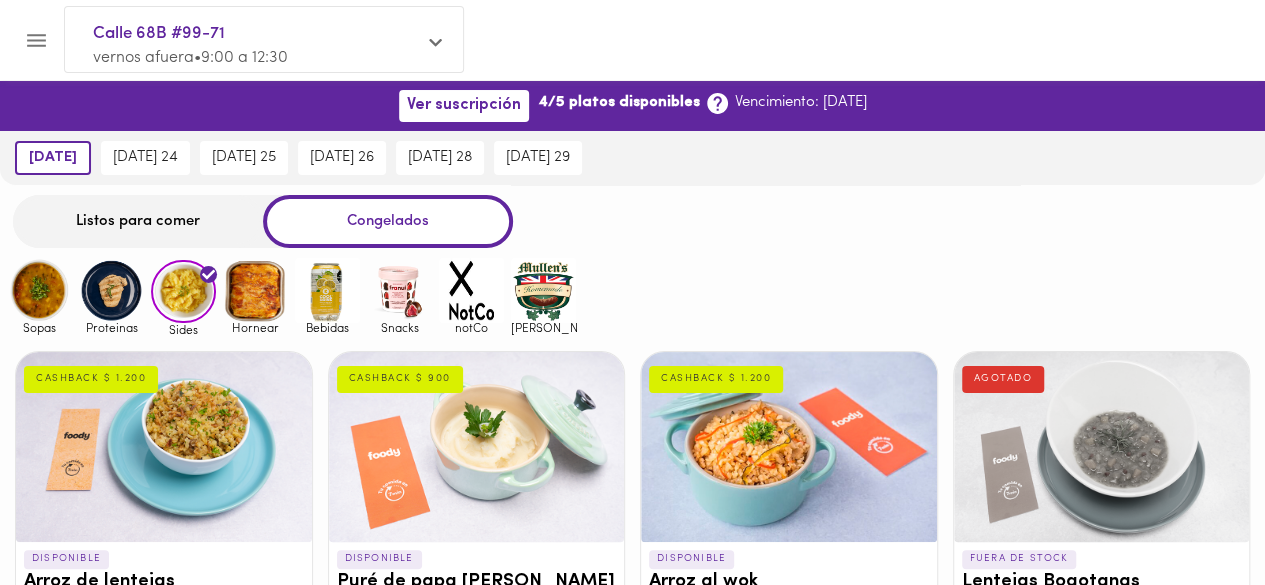 click at bounding box center (255, 290) 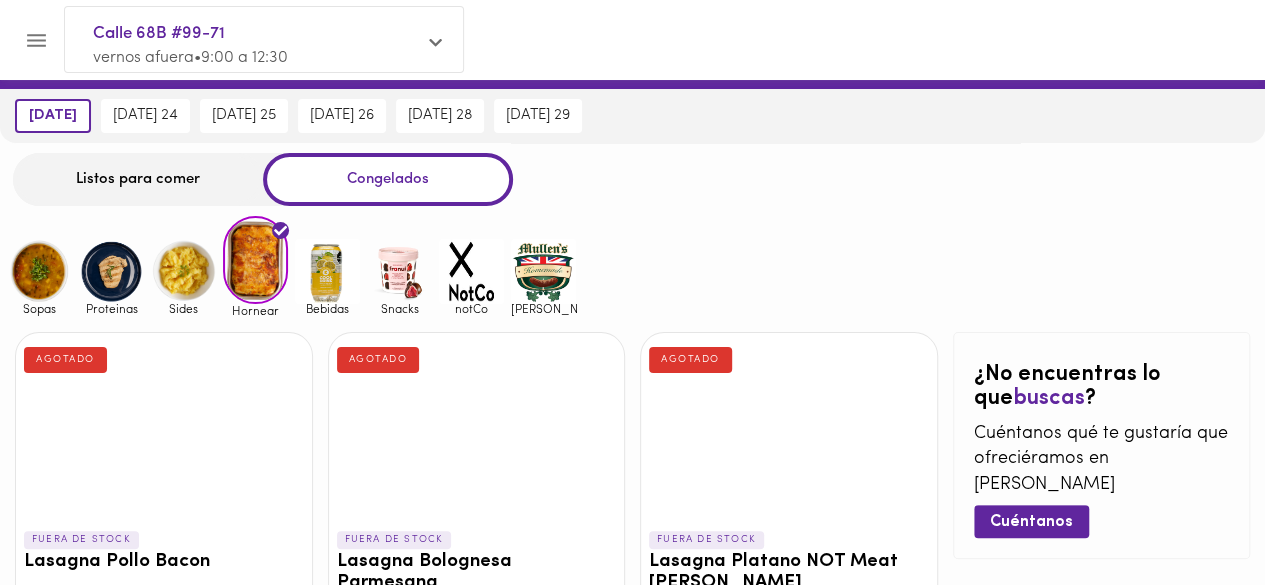 scroll, scrollTop: 0, scrollLeft: 0, axis: both 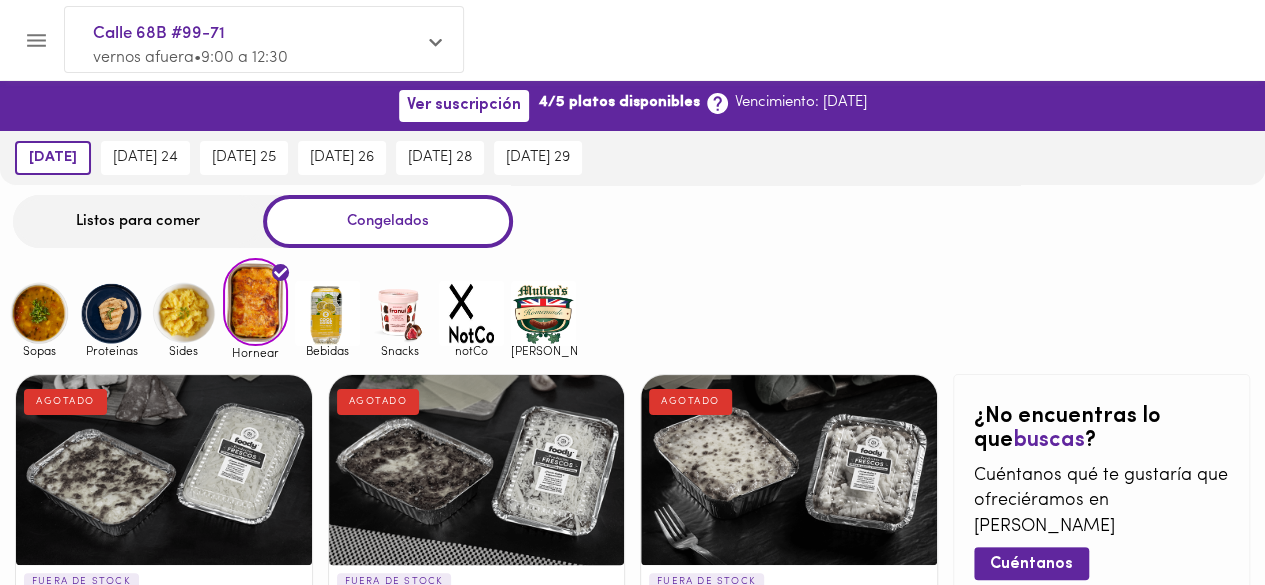 click at bounding box center (327, 313) 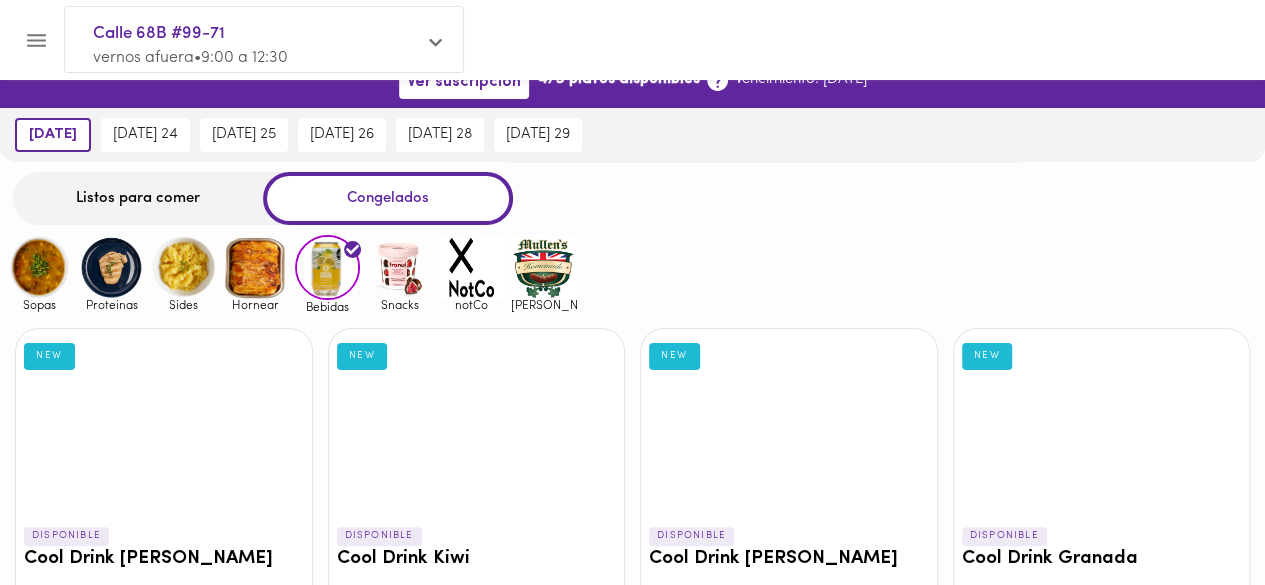 scroll, scrollTop: 0, scrollLeft: 0, axis: both 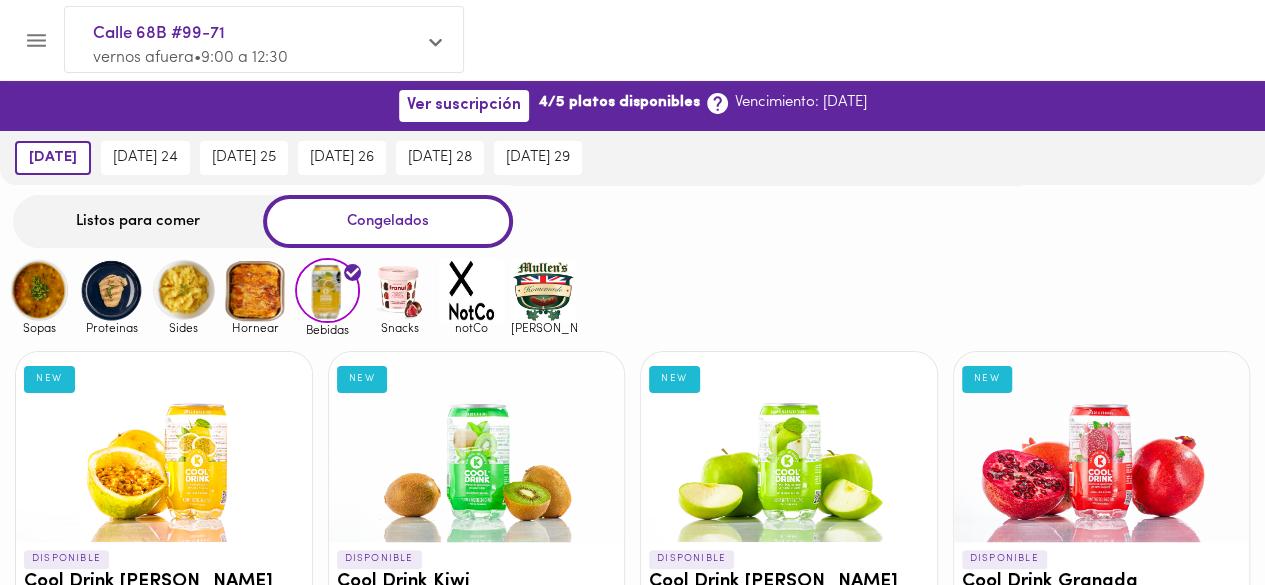 click at bounding box center [399, 290] 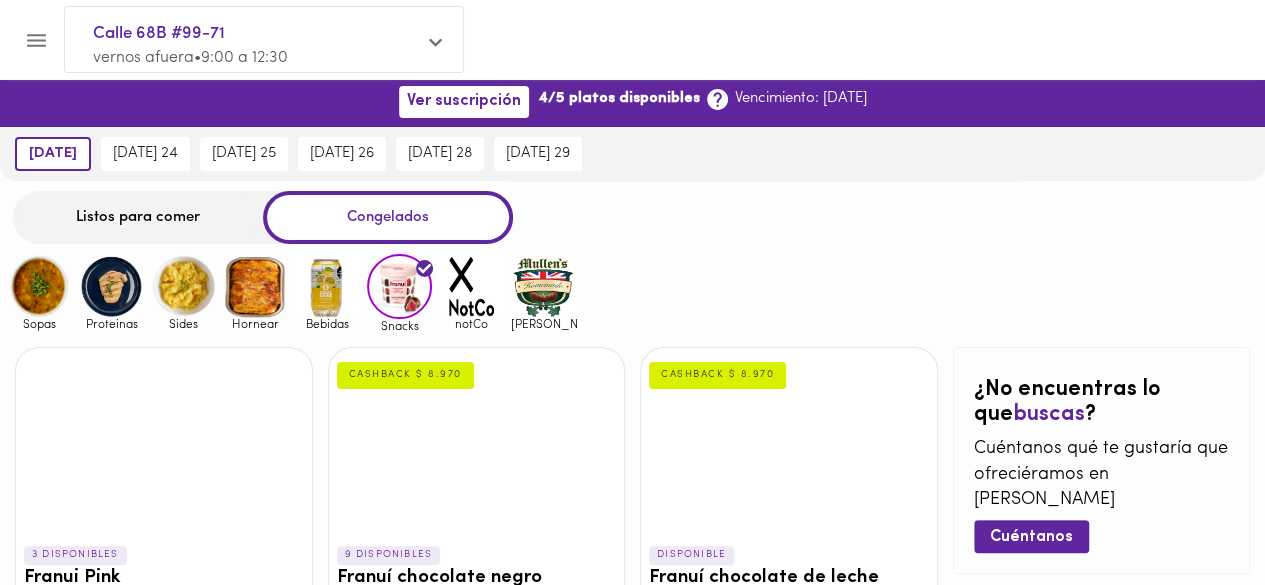 scroll, scrollTop: 0, scrollLeft: 0, axis: both 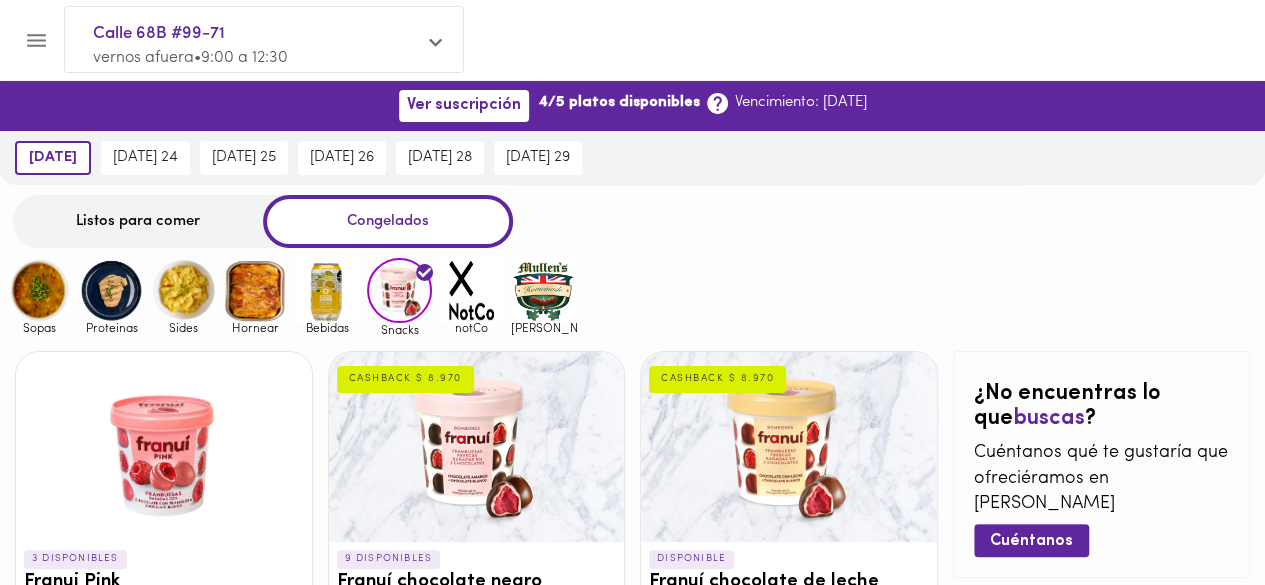 click at bounding box center (471, 290) 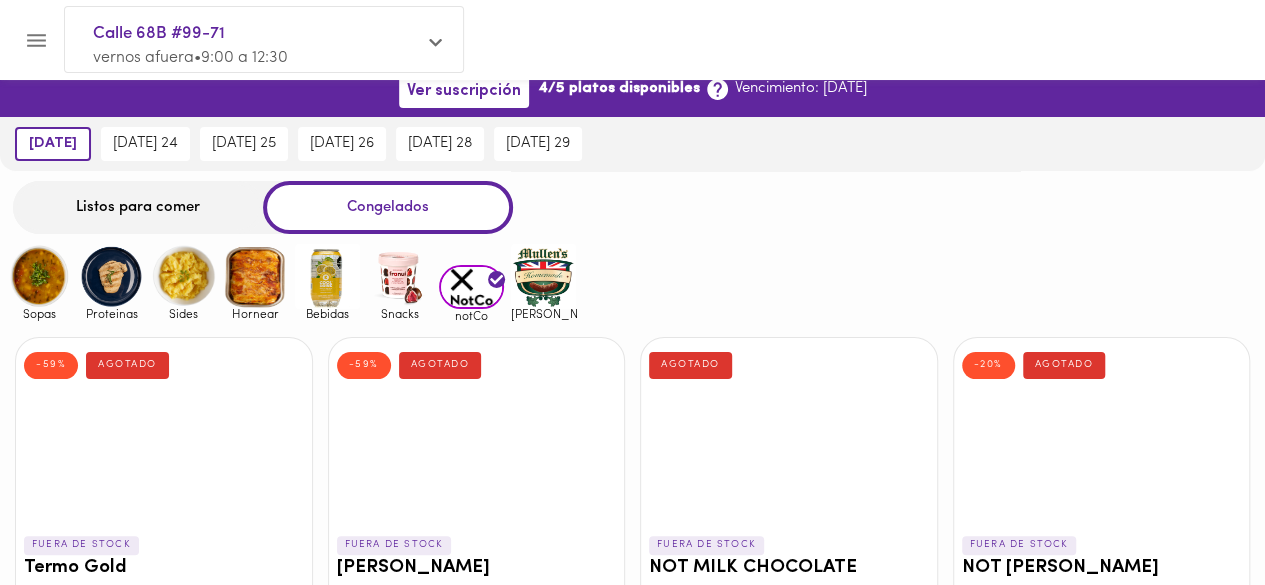 scroll, scrollTop: 0, scrollLeft: 0, axis: both 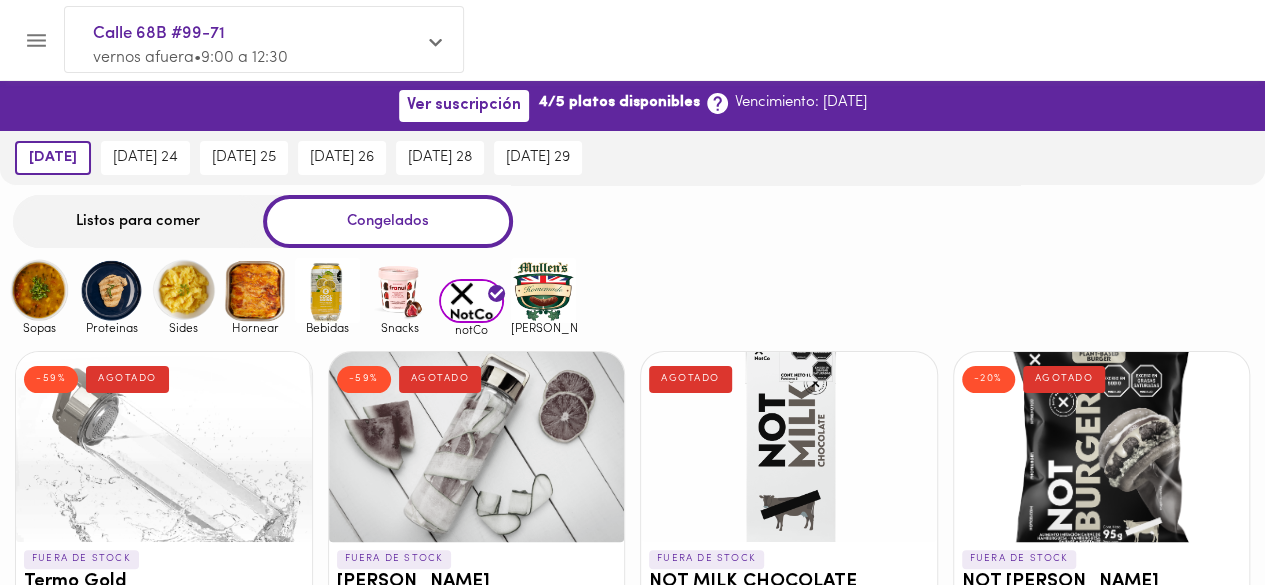 click at bounding box center (543, 290) 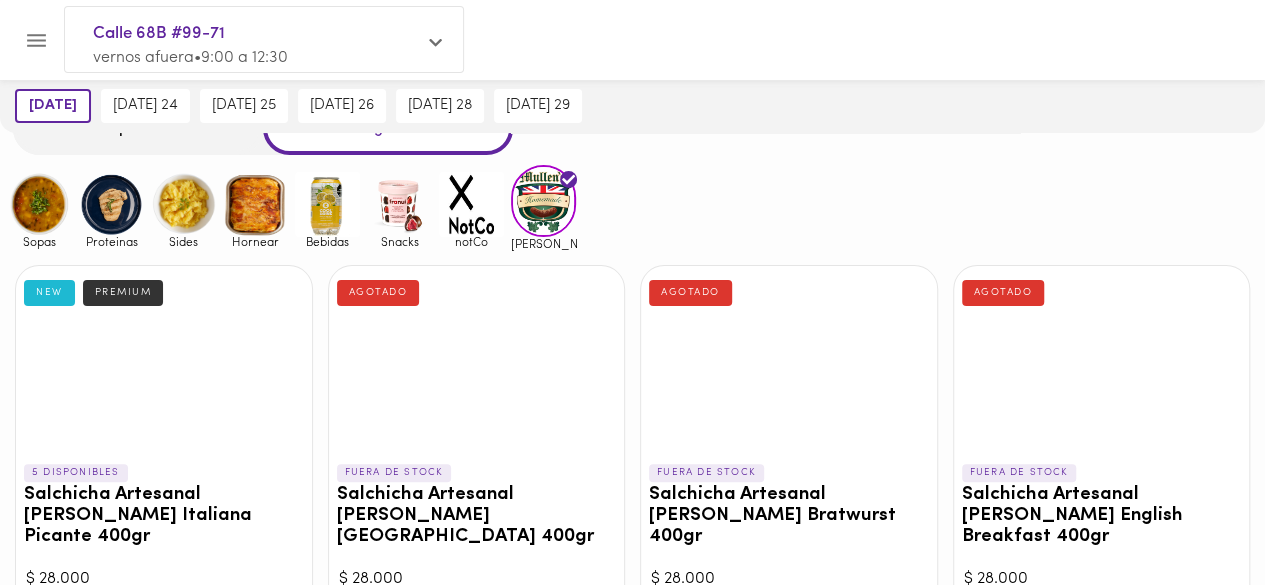 scroll, scrollTop: 0, scrollLeft: 0, axis: both 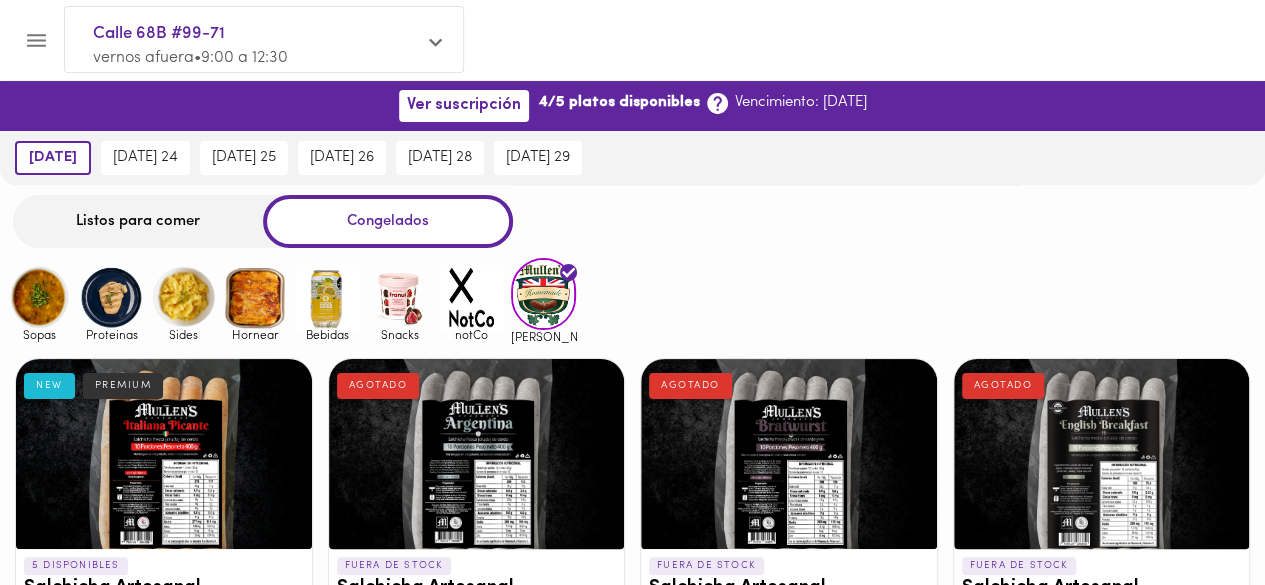 click at bounding box center (39, 297) 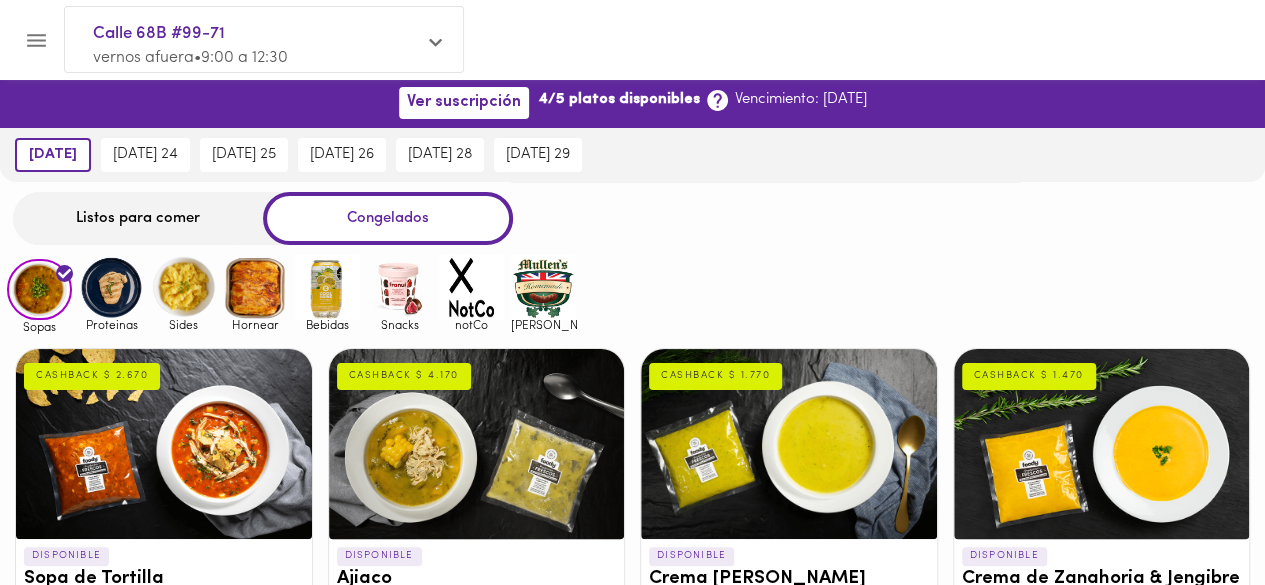 scroll, scrollTop: 0, scrollLeft: 0, axis: both 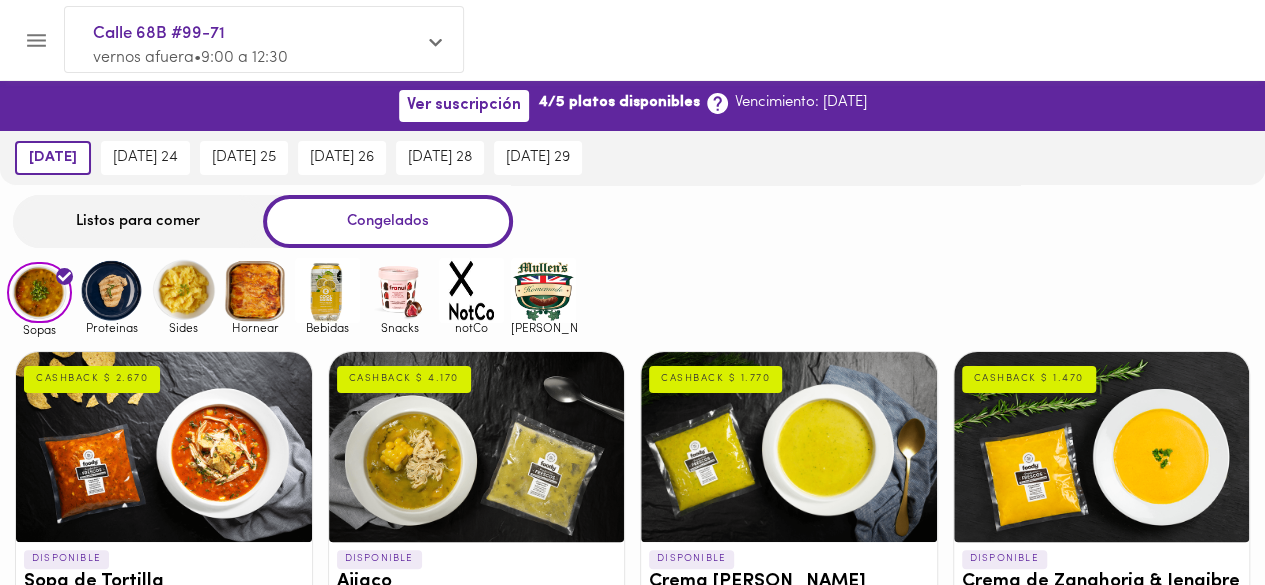 click at bounding box center (111, 290) 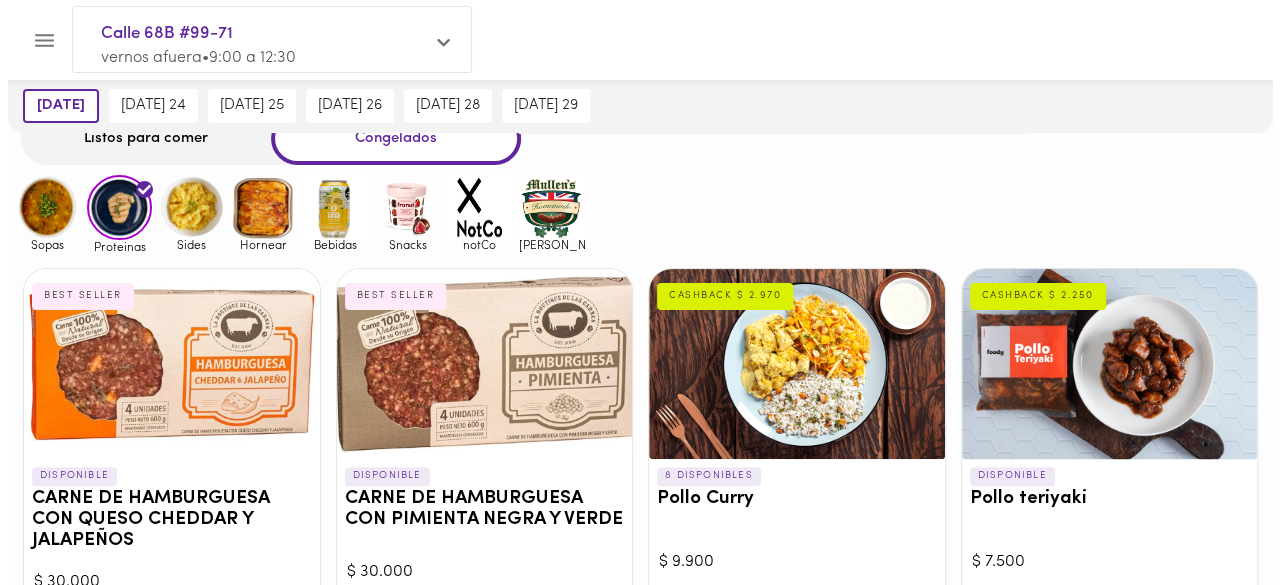 scroll, scrollTop: 120, scrollLeft: 0, axis: vertical 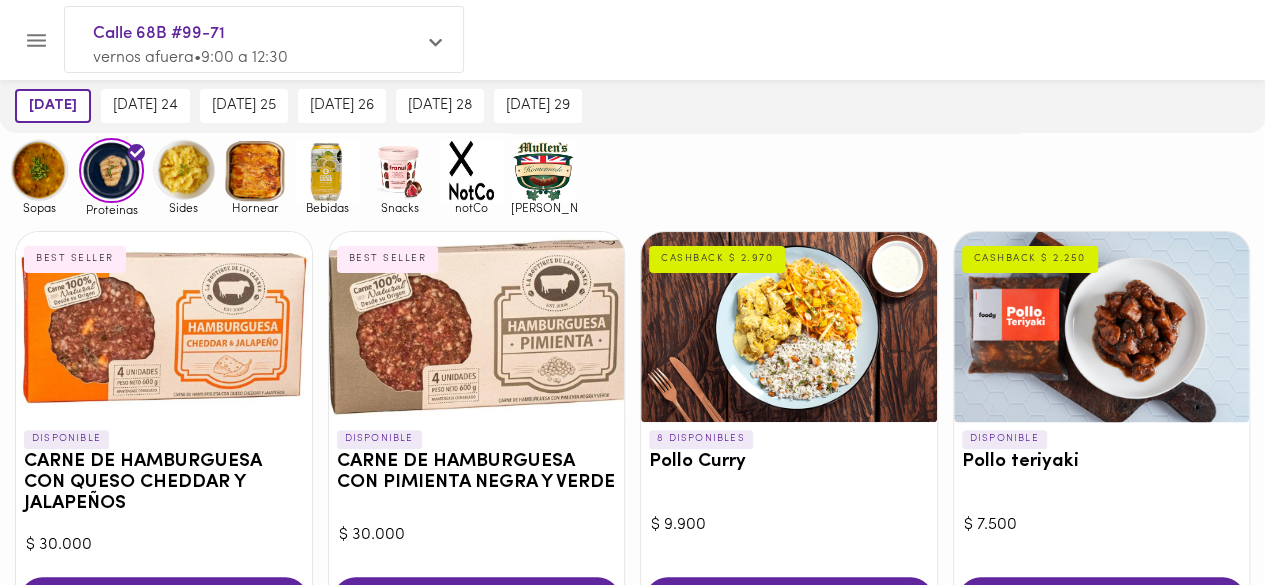 click at bounding box center (789, 327) 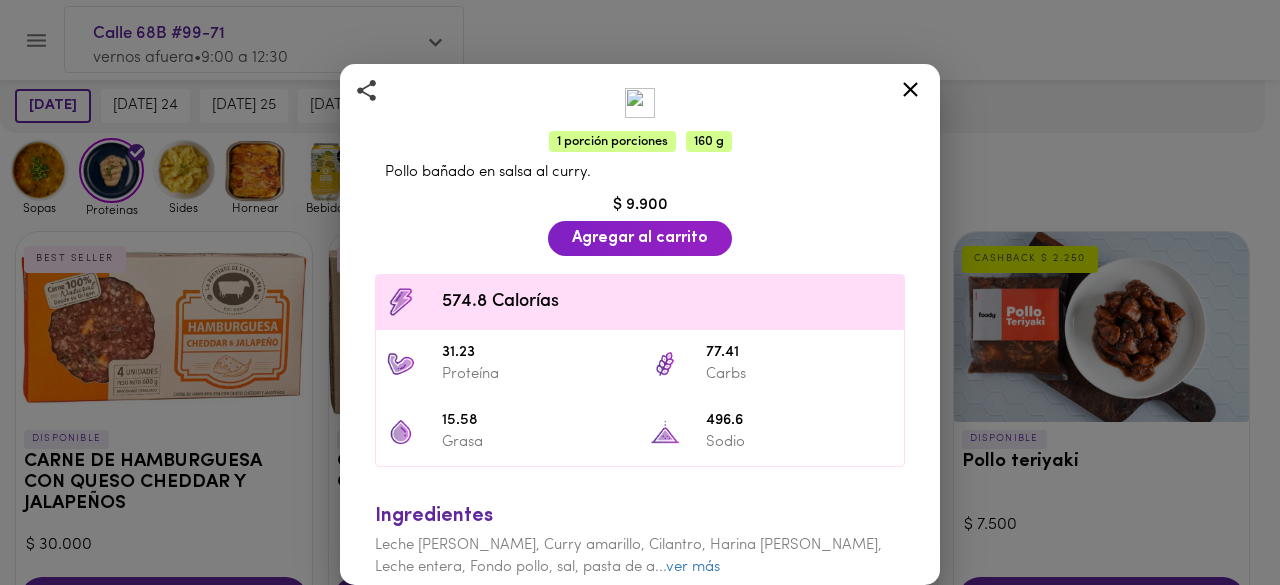 scroll, scrollTop: 419, scrollLeft: 0, axis: vertical 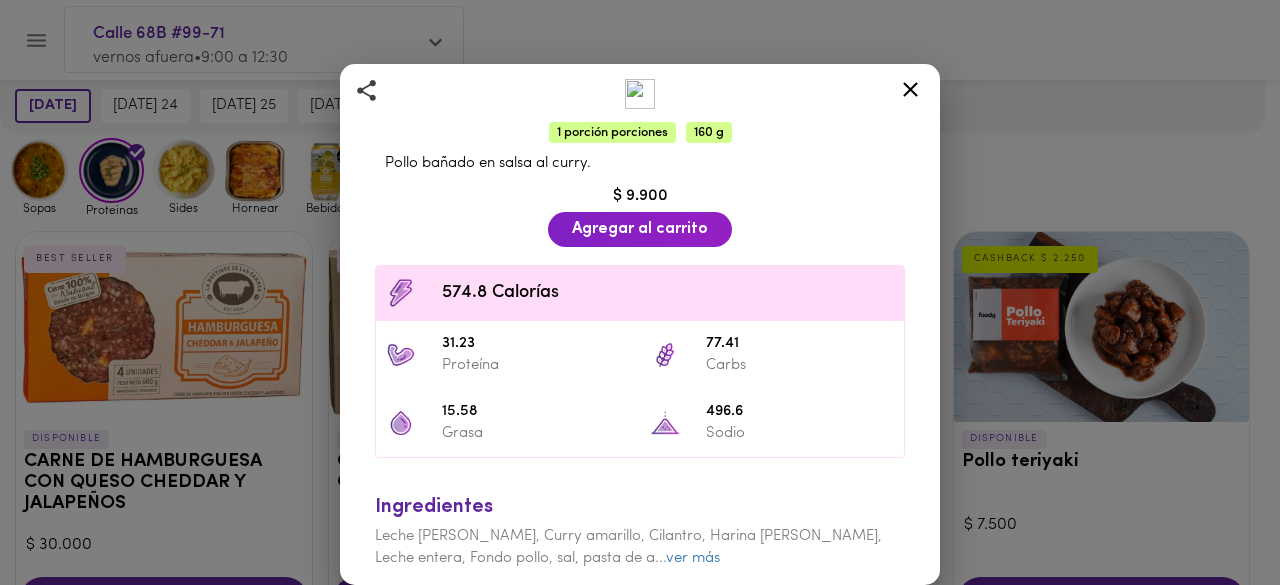 click 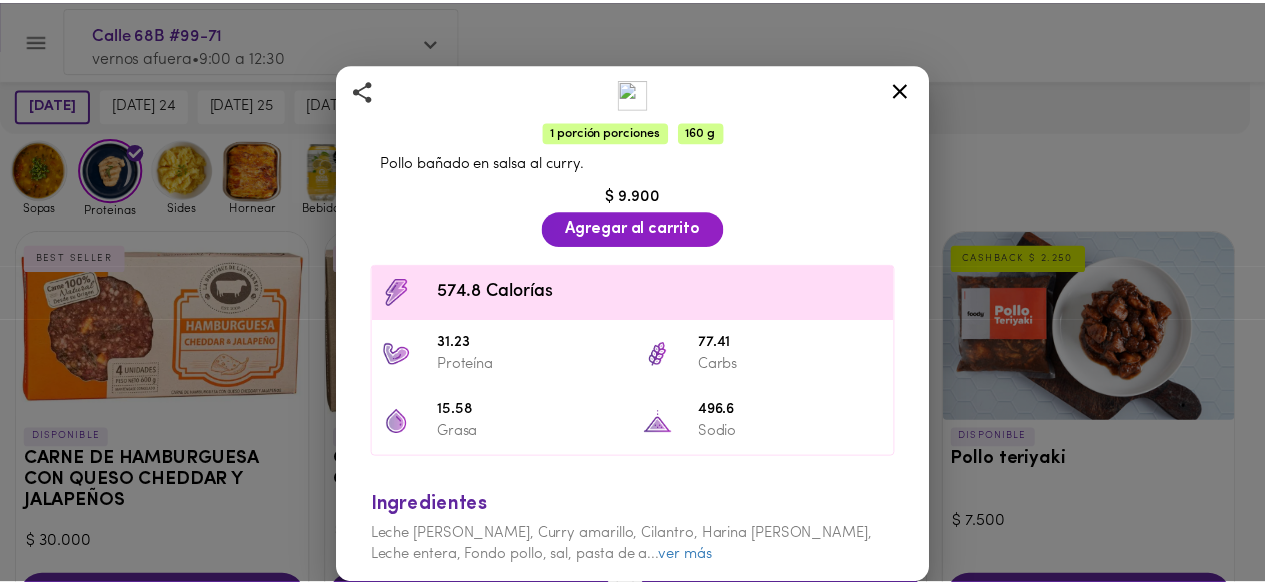 scroll, scrollTop: 0, scrollLeft: 0, axis: both 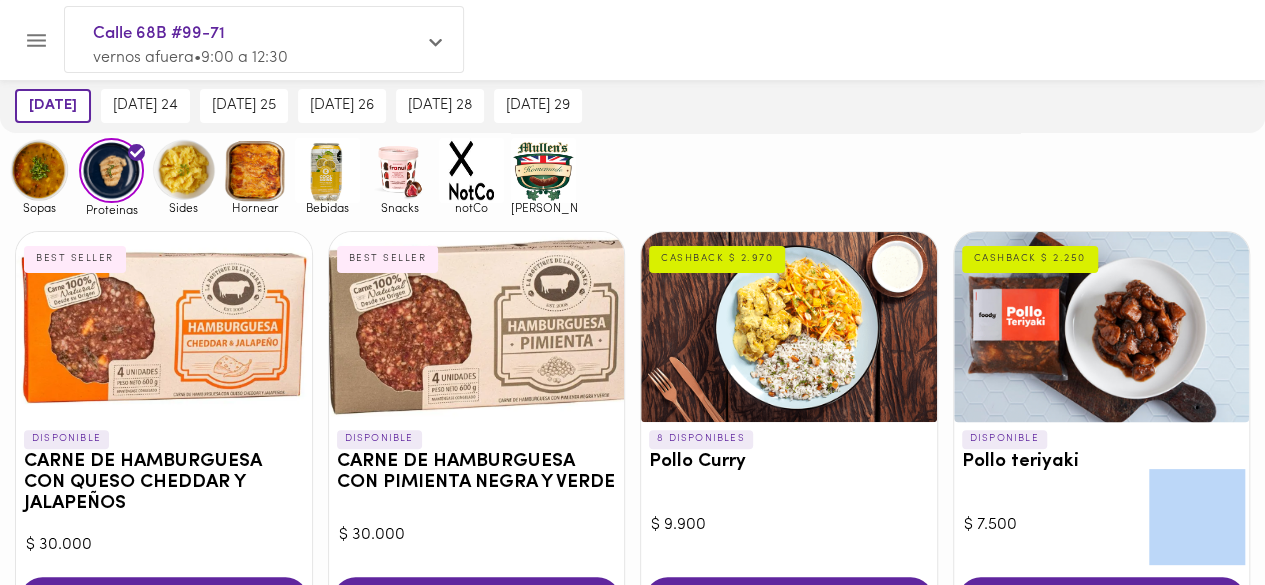 click on "Ver suscripción 4/5 platos disponibles Vencimiento: 2025-08-21 mañana jueves 24 viernes 25 sábado 26 lunes 28 martes 29 Calle 68B #99-71 vernos afuera  •  9:00 a 12:30 Listos para comer Congelados Sopas Proteinas Sides Hornear Bebidas Snacks notCo mullens DISPONIBLE CARNE DE HAMBURGUESA CON QUESO CHEDDAR Y JALAPEÑOS  BEST SELLER $ 30.000 COMPRAR DISPONIBLE CARNE DE HAMBURGUESA CON PIMIENTA NEGRA Y VERDE BEST SELLER $ 30.000 COMPRAR 8 DISPONIBLES Pollo Curry CASHBACK $ 2.970 $ 9.900 COMPRAR DISPONIBLE Pollo teriyaki CASHBACK $ 2.250 $ 7.500 COMPRAR DISPONIBLE Pollo desmechado CASHBACK $ 2.970 $ 9.900 COMPRAR DISPONIBLE Goulash de carne CASHBACK $ 4.170 $ 13.900 COMPRAR DISPONIBLE Albóndigas con BBQ CASHBACK $ 3.870 $ 12.900 COMPRAR DISPONIBLE Ropa Vieja Desmechada CASHBACK $ 3.000 $ 10.000 COMPRAR DISPONIBLE Pierna pernil al horno CASHBACK $ 2.070 $ 6.900 COMPRAR FUERA DE STOCK Cerdo Agridulce Apanado AGOTADO $ 11.900 COMPRAR FUERA DE STOCK CARNE DE HAMBURGUESA CON QUESO AZUL AGOTADO ?" at bounding box center [632, 737] 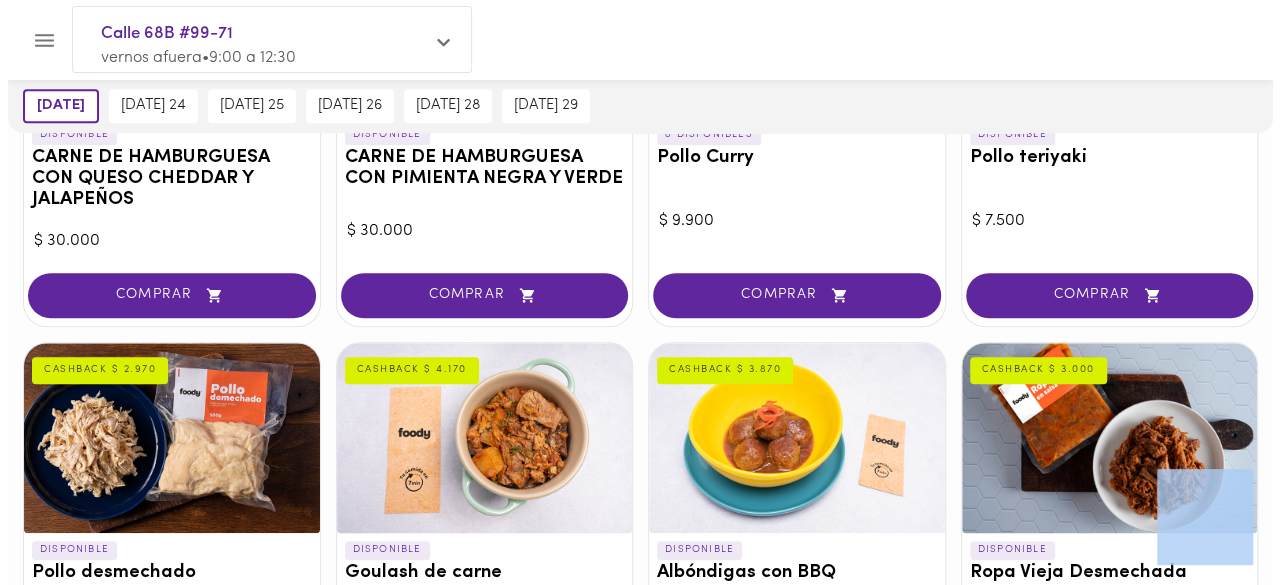 scroll, scrollTop: 413, scrollLeft: 0, axis: vertical 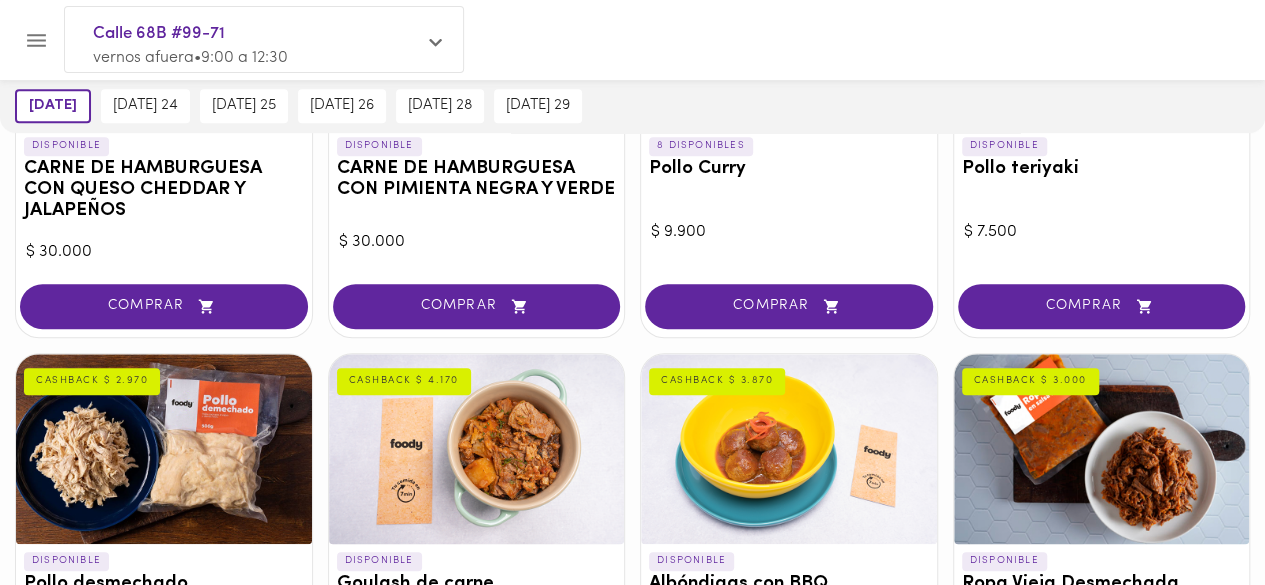 click at bounding box center (164, 449) 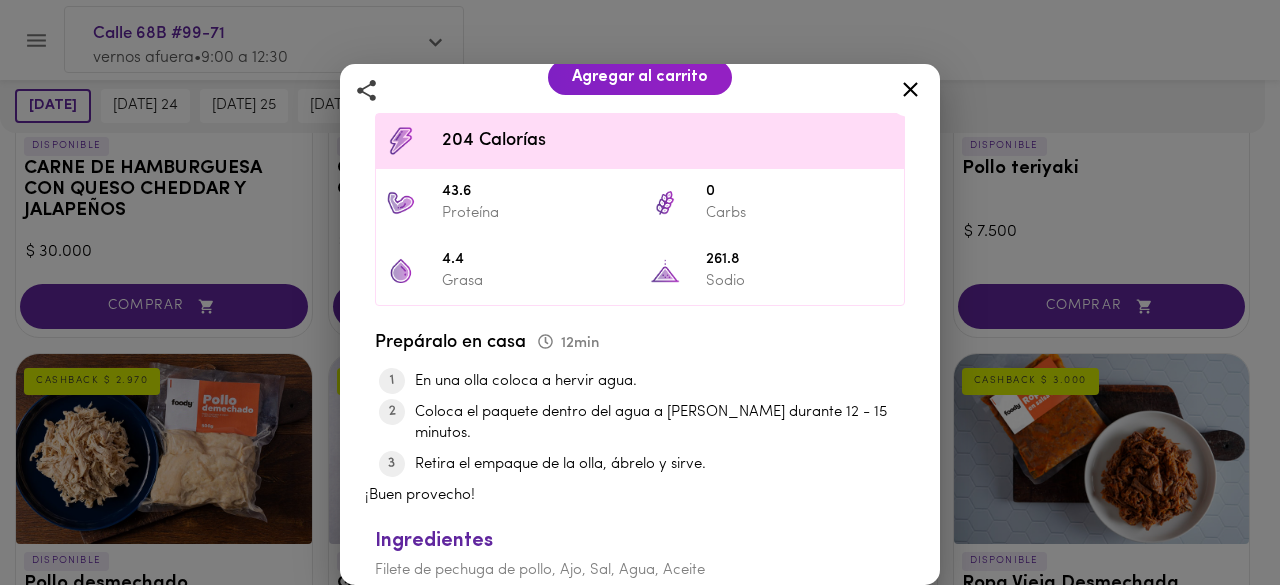 scroll, scrollTop: 532, scrollLeft: 0, axis: vertical 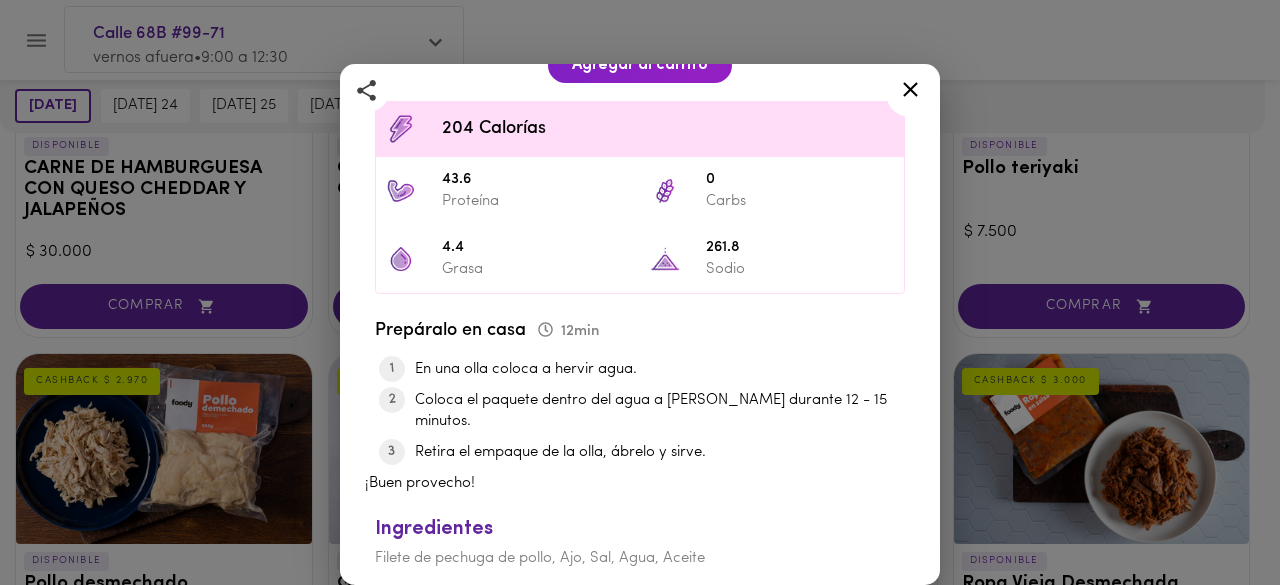 click 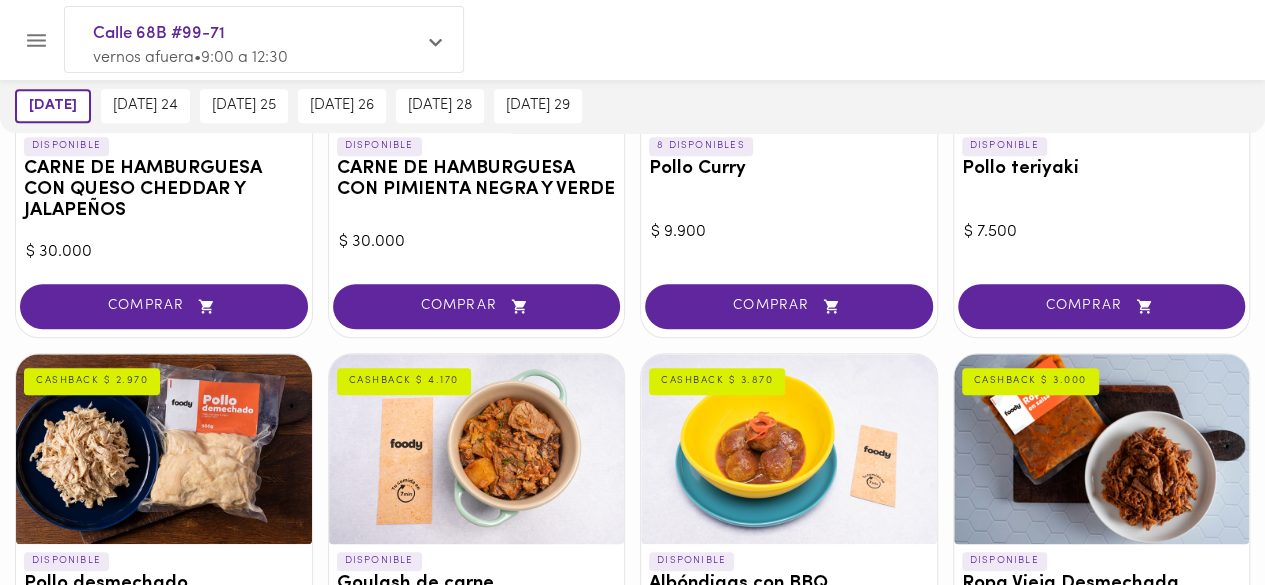 click at bounding box center [1102, 449] 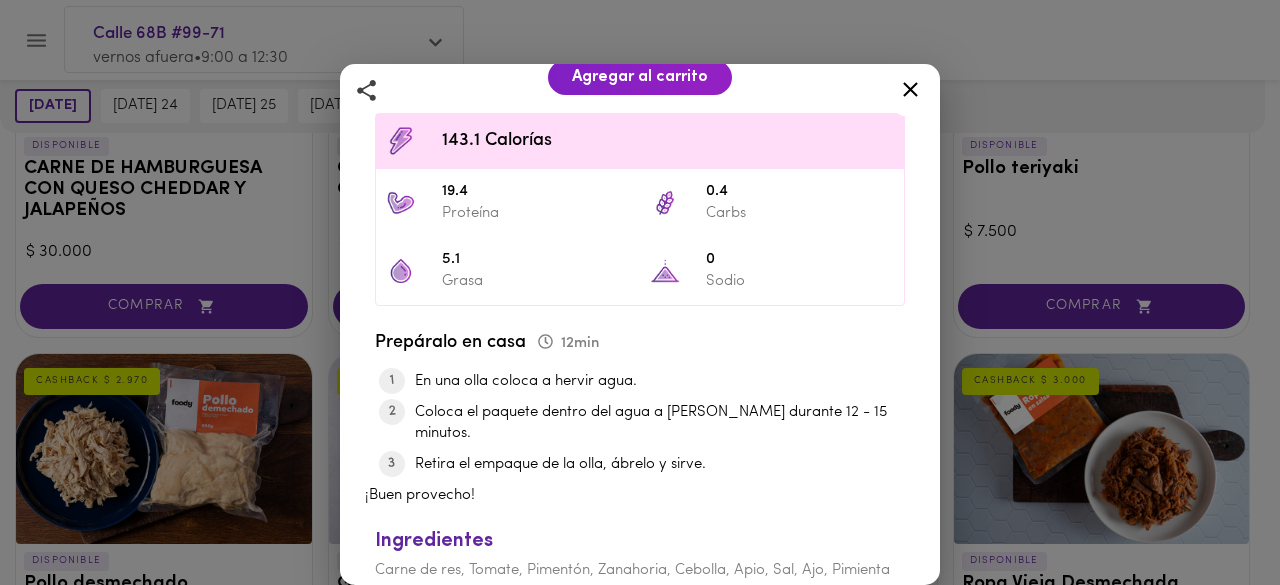 scroll, scrollTop: 554, scrollLeft: 0, axis: vertical 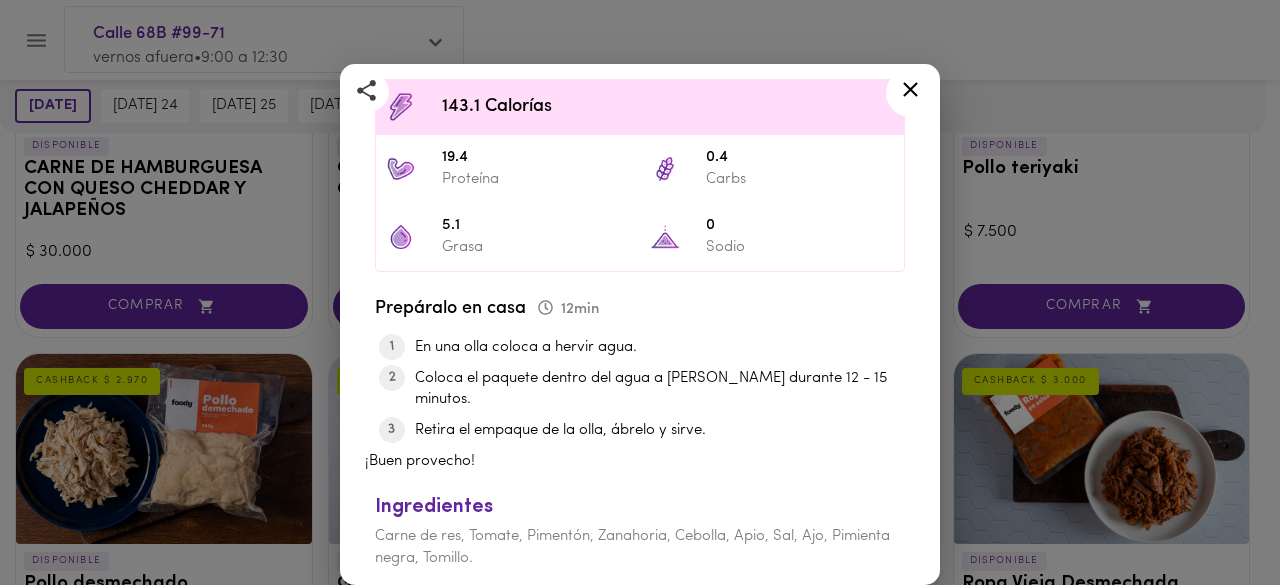 click 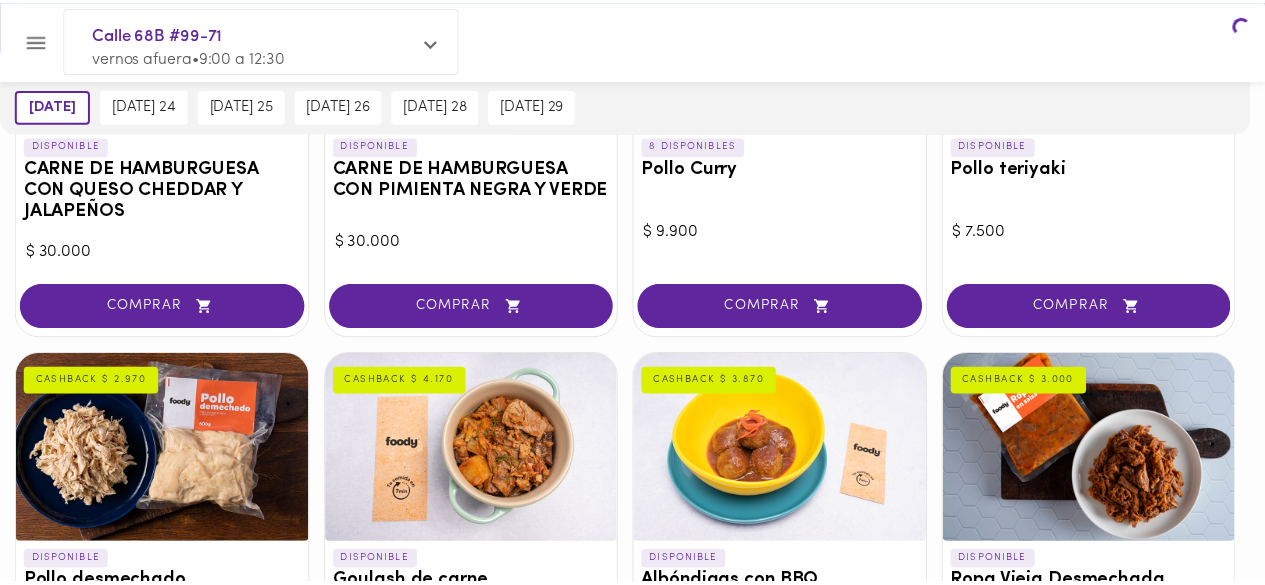 scroll, scrollTop: 0, scrollLeft: 0, axis: both 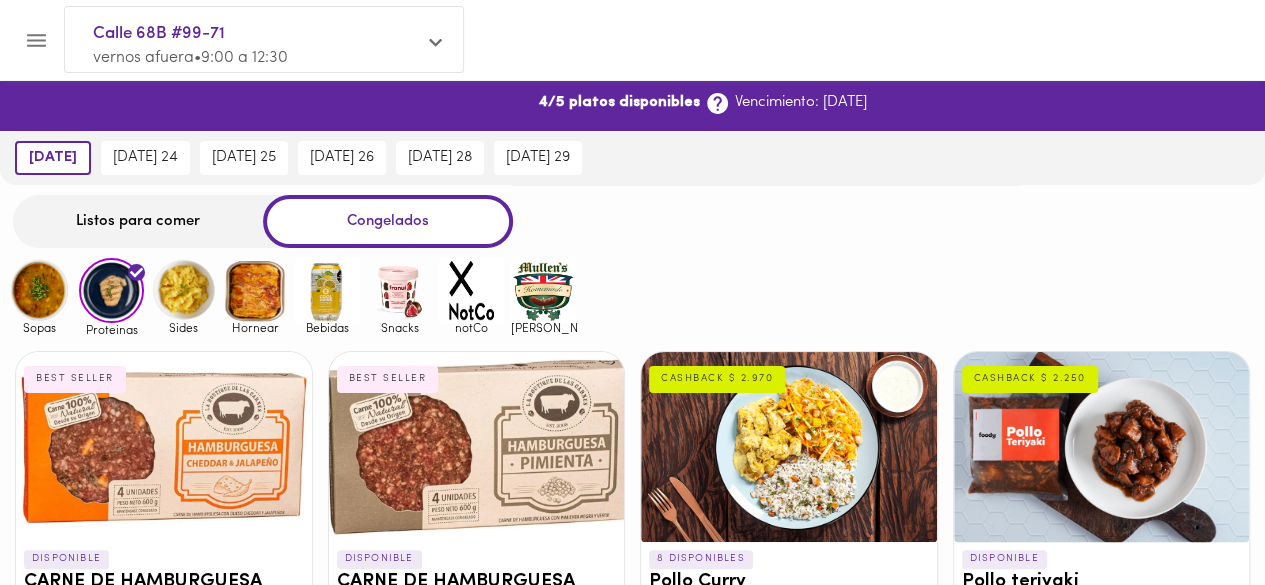 click on "Ver suscripción" at bounding box center (464, 105) 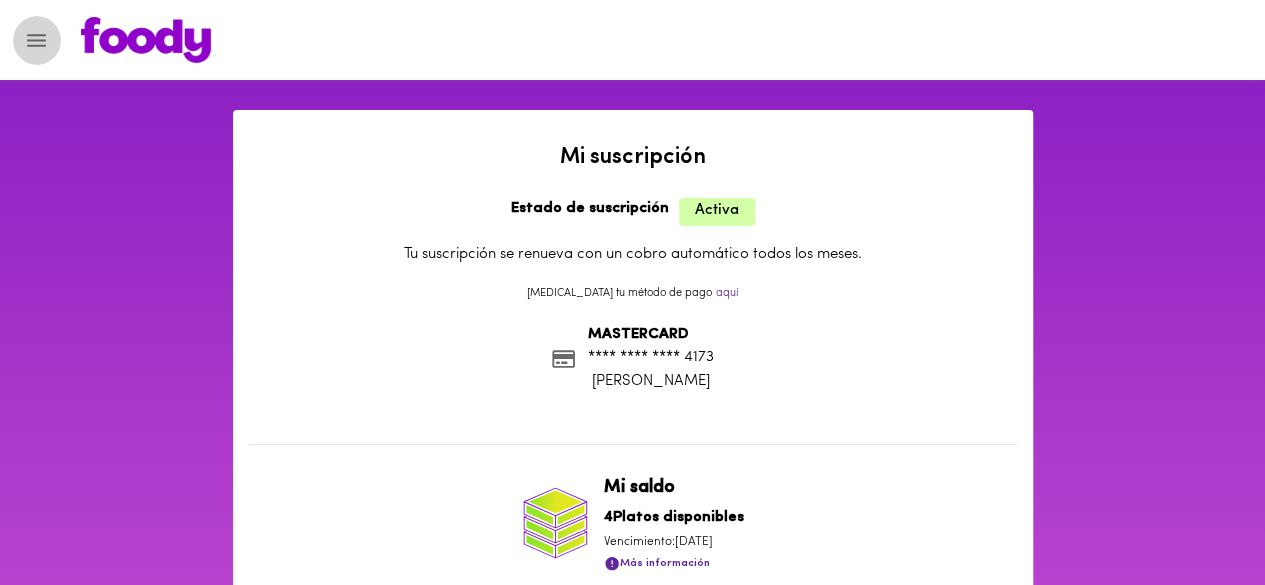 click 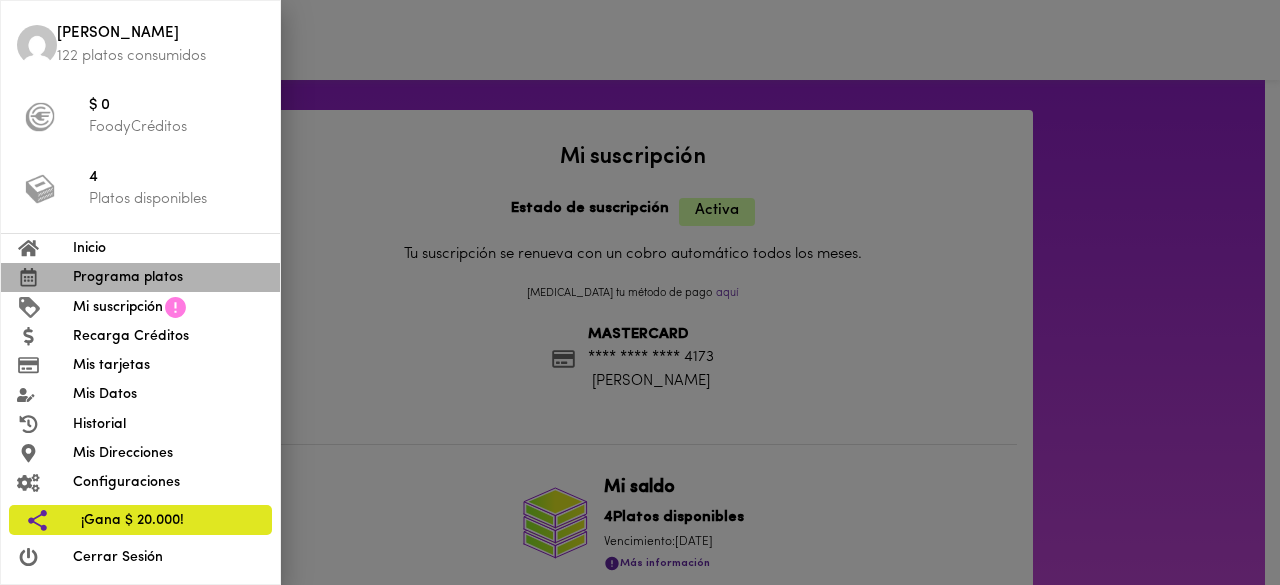 click on "Programa platos" at bounding box center (168, 277) 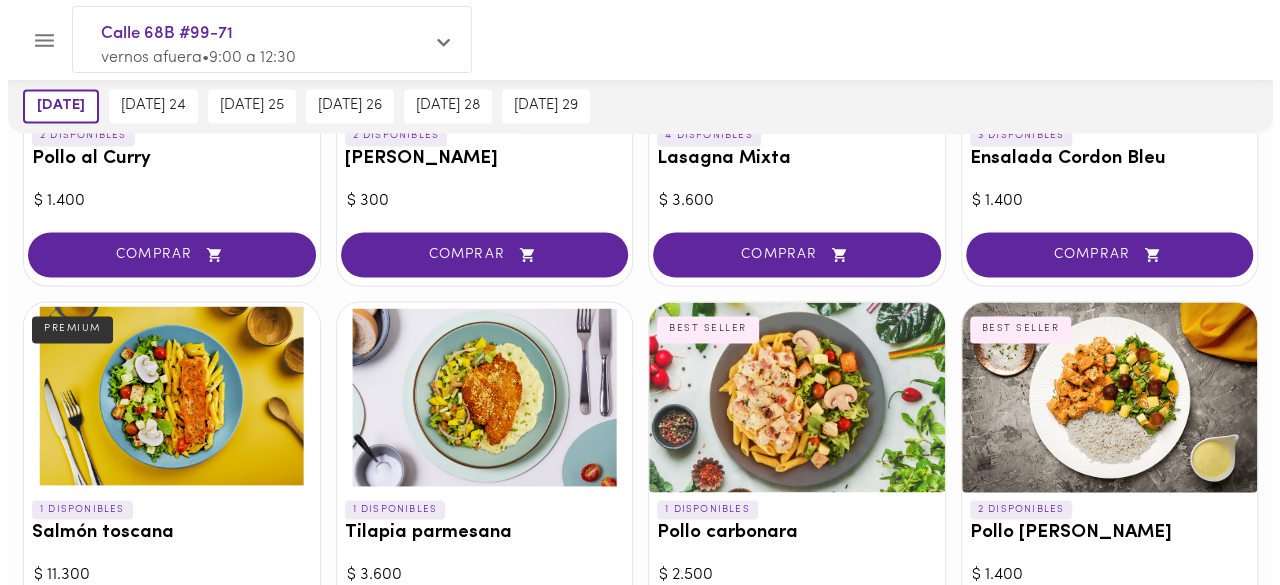 scroll, scrollTop: 1546, scrollLeft: 0, axis: vertical 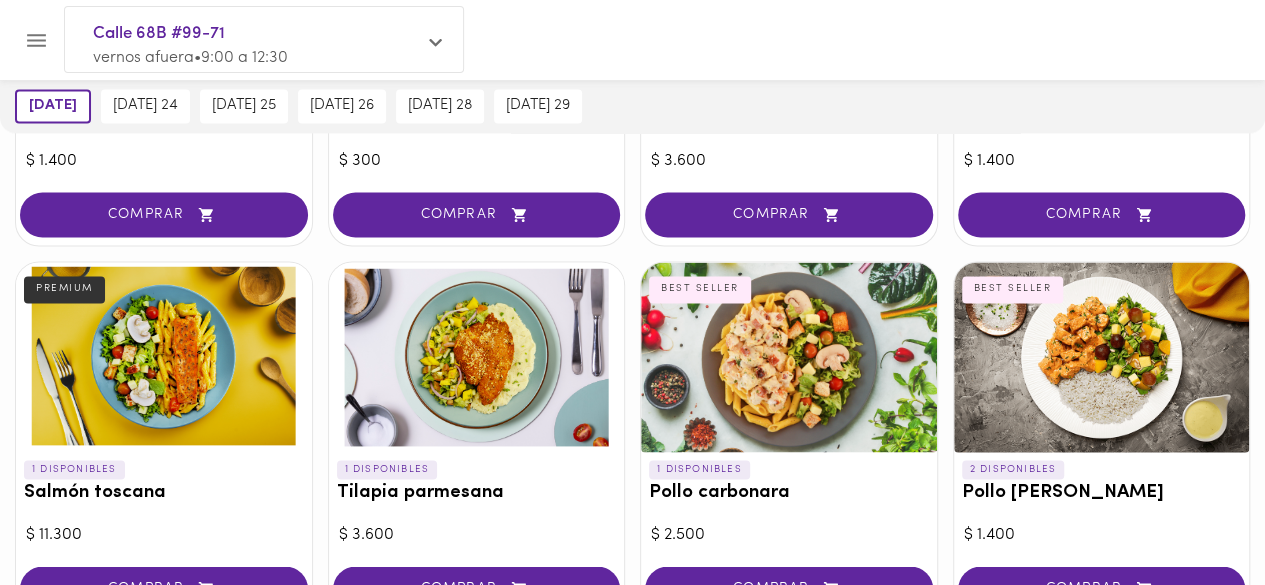 click at bounding box center [1102, 357] 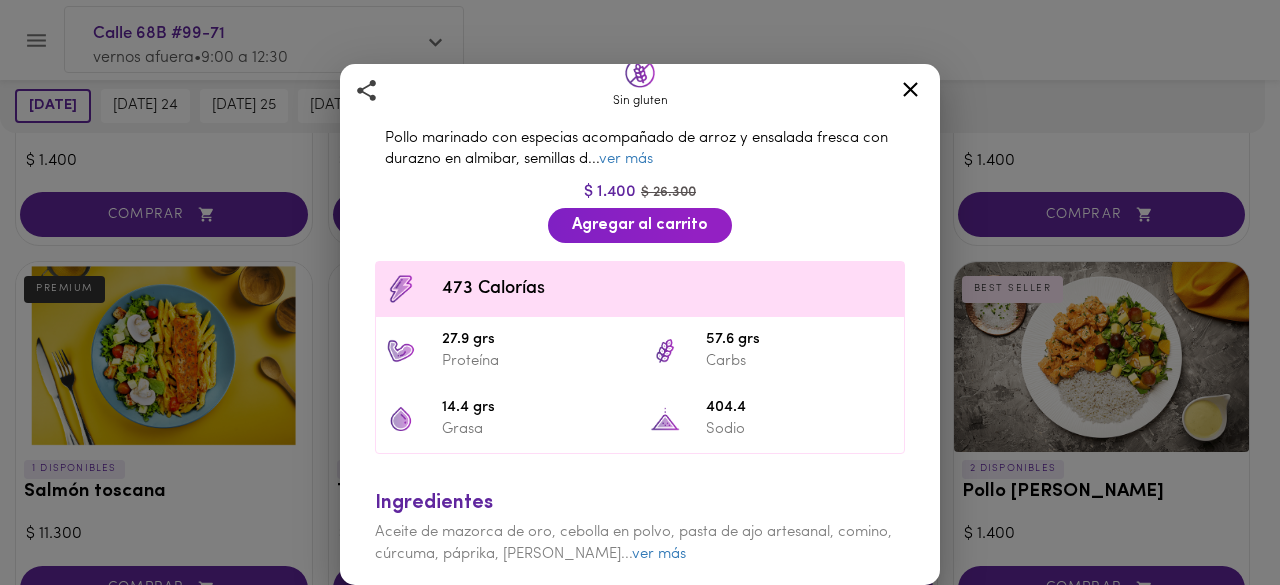 scroll, scrollTop: 479, scrollLeft: 0, axis: vertical 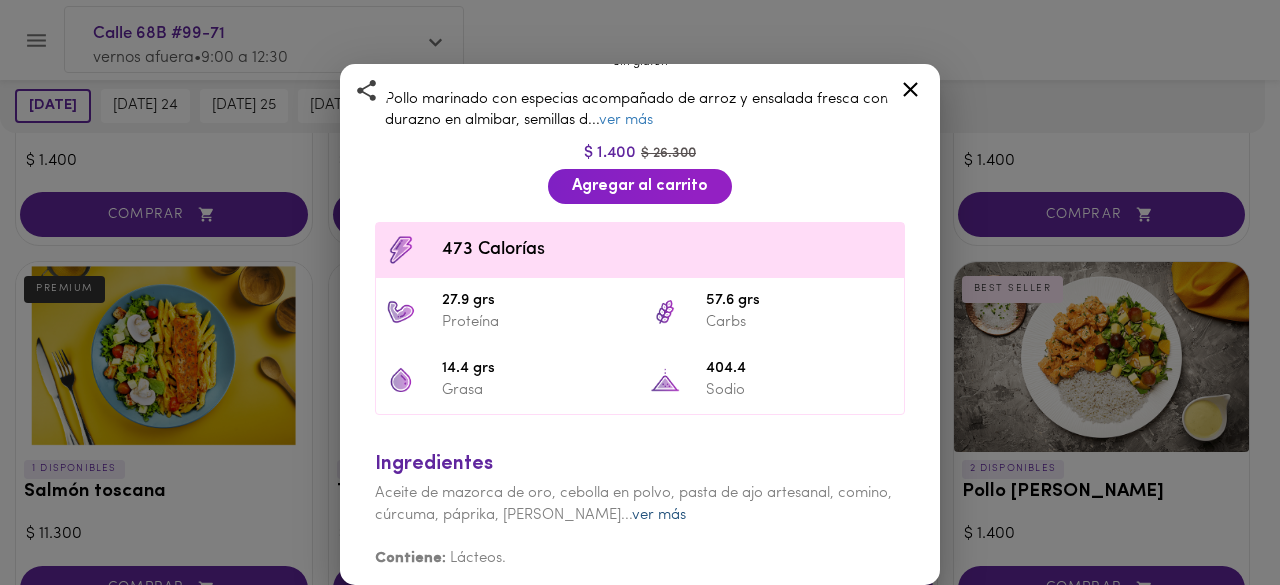 click on "ver más" at bounding box center (659, 515) 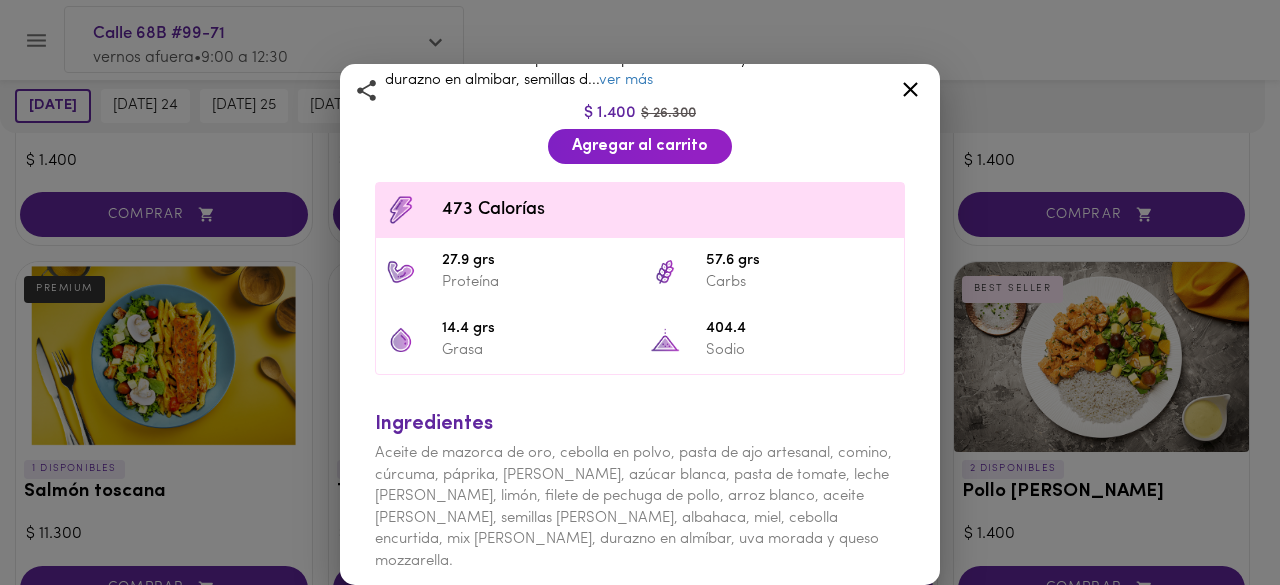 scroll, scrollTop: 543, scrollLeft: 0, axis: vertical 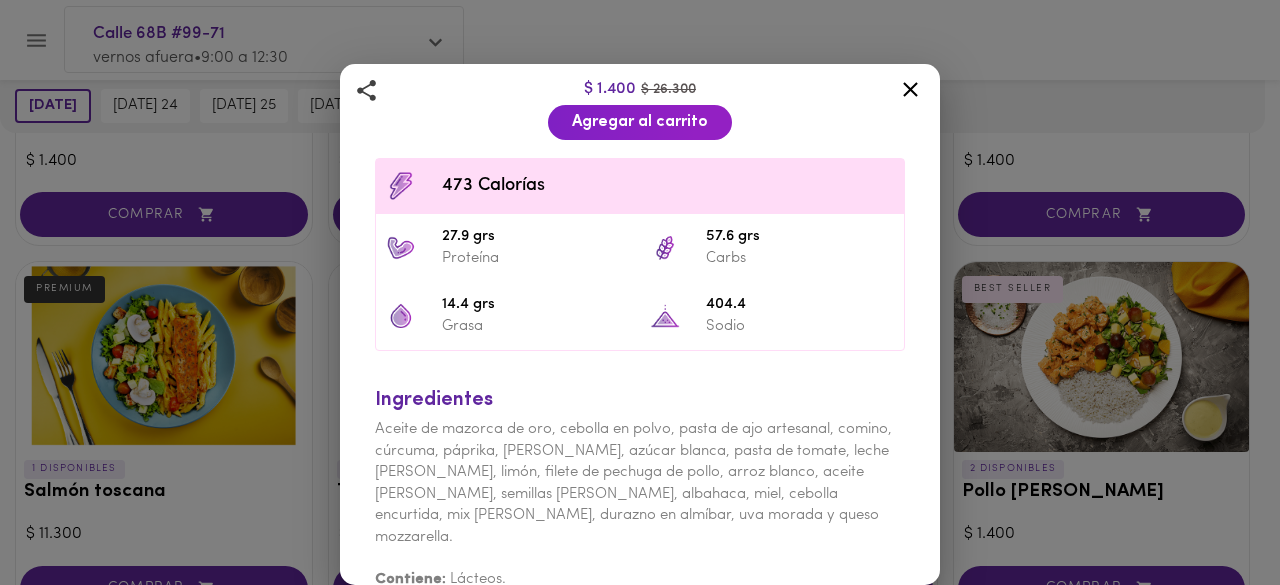click 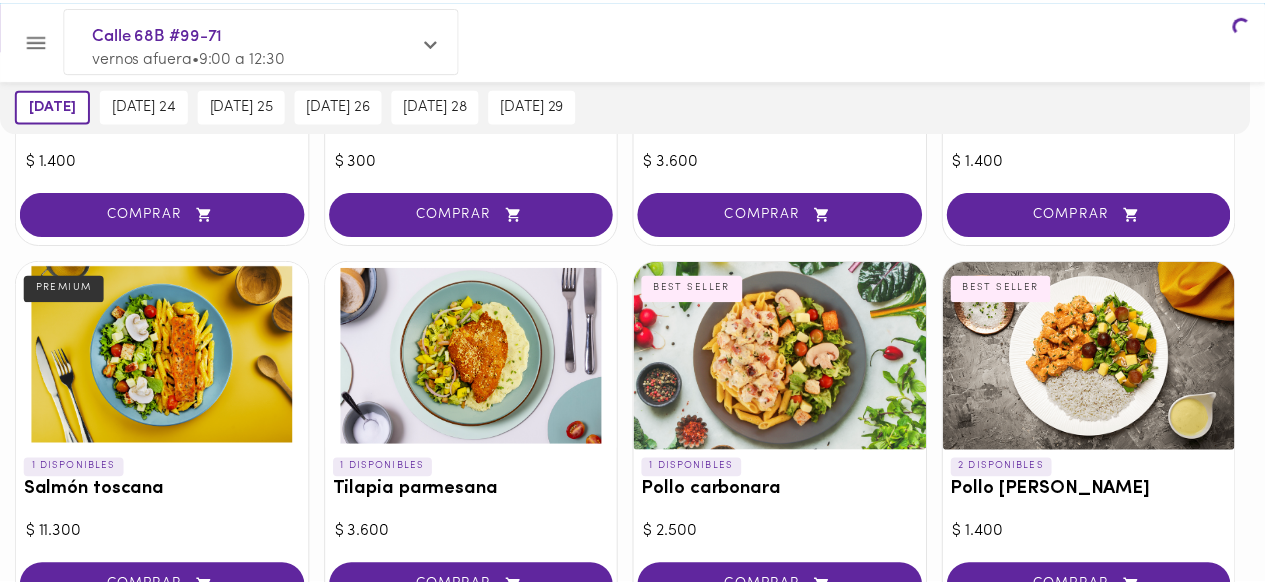 scroll, scrollTop: 0, scrollLeft: 0, axis: both 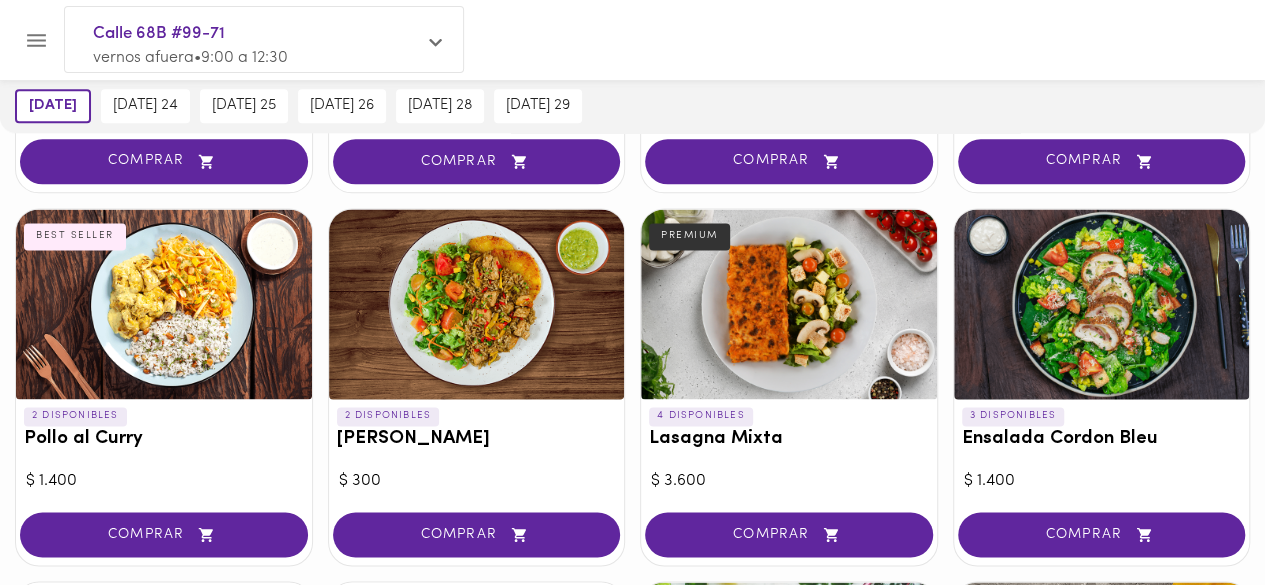 click at bounding box center (789, 304) 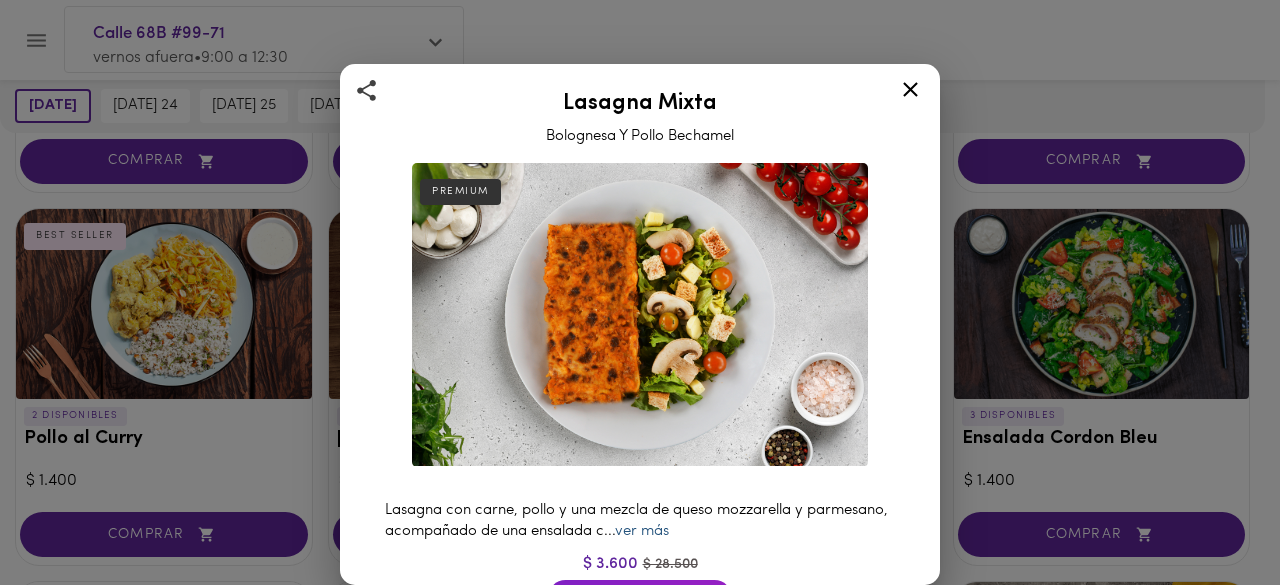 click on "ver más" at bounding box center [642, 531] 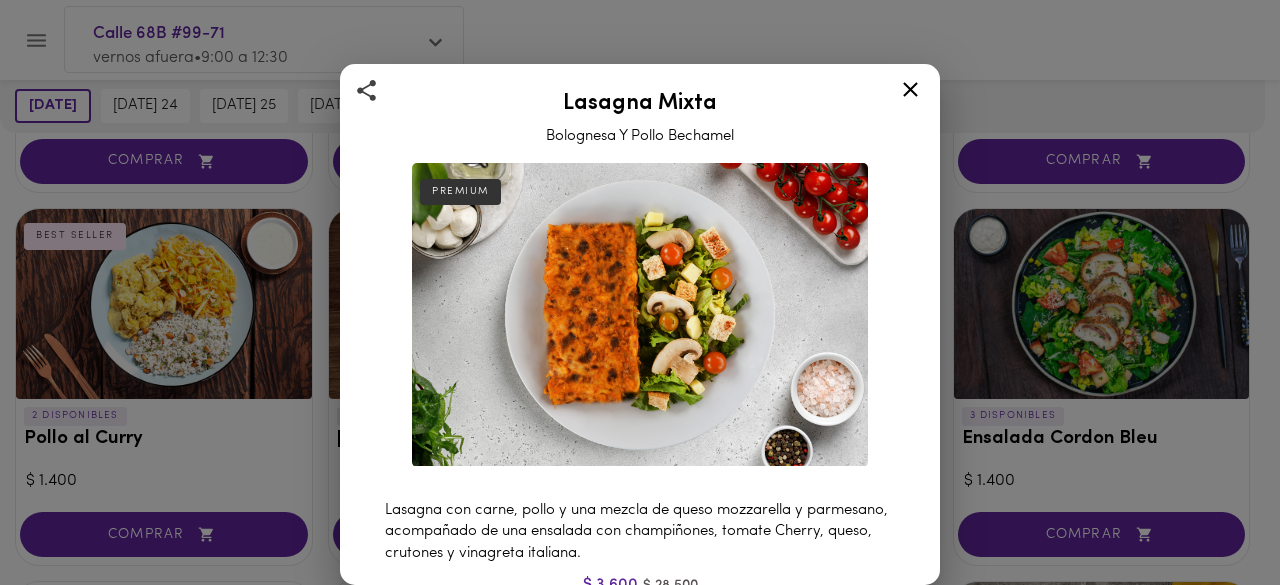 click on "Lasagna Mixta   Bolognesa Y Pollo Bechamel PREMIUM  Lasagna con carne, pollo y una mezcla de queso mozzarella y parmesano, acompañado de una ensalada con champiñones, tomate Cherry, queso, crutones y vinagreta italiana. $ 3.600 $ 28.500 Agregar al carrito 784.0 Calorías 65.5 grs Proteína 58.6 grs Carbs 31.9 grs Grasa 442.4 Sodio Ingredientes Carne molida, Queso parmesano, Queso mozzarella, Cebolla cabezona blanca, Cebolla larga, Pasta ajo artesanal, Aceite mazorca de oro, Tomate chonto, Sal, Fondo res, Pasta de tomate, Cilantro, Comino en polvo, Margarina, Leche entera, Harina de trigo, Fondo pollo, Nuez moscada, Pan tajado, Ajo en polvo, Pasta lasagna, Albahaca, Orégano, Tomillo, Aceite de oliva, Vinagre blanco, Miel, Vino tinto, Champiñón, Mix de lechuga, Crutones, Tomate Cherry, Pollo al agua. Contiene:   Lácteos, Gluten, Frutos de cascara, Trazas de huevo, Procesado en conjunto con frutos secos." at bounding box center (640, 622) 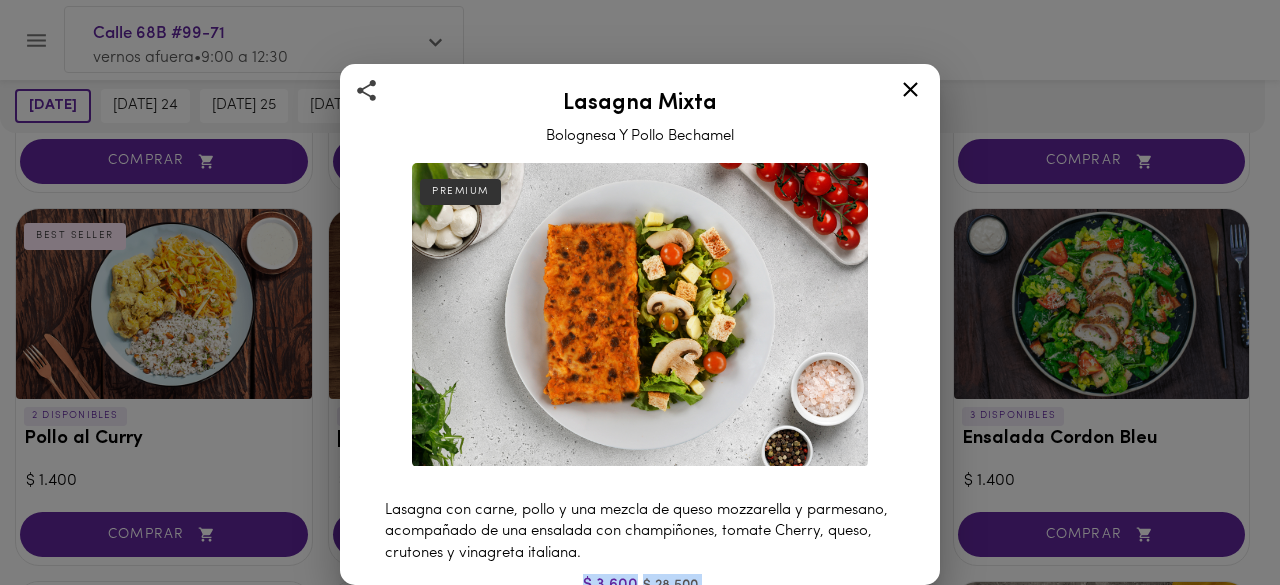 click on "Lasagna Mixta   Bolognesa Y Pollo Bechamel PREMIUM  Lasagna con carne, pollo y una mezcla de queso mozzarella y parmesano, acompañado de una ensalada con champiñones, tomate Cherry, queso, crutones y vinagreta italiana. $ 3.600 $ 28.500 Agregar al carrito 784.0 Calorías 65.5 grs Proteína 58.6 grs Carbs 31.9 grs Grasa 442.4 Sodio Ingredientes Carne molida, Queso parmesano, Queso mozzarella, Cebolla cabezona blanca, Cebolla larga, Pasta ajo artesanal, Aceite mazorca de oro, Tomate chonto, Sal, Fondo res, Pasta de tomate, Cilantro, Comino en polvo, Margarina, Leche entera, Harina de trigo, Fondo pollo, Nuez moscada, Pan tajado, Ajo en polvo, Pasta lasagna, Albahaca, Orégano, Tomillo, Aceite de oliva, Vinagre blanco, Miel, Vino tinto, Champiñón, Mix de lechuga, Crutones, Tomate Cherry, Pollo al agua. Contiene:   Lácteos, Gluten, Frutos de cascara, Trazas de huevo, Procesado en conjunto con frutos secos." at bounding box center [640, 622] 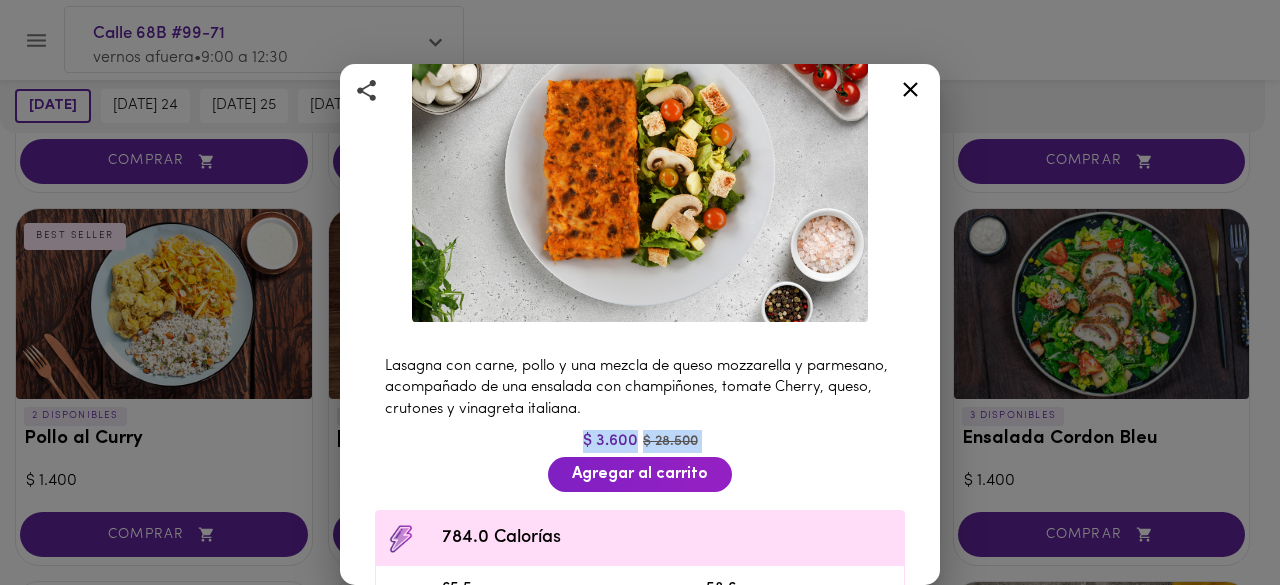 scroll, scrollTop: 173, scrollLeft: 0, axis: vertical 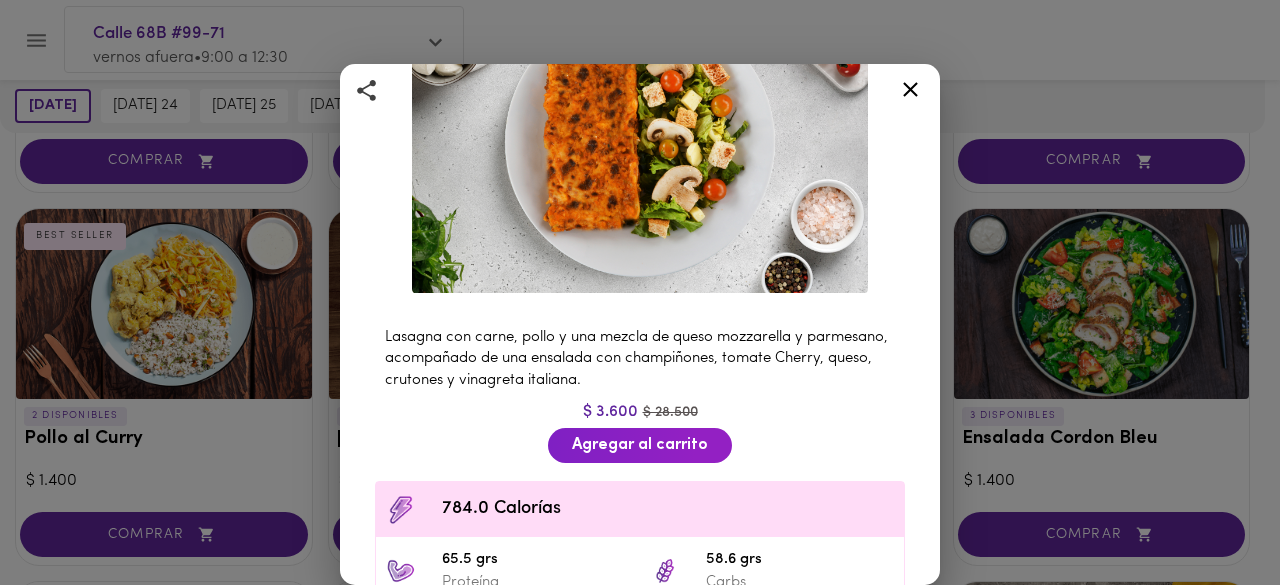 click on "Lasagna con carne, pollo y una mezcla de queso mozzarella y parmesano, acompañado de una ensalada con champiñones, tomate Cherry, queso, crutones y vinagreta italiana." at bounding box center (640, 359) 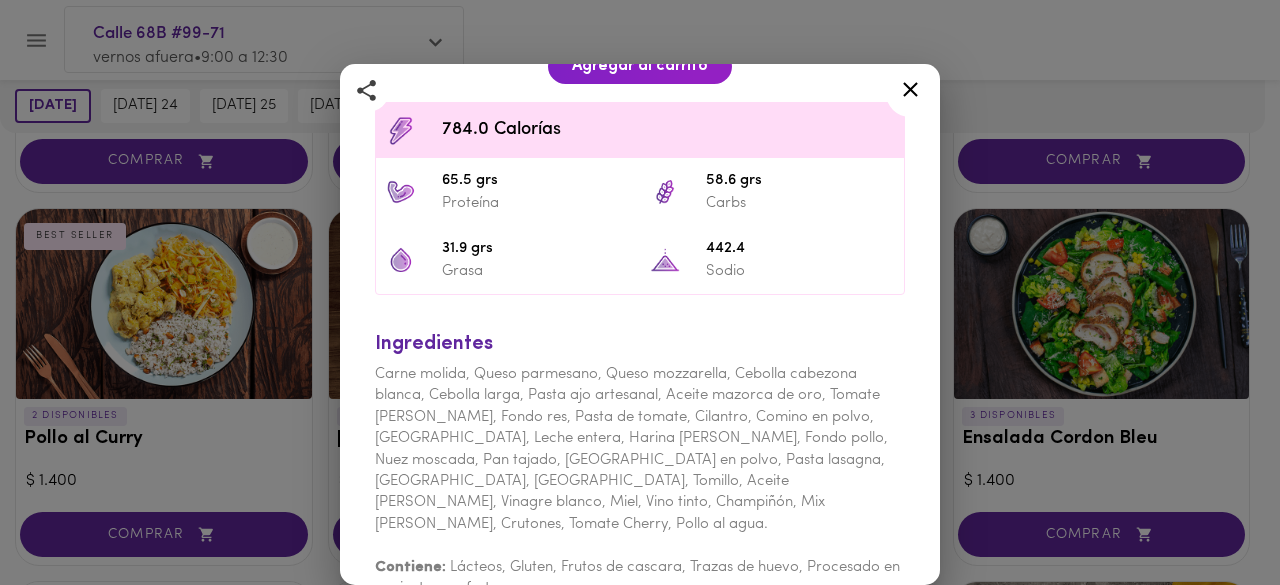 scroll, scrollTop: 561, scrollLeft: 0, axis: vertical 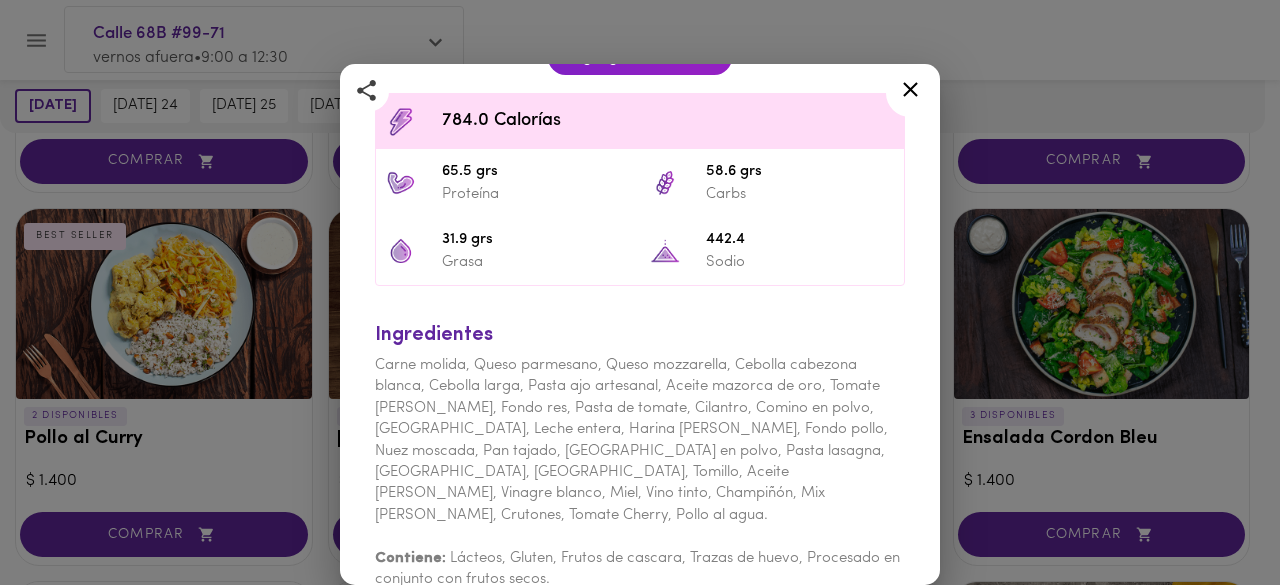 click on "Lasagna con carne, pollo y una mezcla de queso mozzarella y parmesano, acompañado de una ensalada con champiñones, tomate Cherry, queso, crutones y vinagreta italiana. $ 3.600 $ 28.500 Agregar al carrito 784.0 Calorías 65.5 grs Proteína 58.6 grs Carbs 31.9 grs Grasa 442.4 Sodio Ingredientes Carne molida, Queso parmesano, Queso mozzarella, Cebolla cabezona blanca, Cebolla larga, Pasta ajo artesanal, Aceite mazorca de oro, Tomate chonto, Sal, Fondo res, Pasta de tomate, Cilantro, Comino en polvo, Margarina, Leche entera, Harina de trigo, Fondo pollo, Nuez moscada, Pan tajado, Ajo en polvo, Pasta lasagna, Albahaca, Orégano, Tomillo, Aceite de oliva, Vinagre blanco, Miel, Vino tinto, Champiñón, Mix de lechuga, Crutones, Tomate Cherry, Pollo al agua. Contiene:   Lácteos, Gluten, Frutos de cascara, Trazas de huevo, Procesado en conjunto con frutos secos." at bounding box center [640, 265] 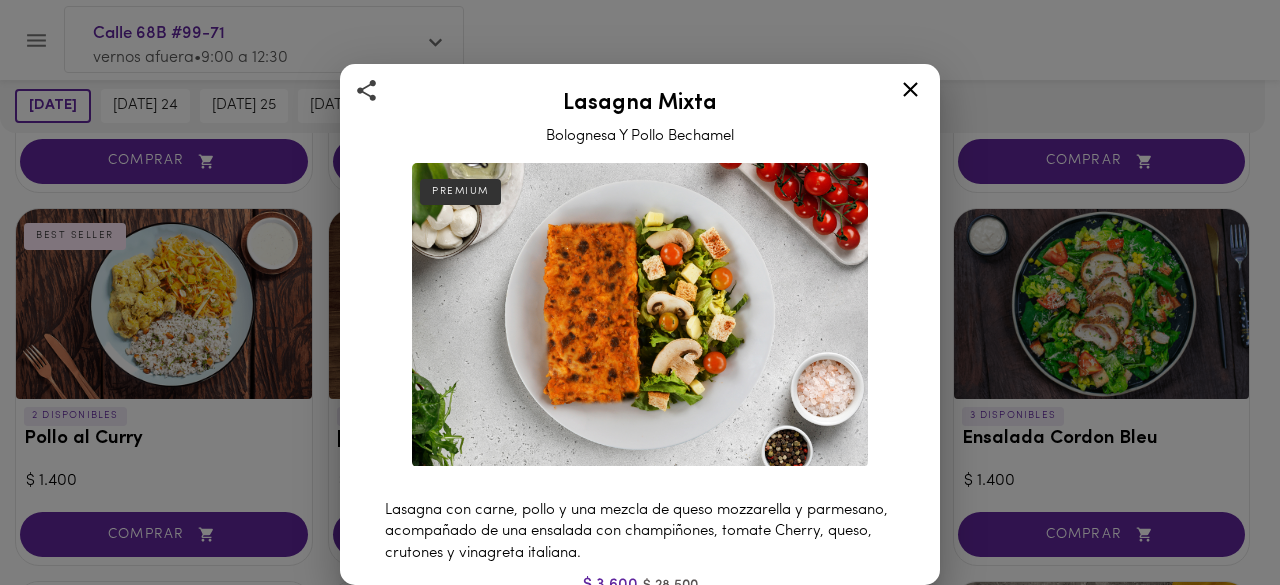 scroll, scrollTop: 1, scrollLeft: 0, axis: vertical 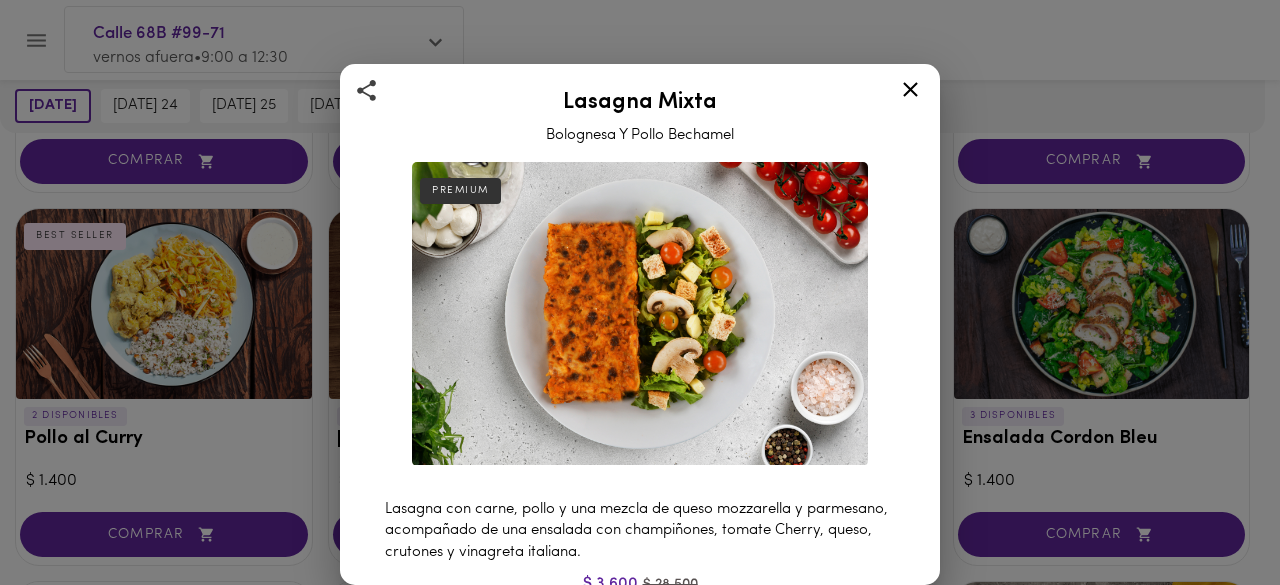 click 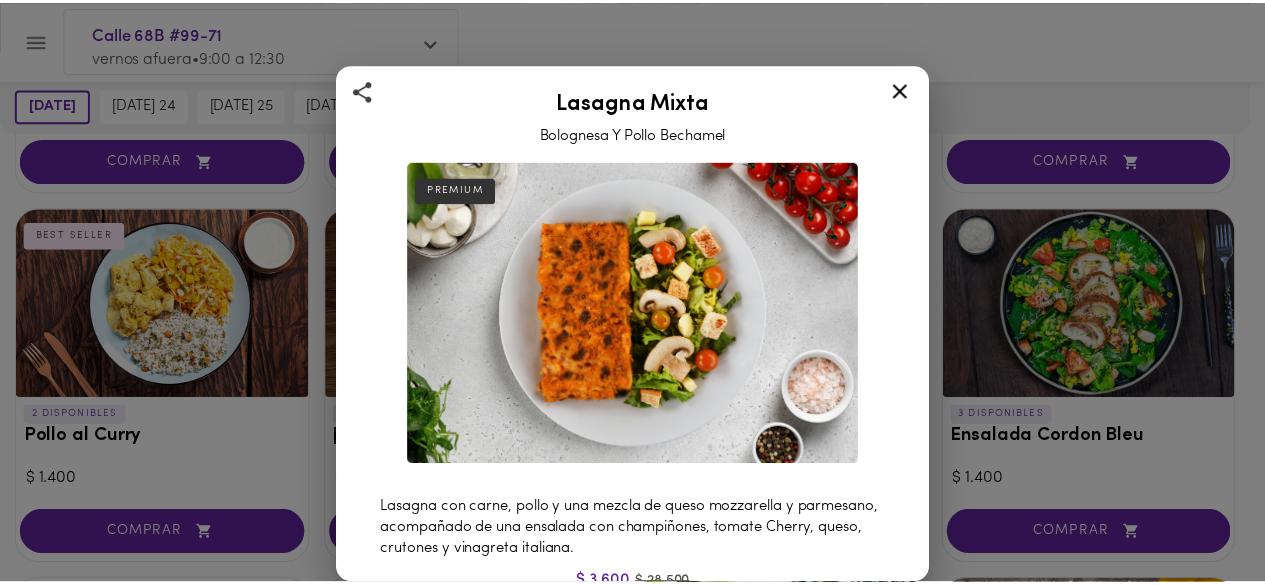 scroll, scrollTop: 0, scrollLeft: 0, axis: both 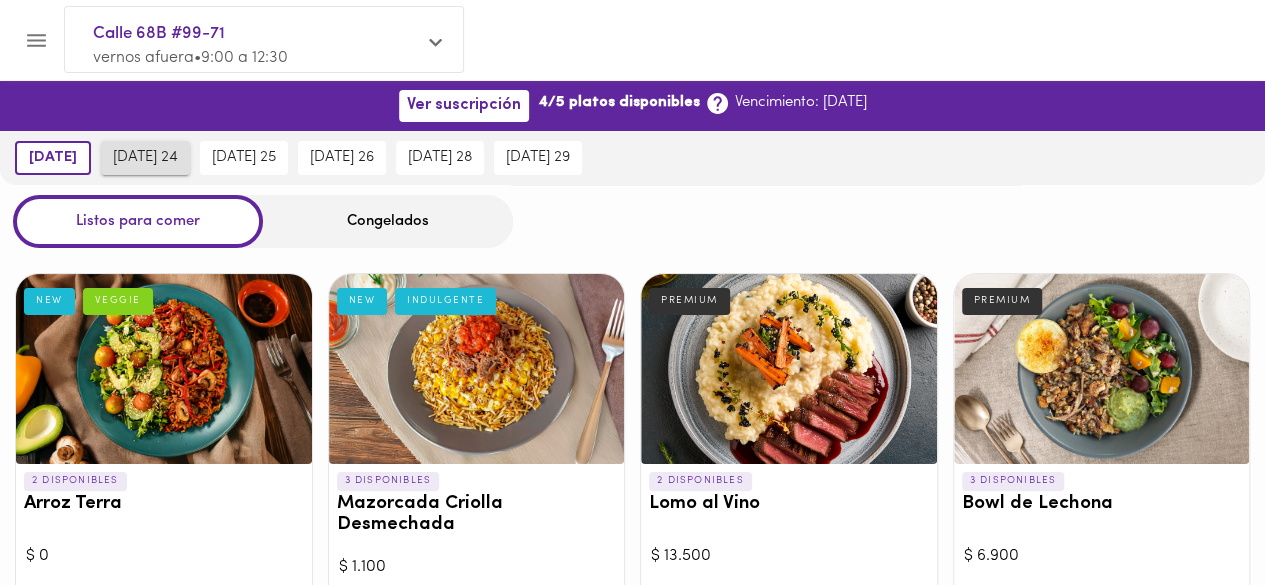 click on "[DATE] 24" at bounding box center (145, 158) 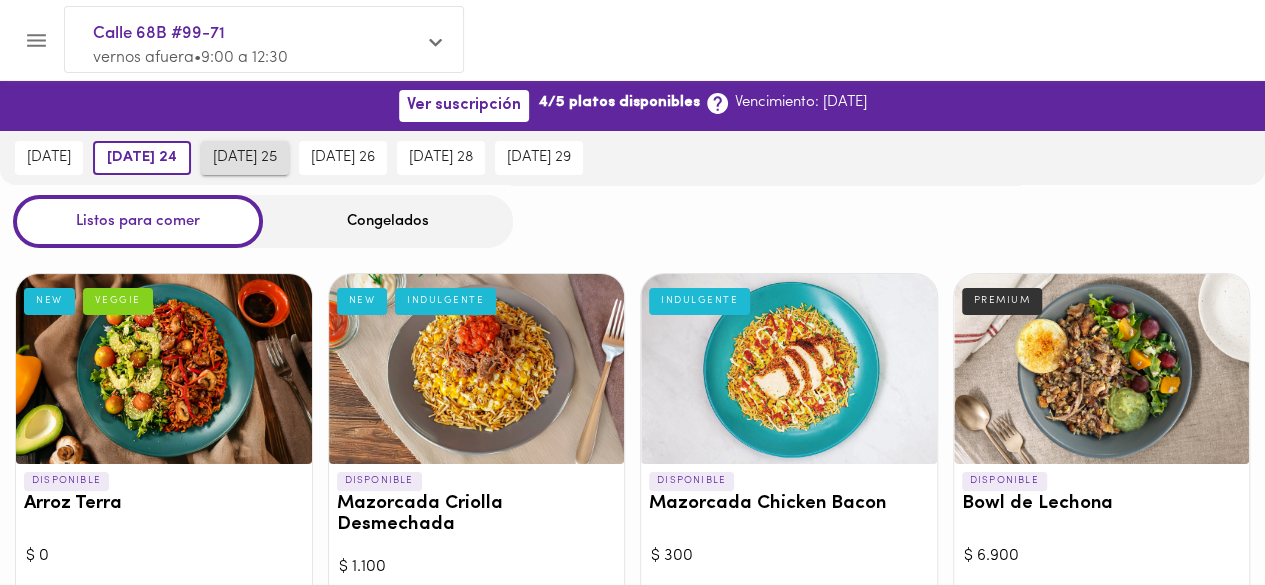 click on "[DATE] 25" at bounding box center [245, 158] 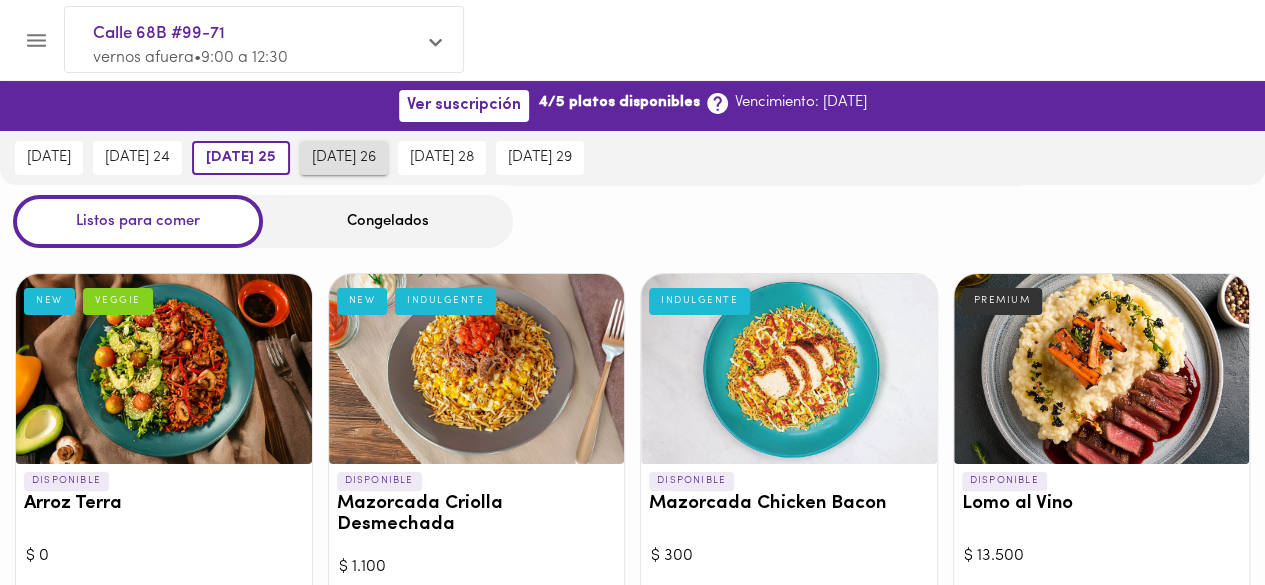 click on "[DATE] 26" at bounding box center [344, 158] 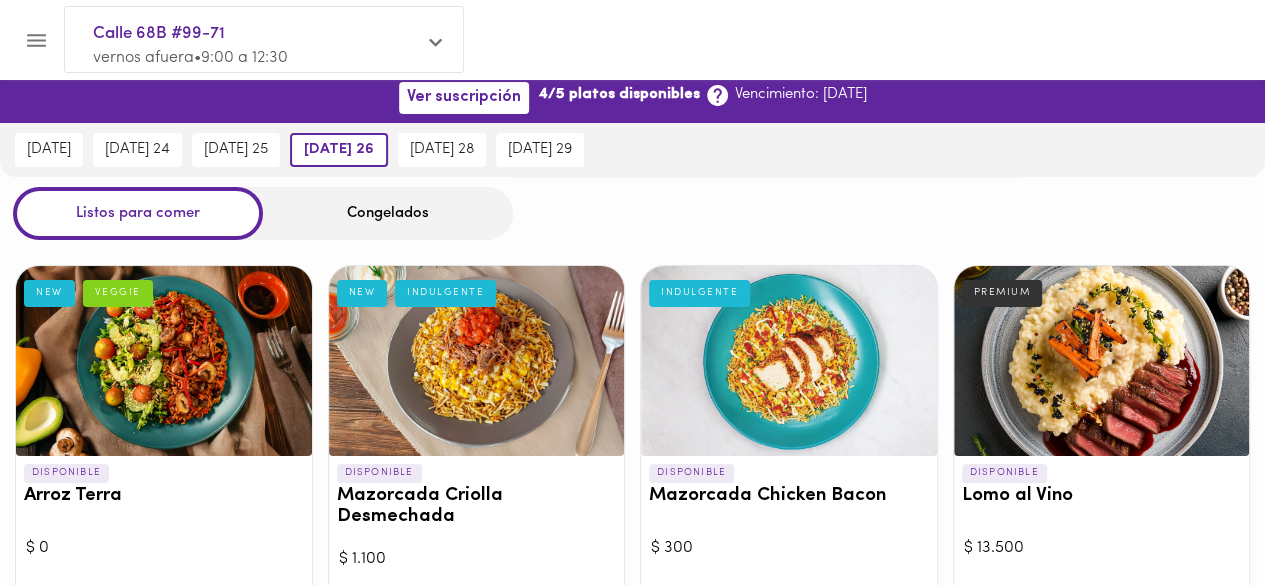 scroll, scrollTop: 0, scrollLeft: 0, axis: both 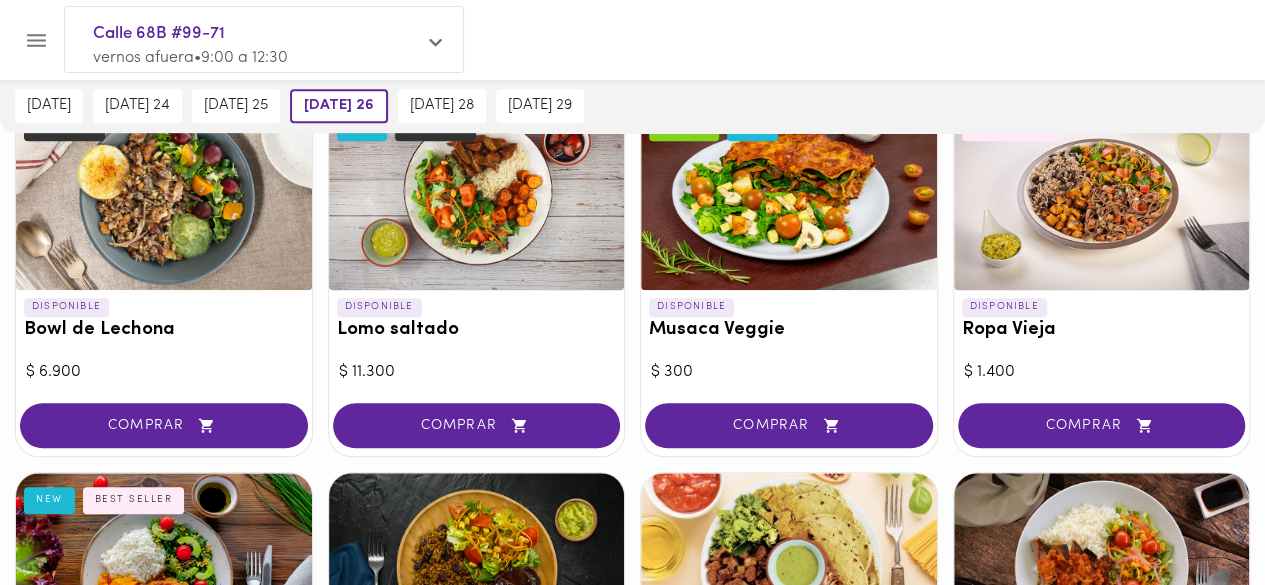 click at bounding box center (164, 195) 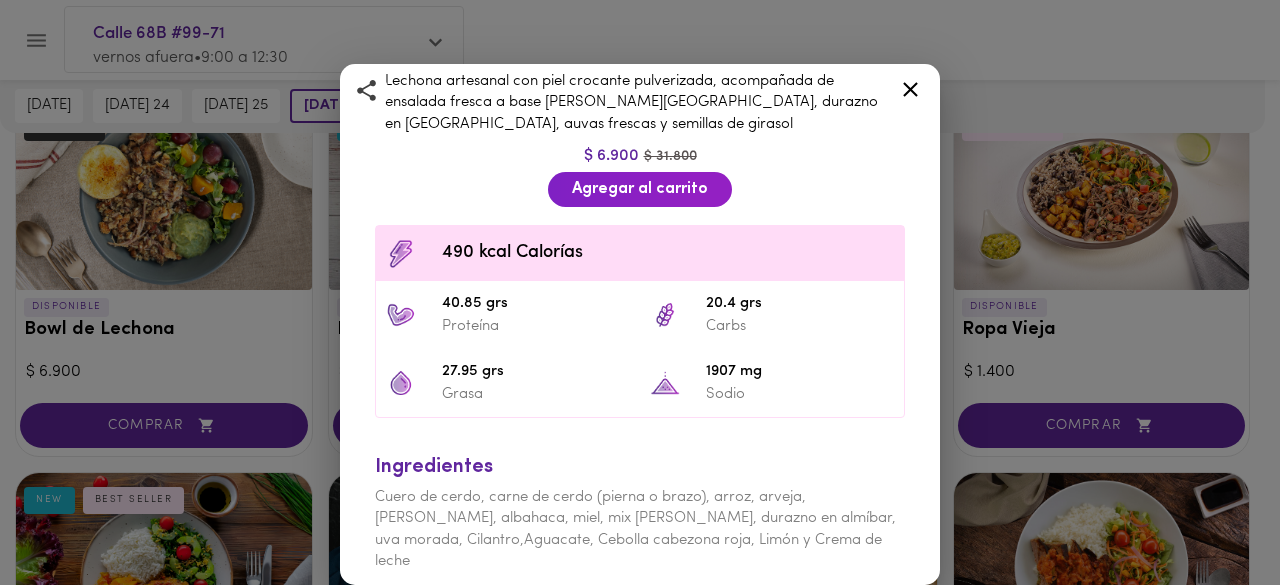 scroll, scrollTop: 504, scrollLeft: 0, axis: vertical 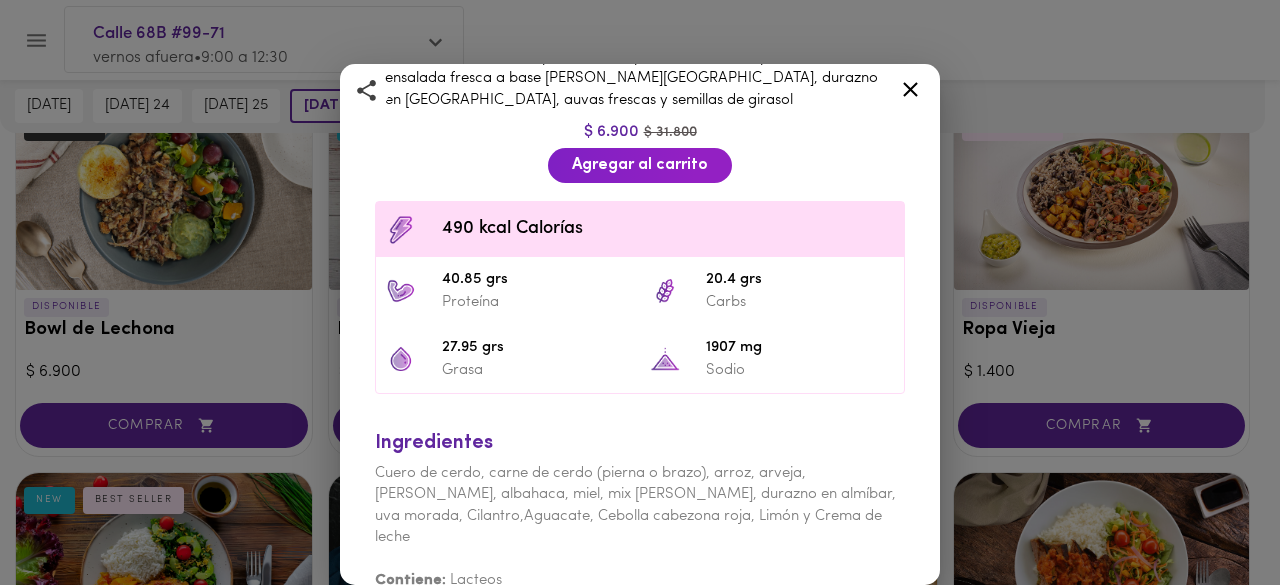 click 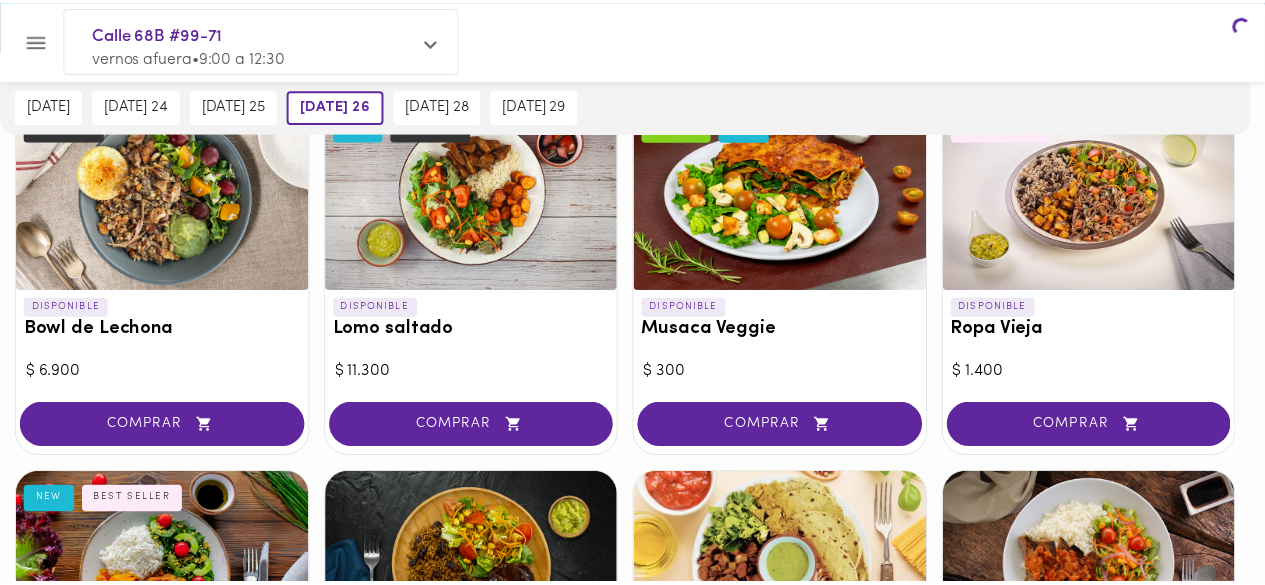 scroll, scrollTop: 0, scrollLeft: 0, axis: both 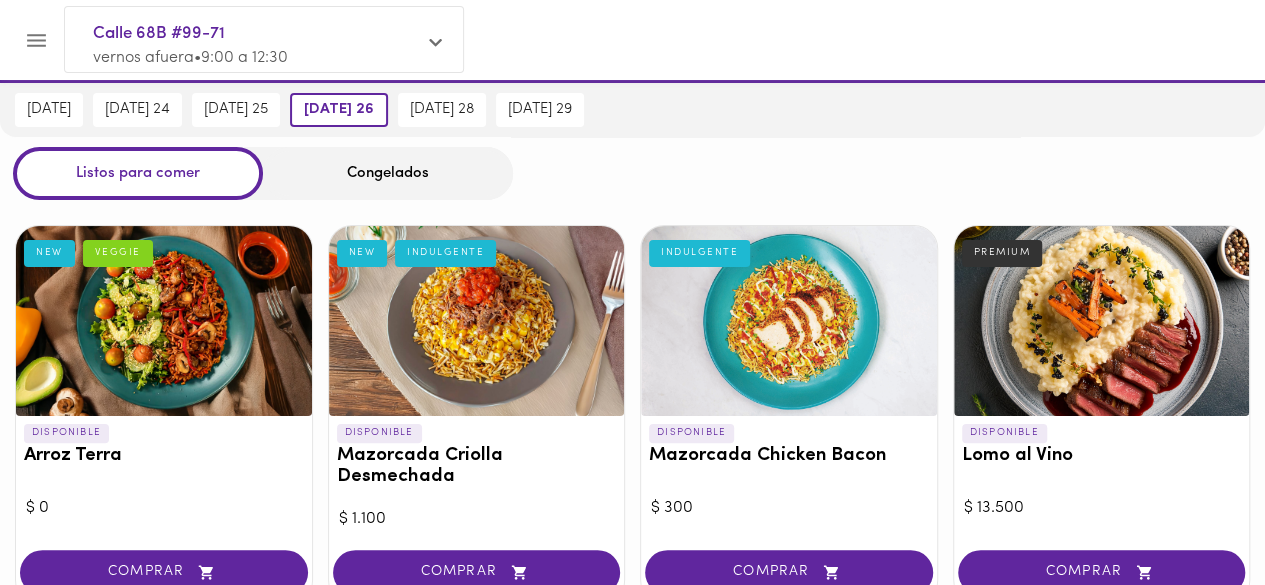 click at bounding box center (164, 321) 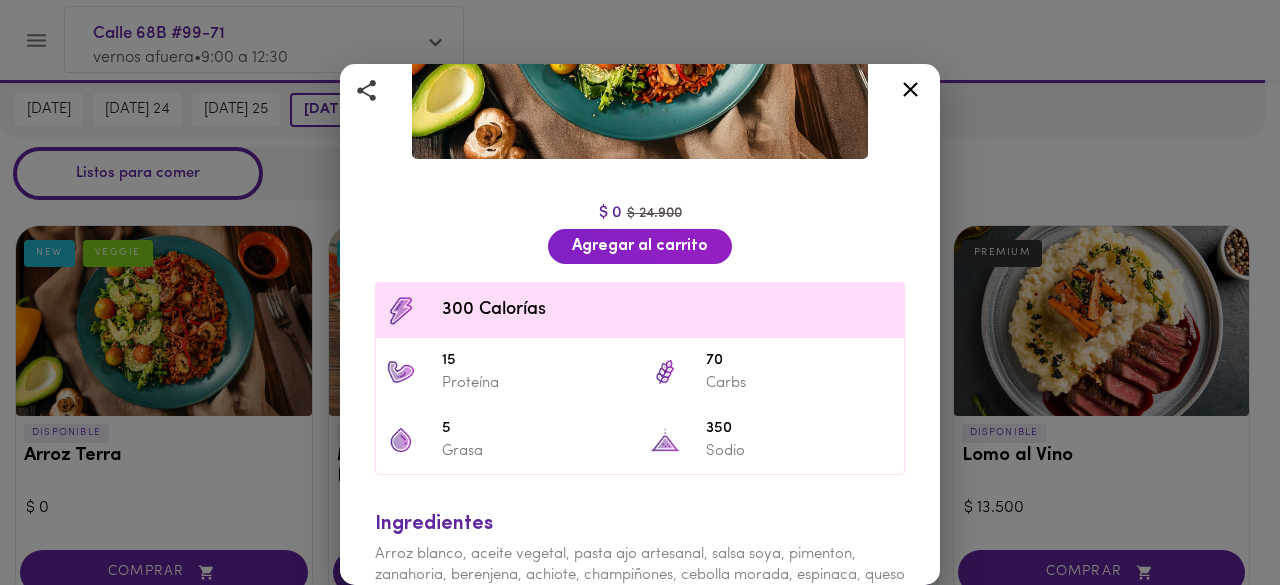 scroll, scrollTop: 320, scrollLeft: 0, axis: vertical 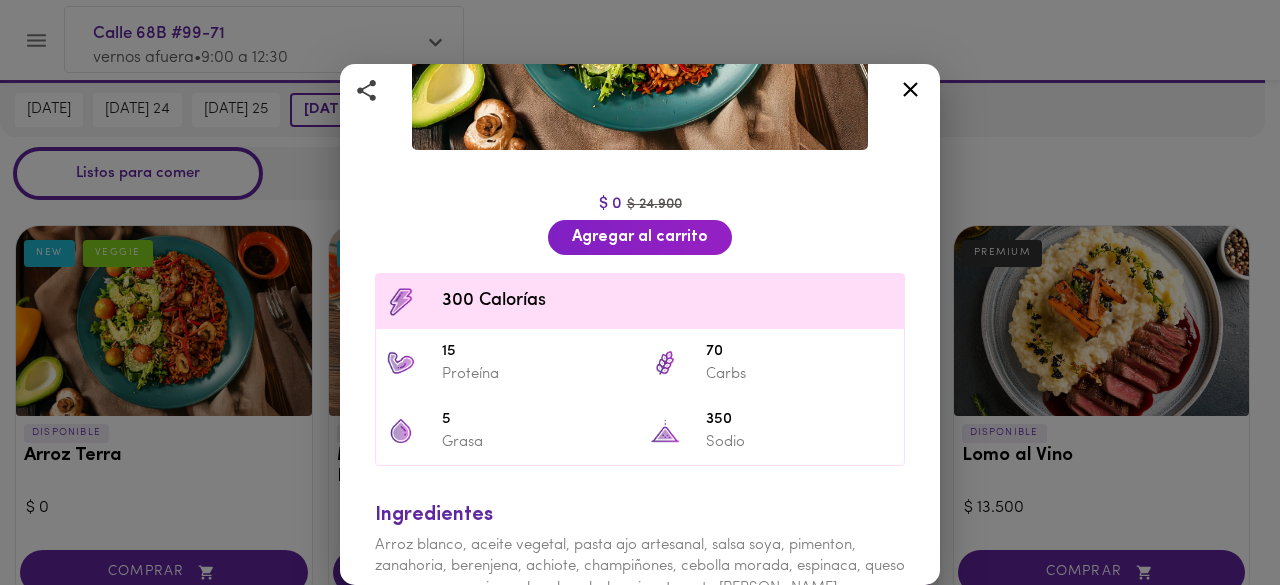 click at bounding box center (910, 93) 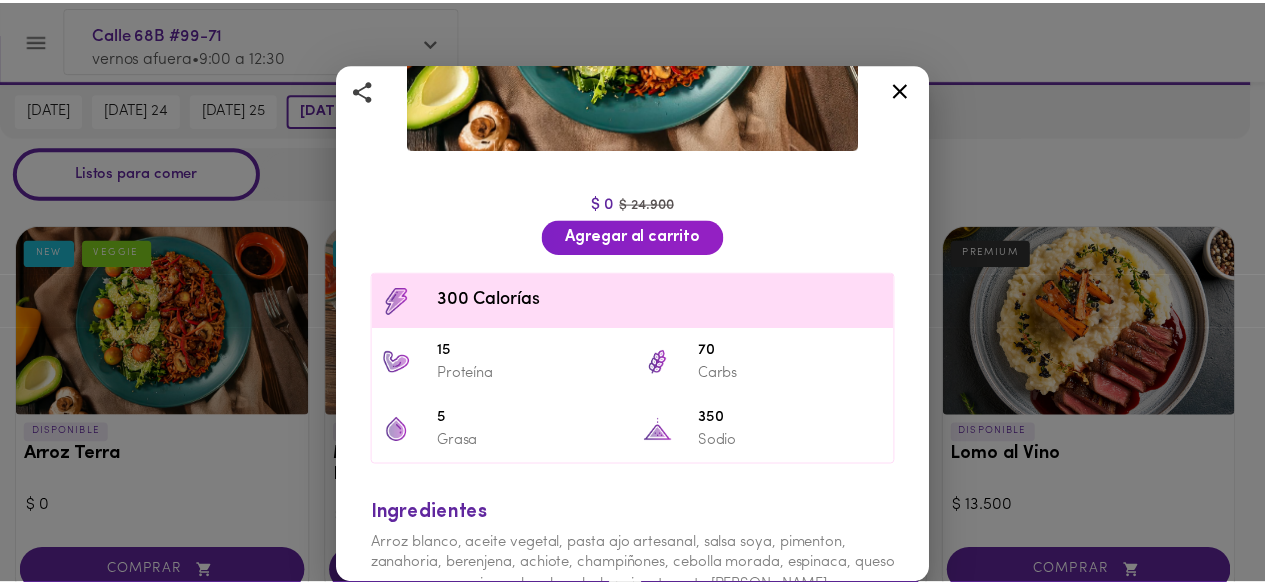 scroll, scrollTop: 0, scrollLeft: 0, axis: both 